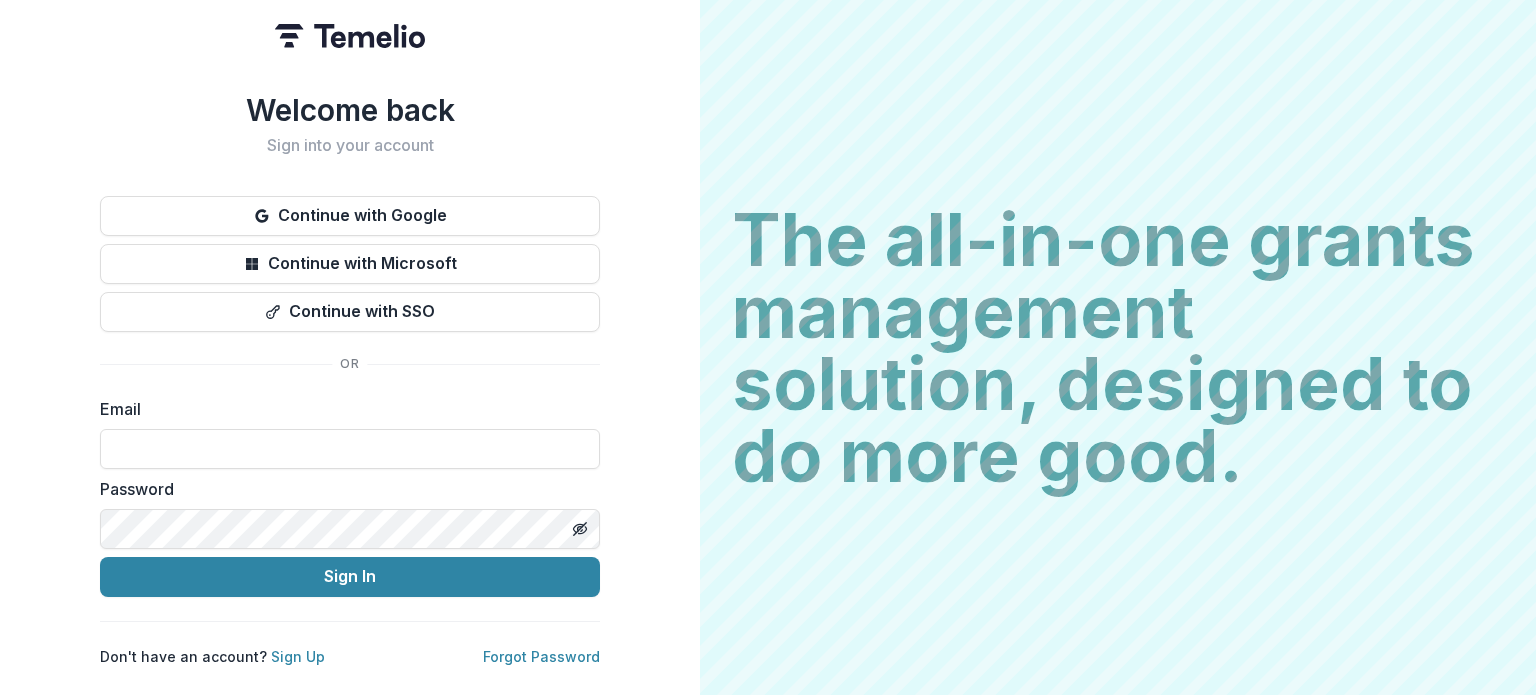 scroll, scrollTop: 0, scrollLeft: 0, axis: both 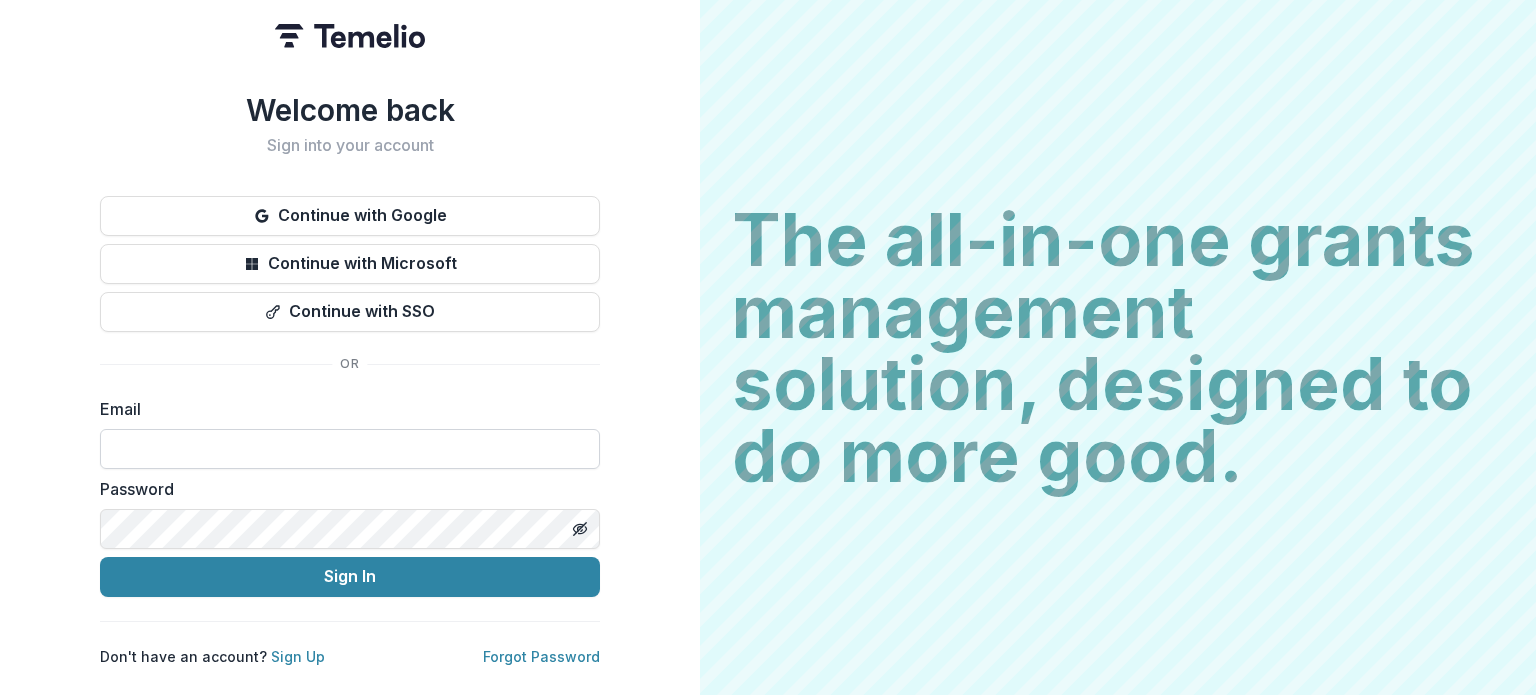 click at bounding box center (350, 449) 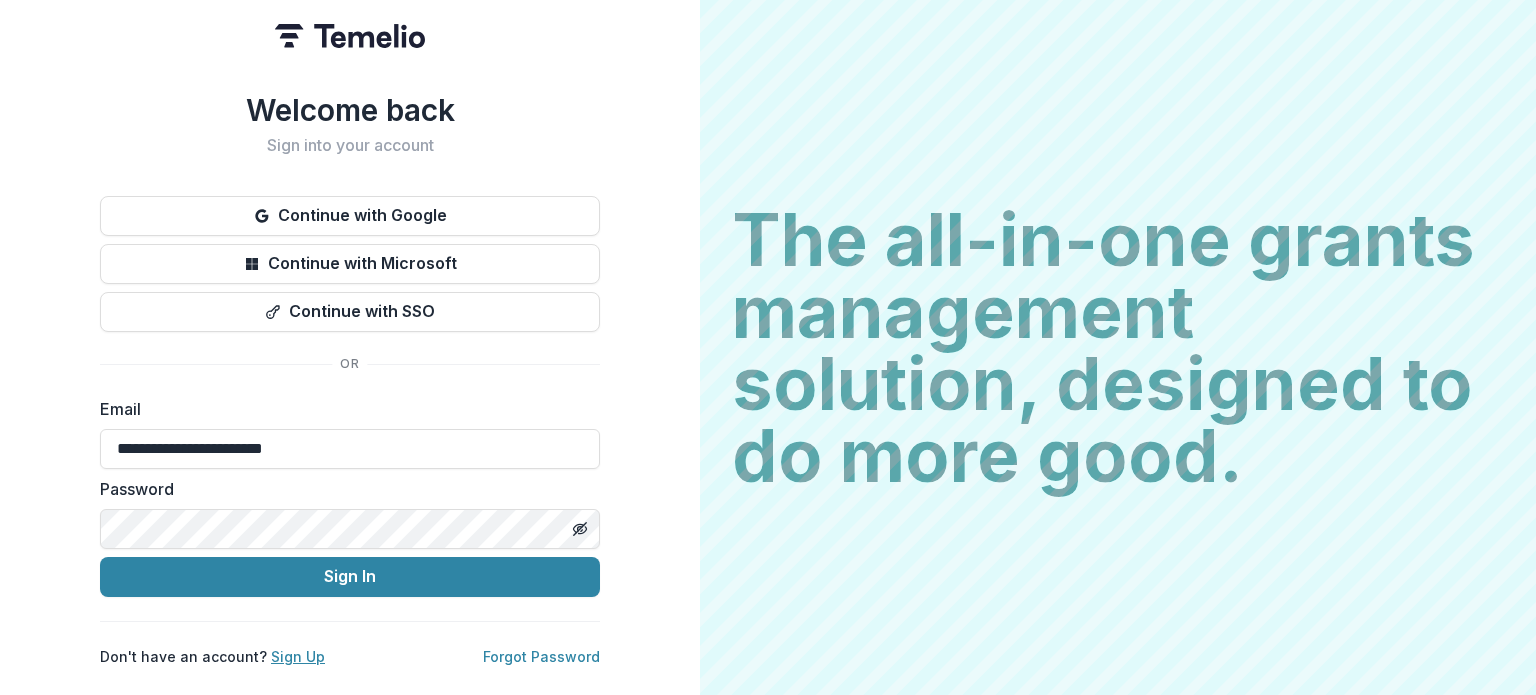 click on "Sign Up" at bounding box center [298, 656] 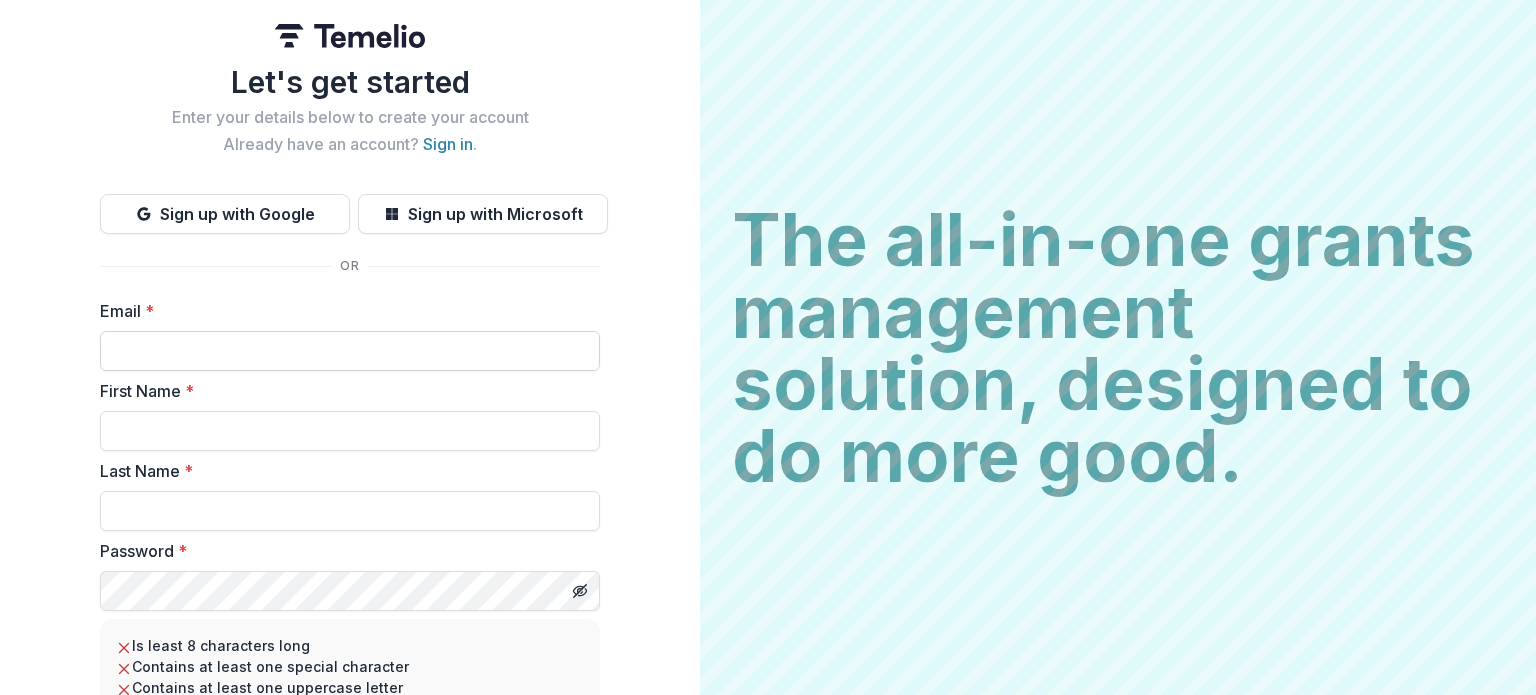 click on "Email *" at bounding box center (350, 351) 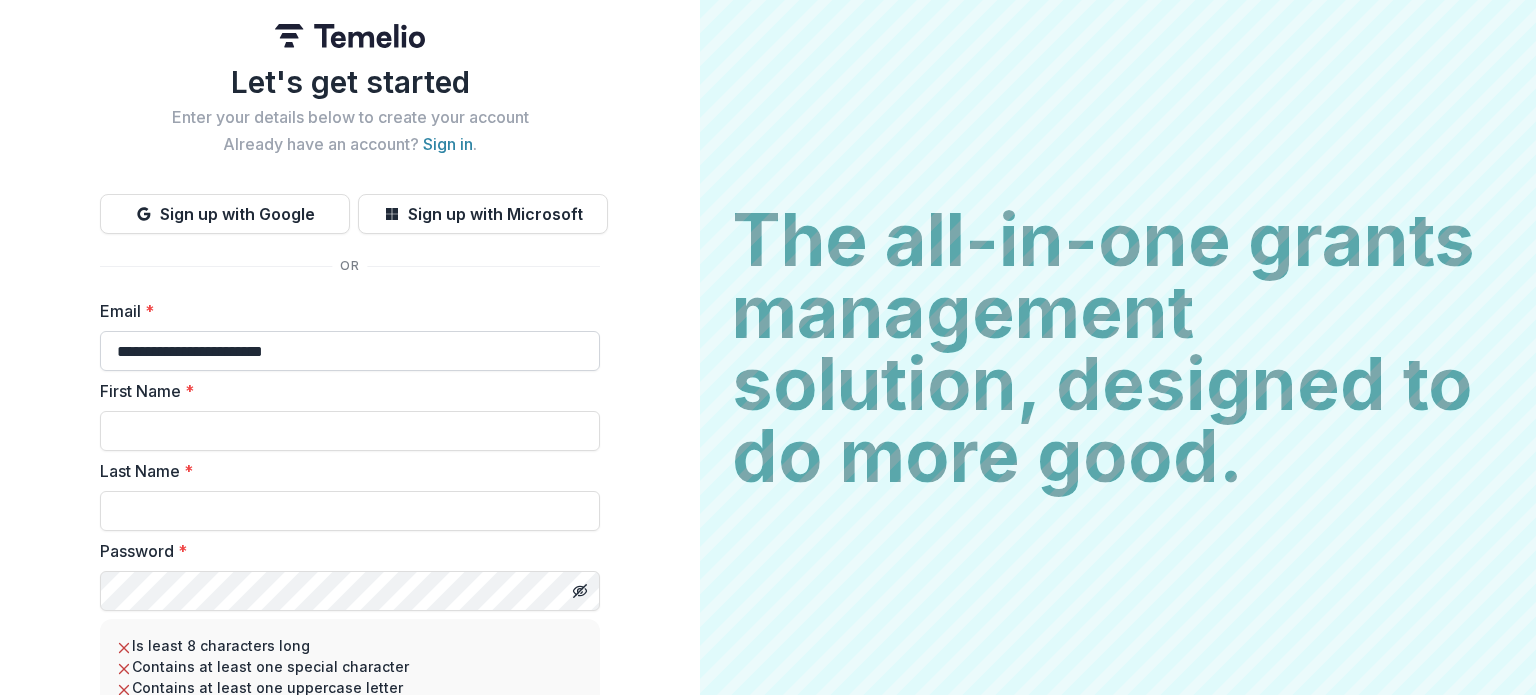 type on "****" 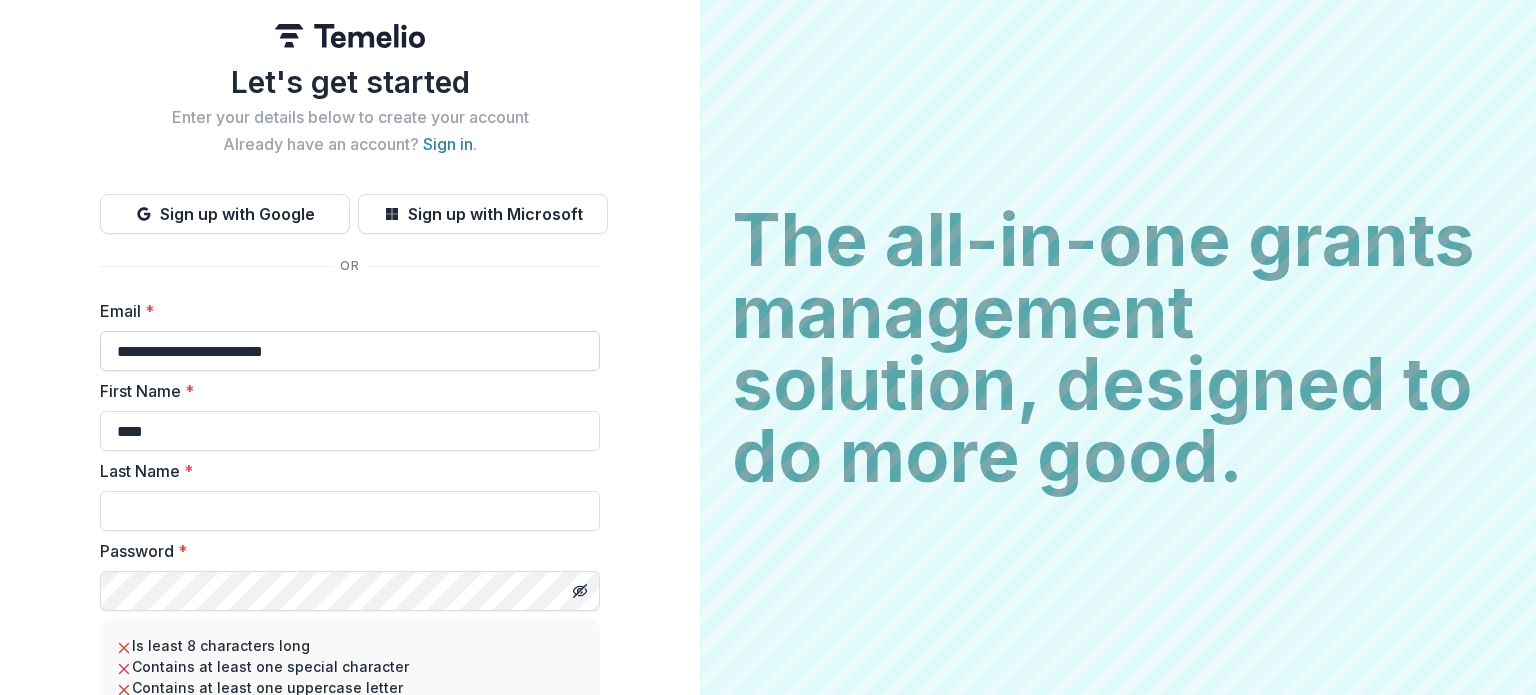 type on "*********" 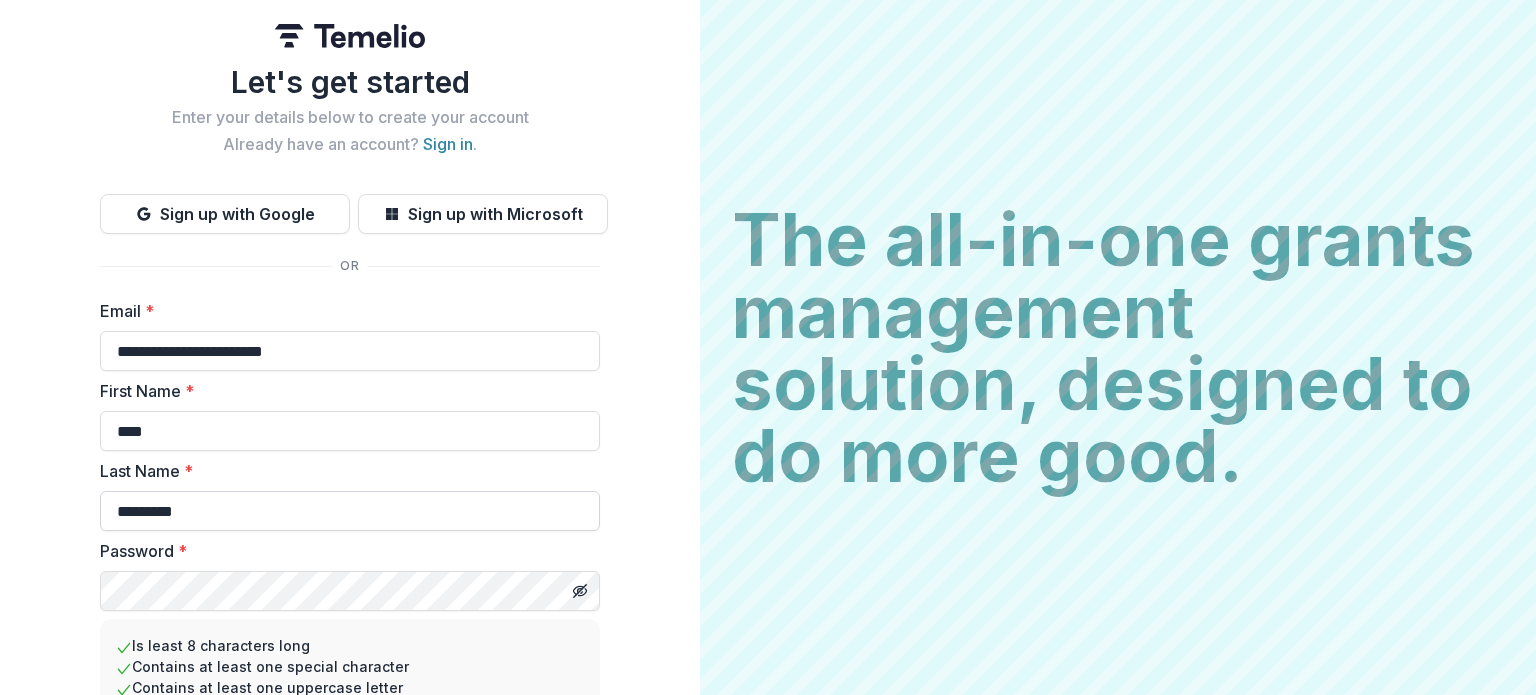 scroll, scrollTop: 212, scrollLeft: 0, axis: vertical 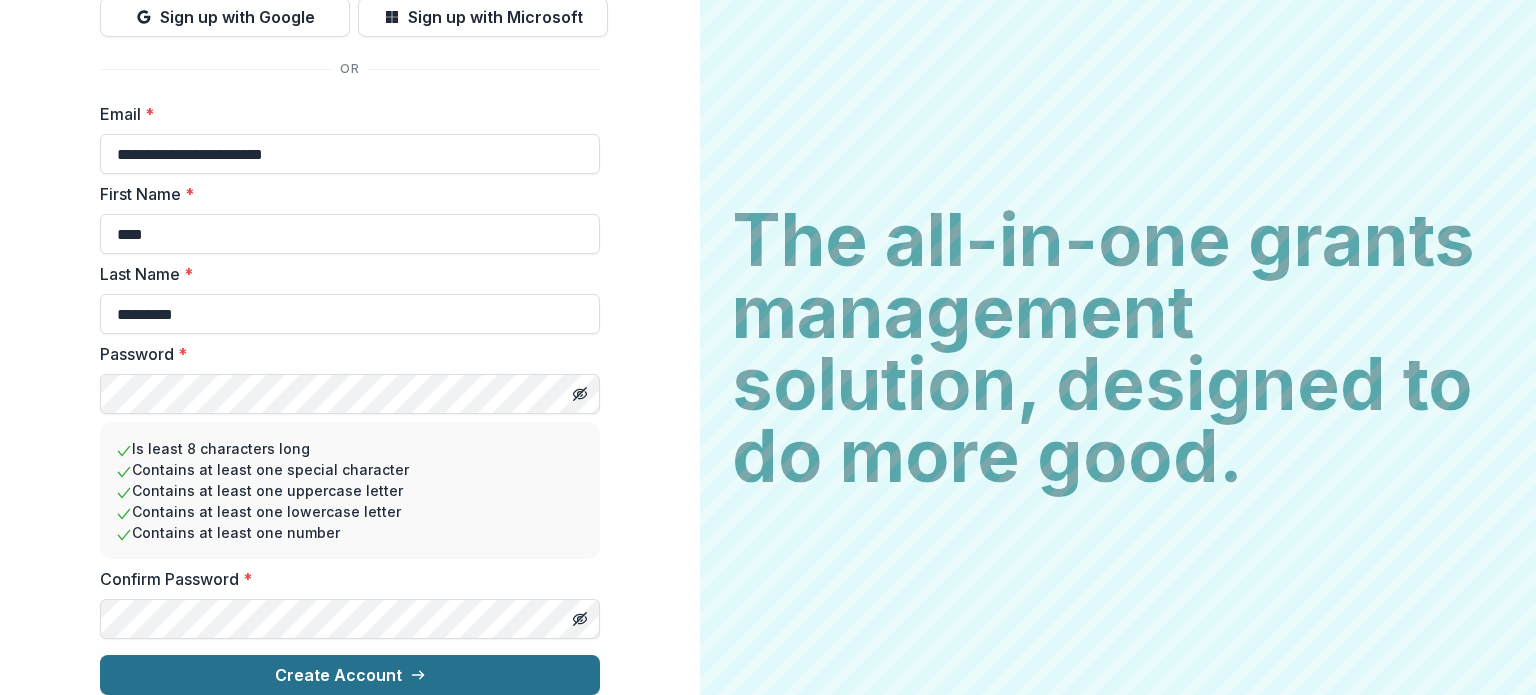 click on "Create Account" at bounding box center (350, 675) 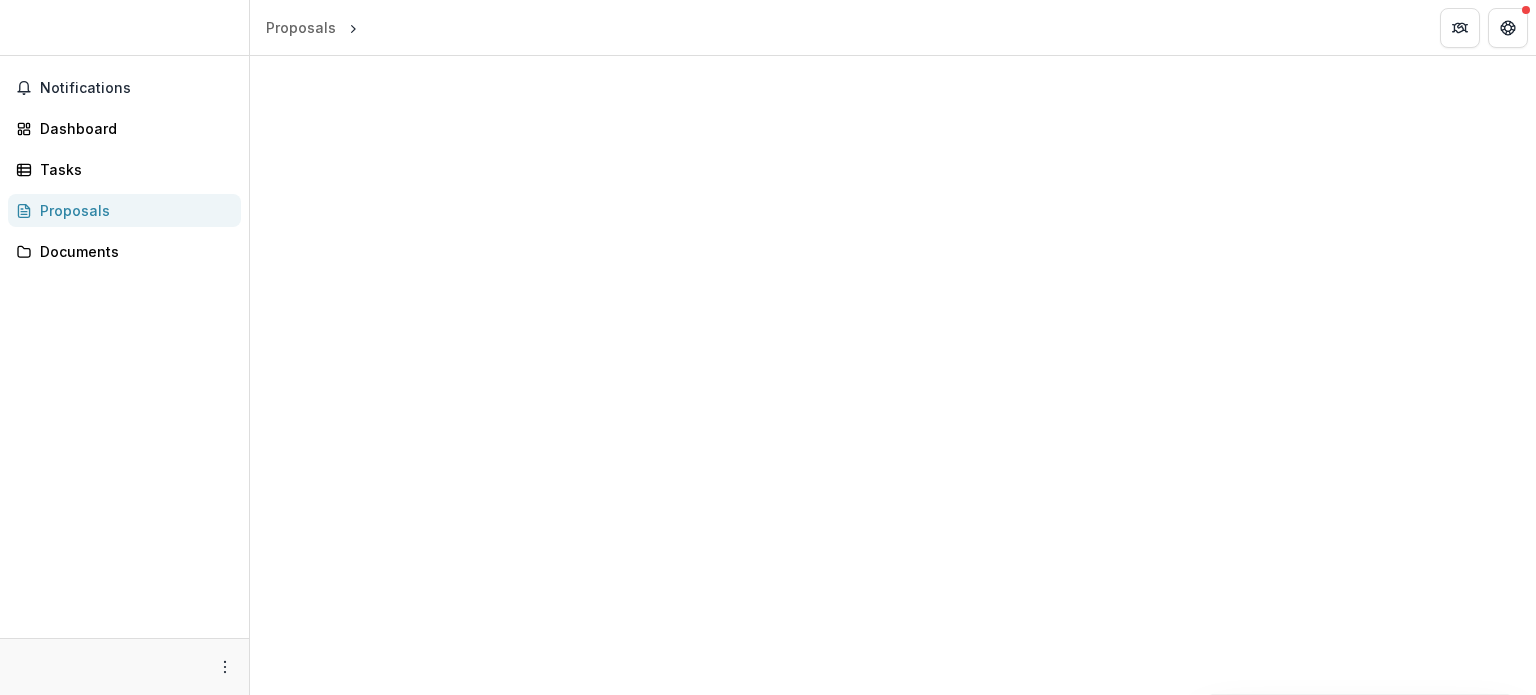 scroll, scrollTop: 0, scrollLeft: 0, axis: both 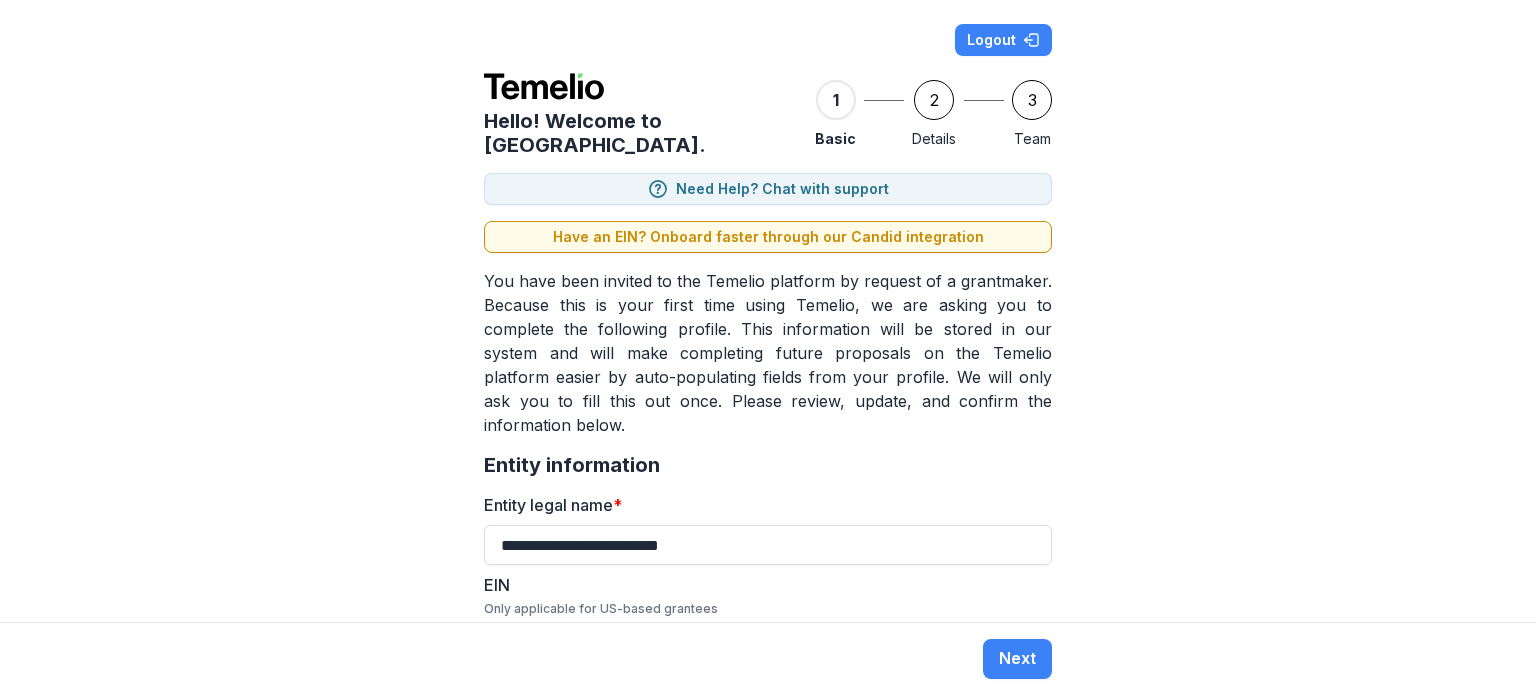click on "EIN Only applicable for US-based grantees" at bounding box center [768, 644] 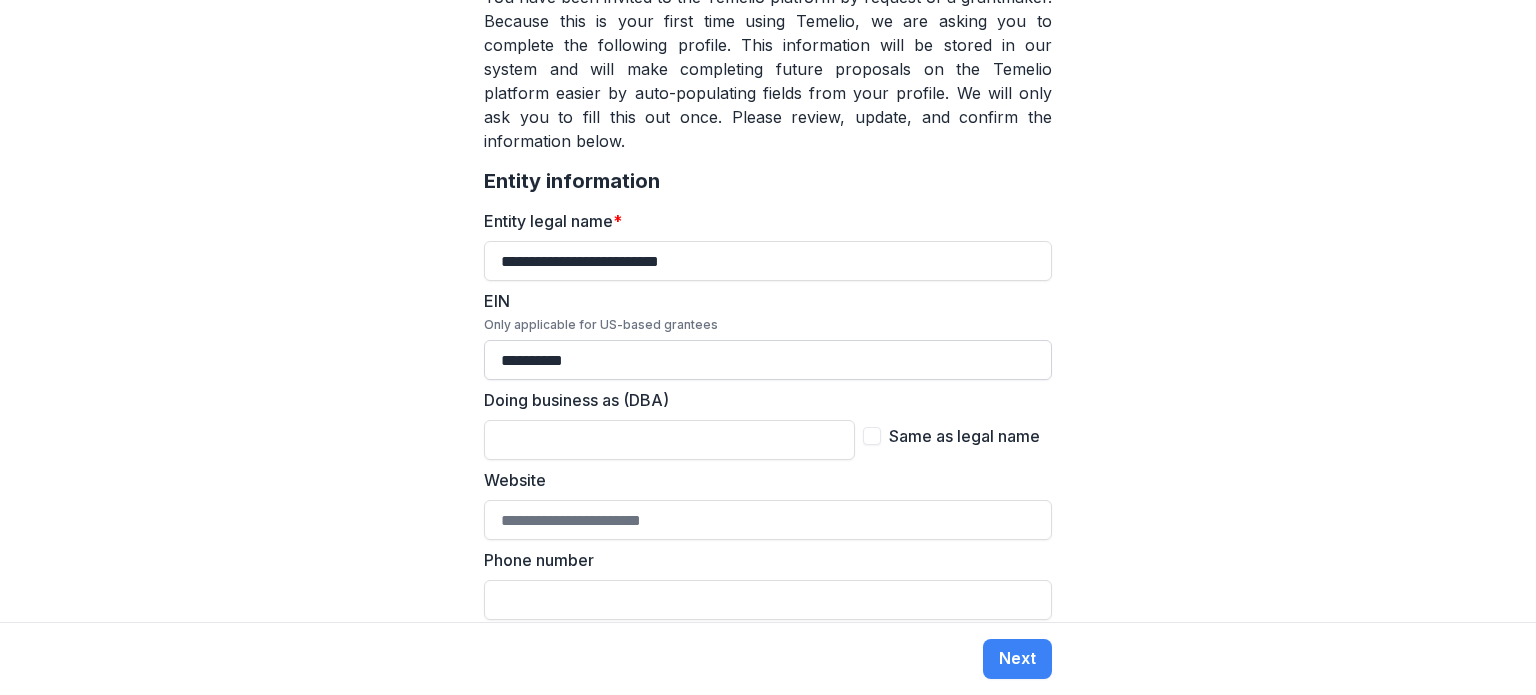 scroll, scrollTop: 288, scrollLeft: 0, axis: vertical 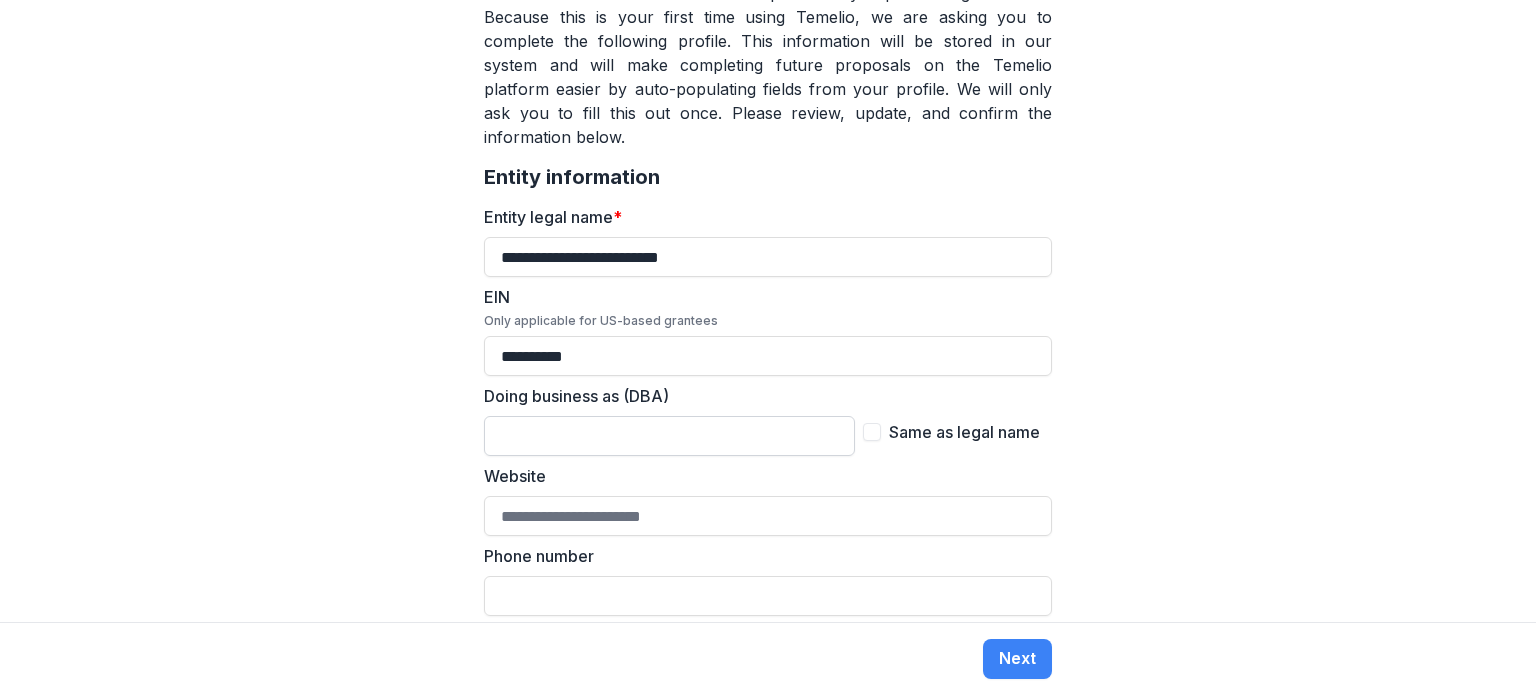 type on "**********" 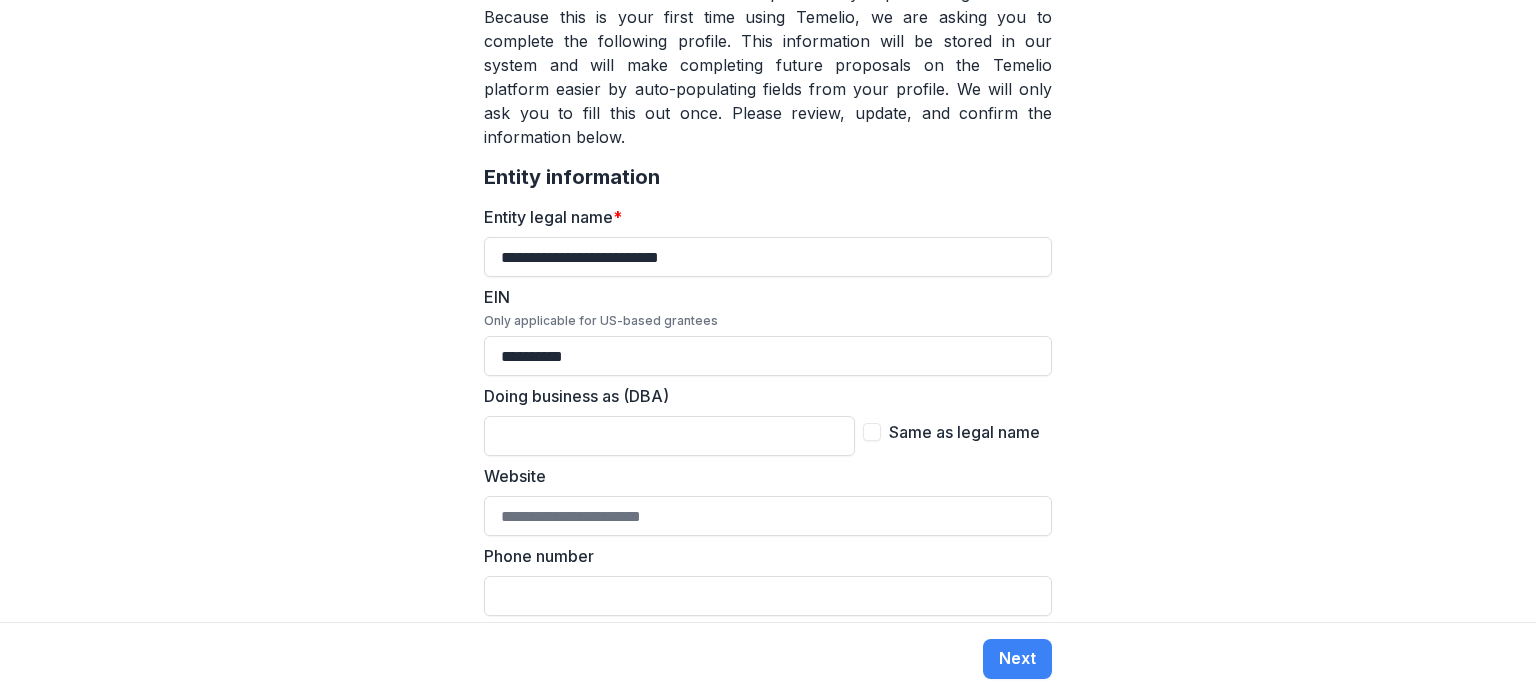 click at bounding box center [872, 432] 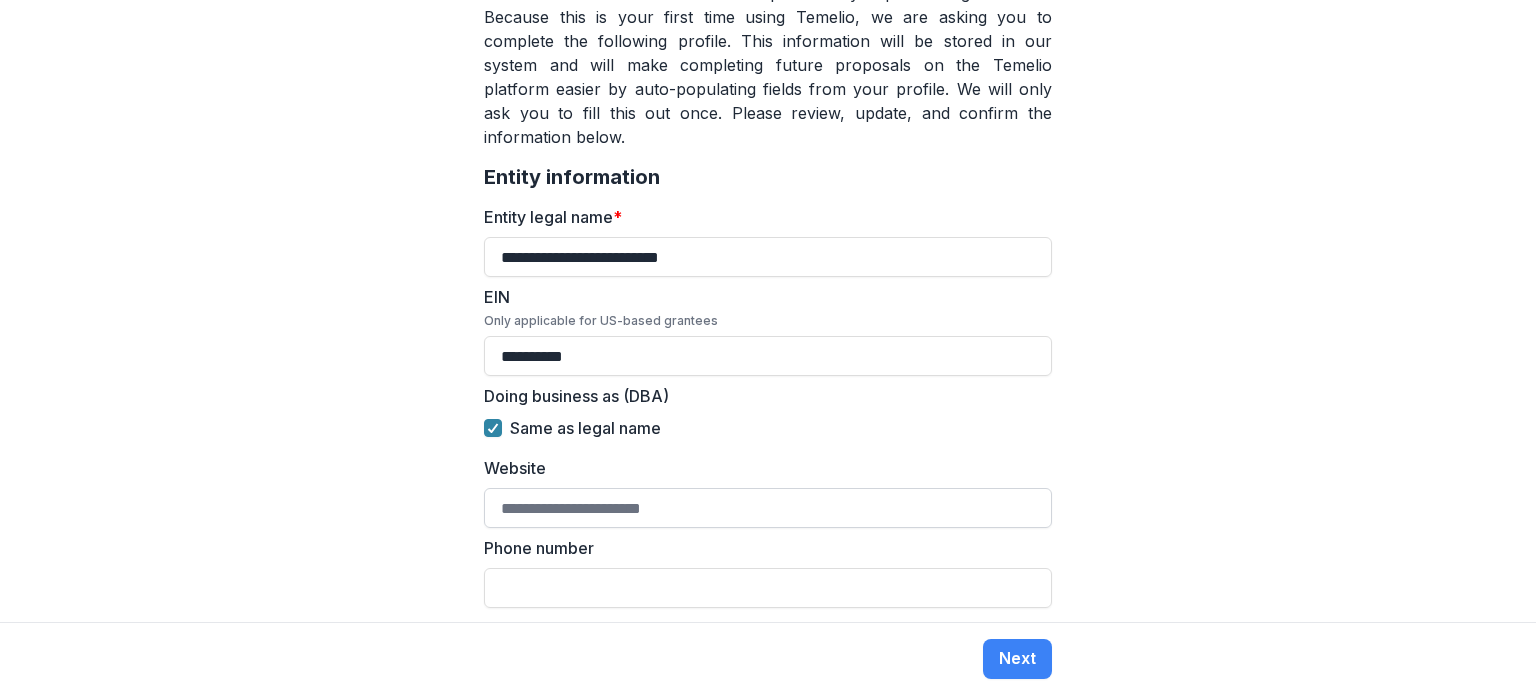 click on "Website" at bounding box center [768, 508] 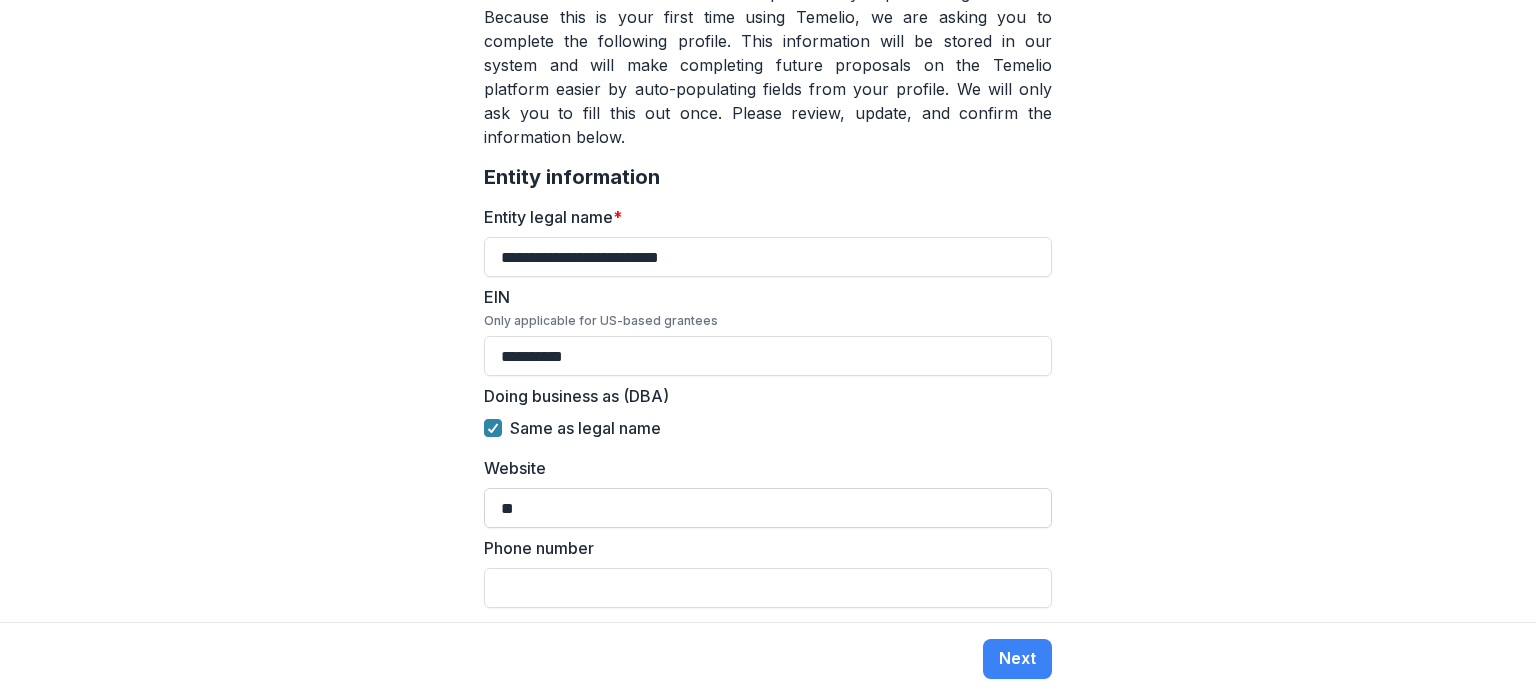 type on "*" 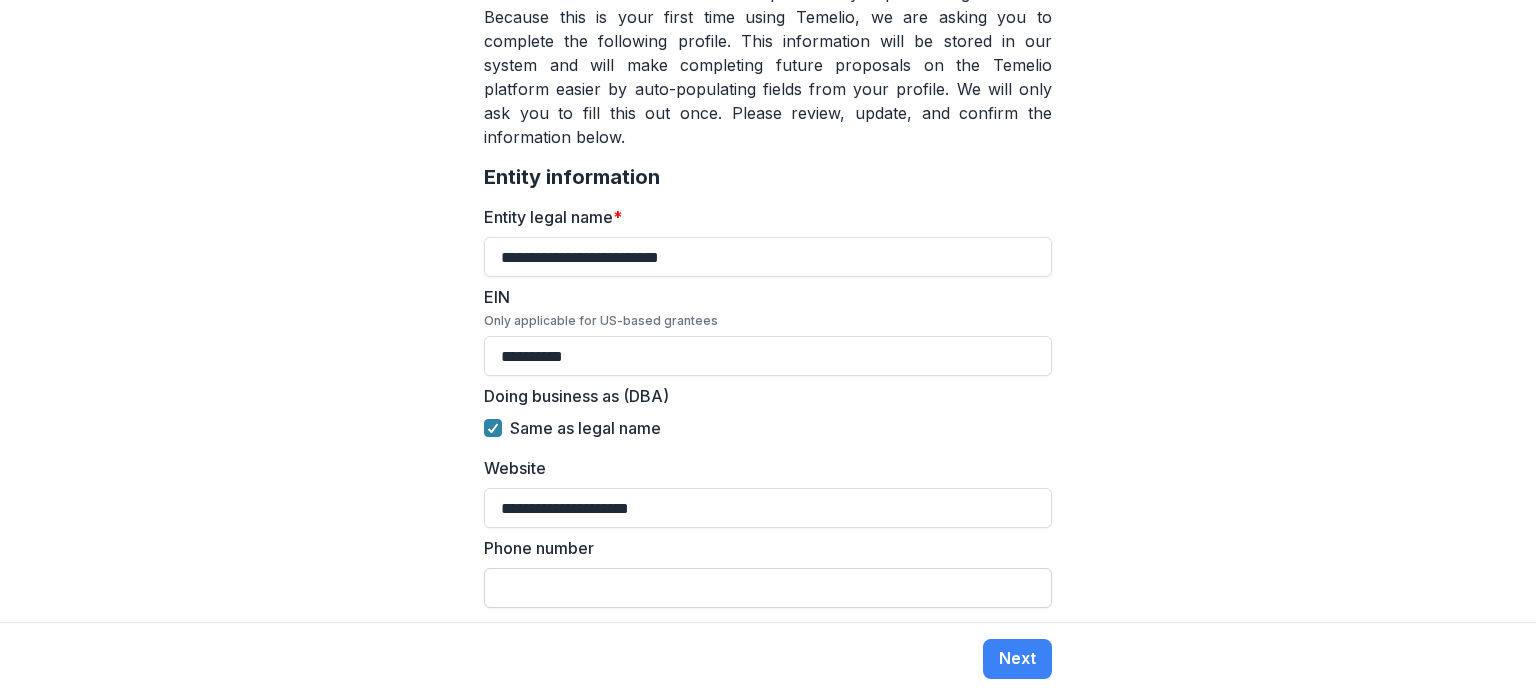 type on "**********" 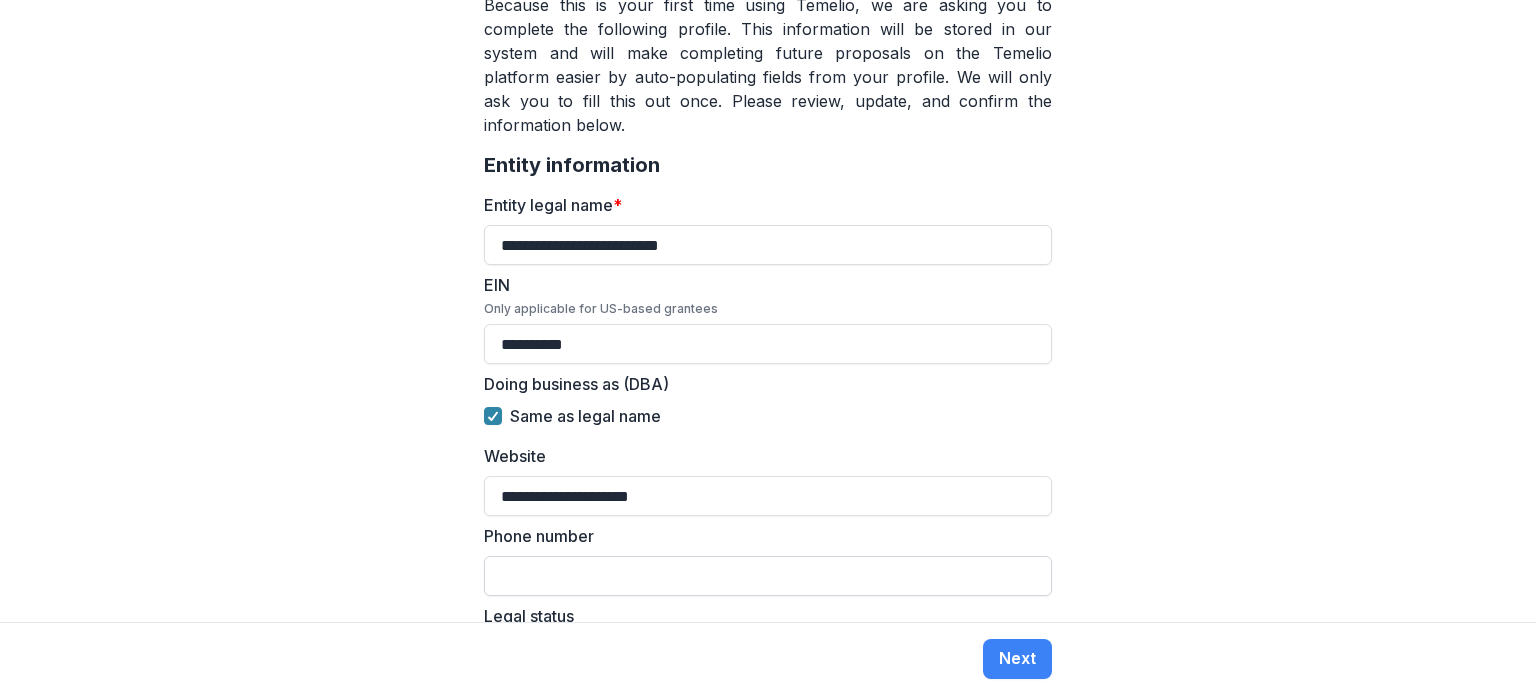 scroll, scrollTop: 302, scrollLeft: 0, axis: vertical 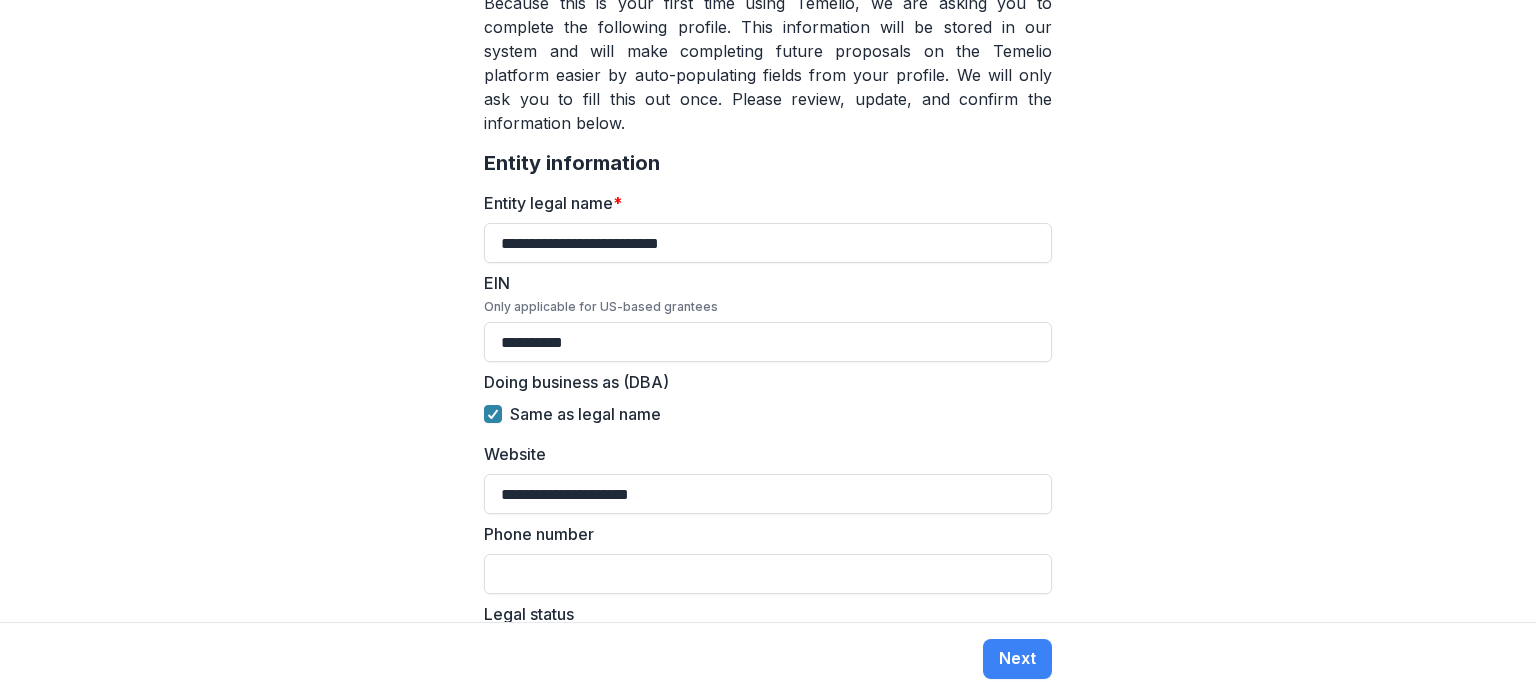 type on "**********" 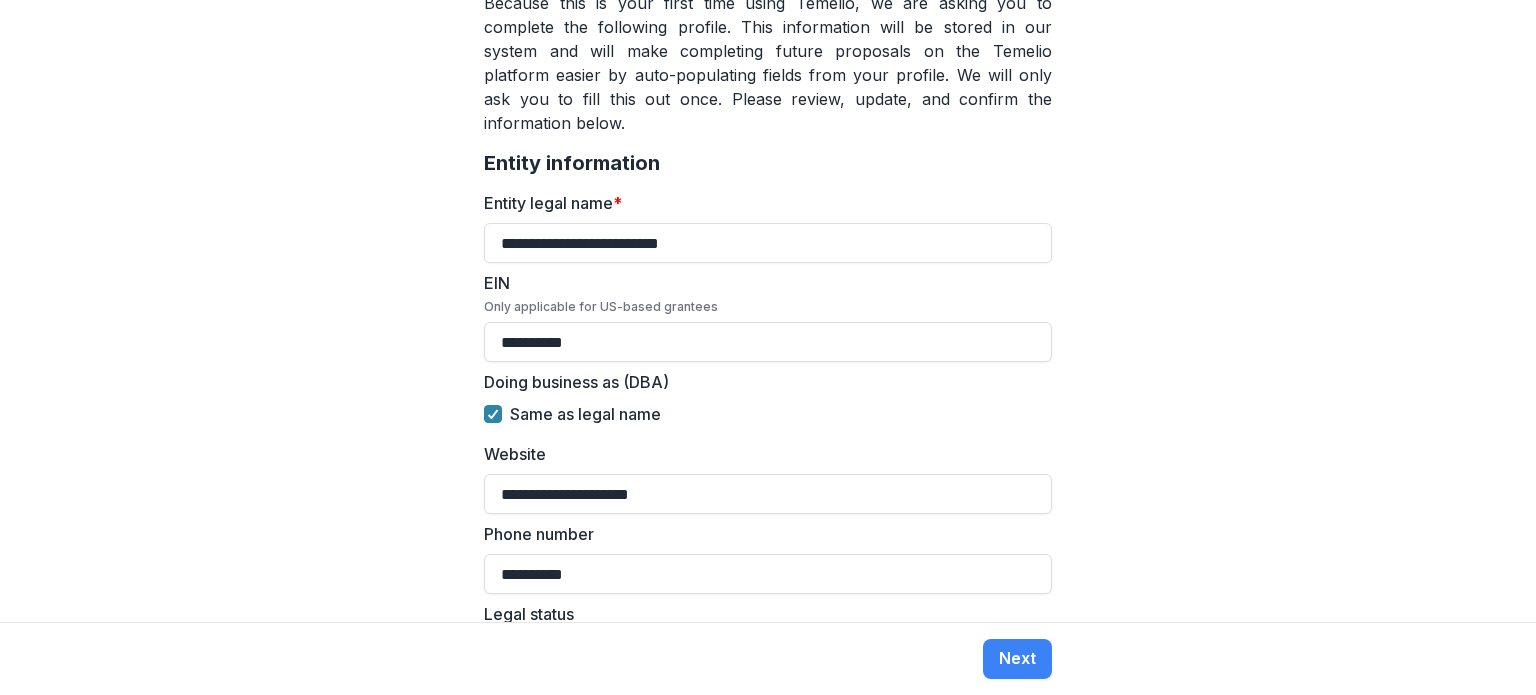 type on "**********" 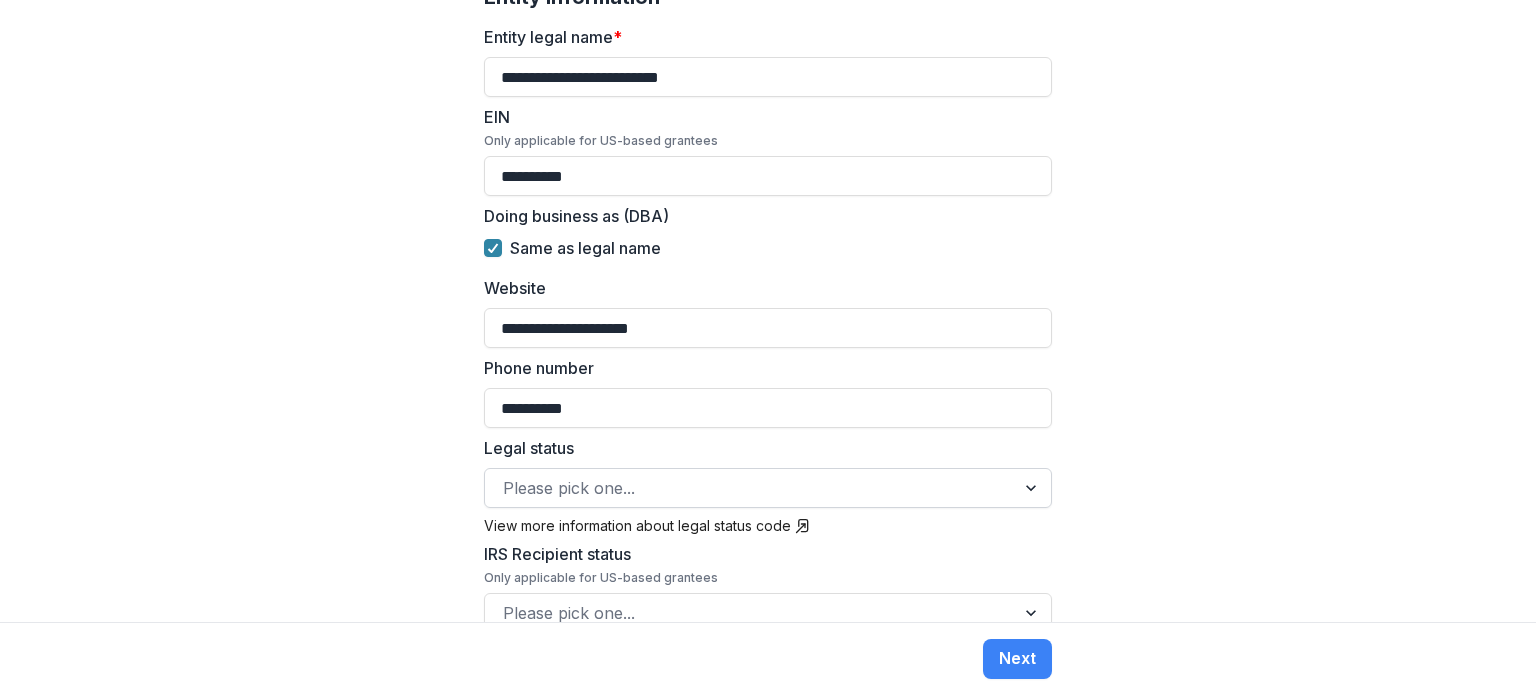 scroll, scrollTop: 470, scrollLeft: 0, axis: vertical 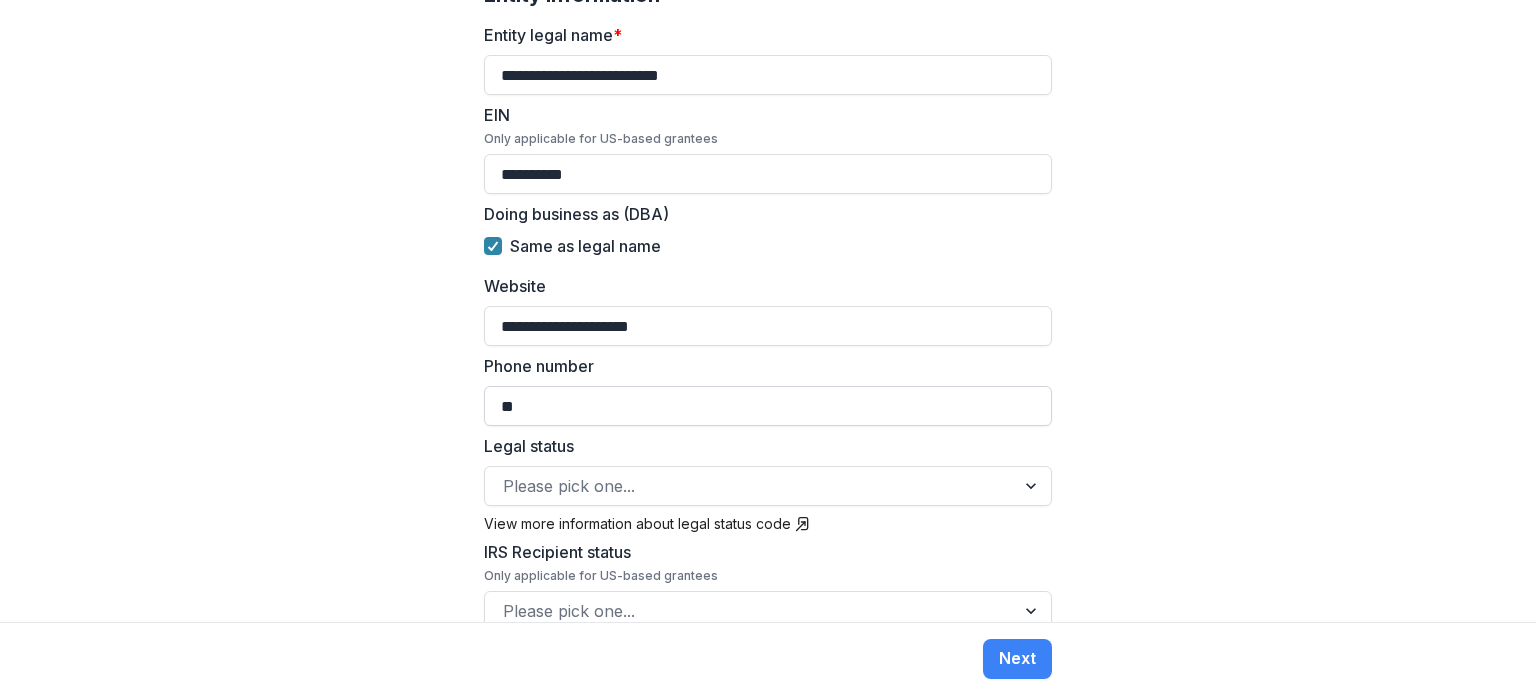 type on "*" 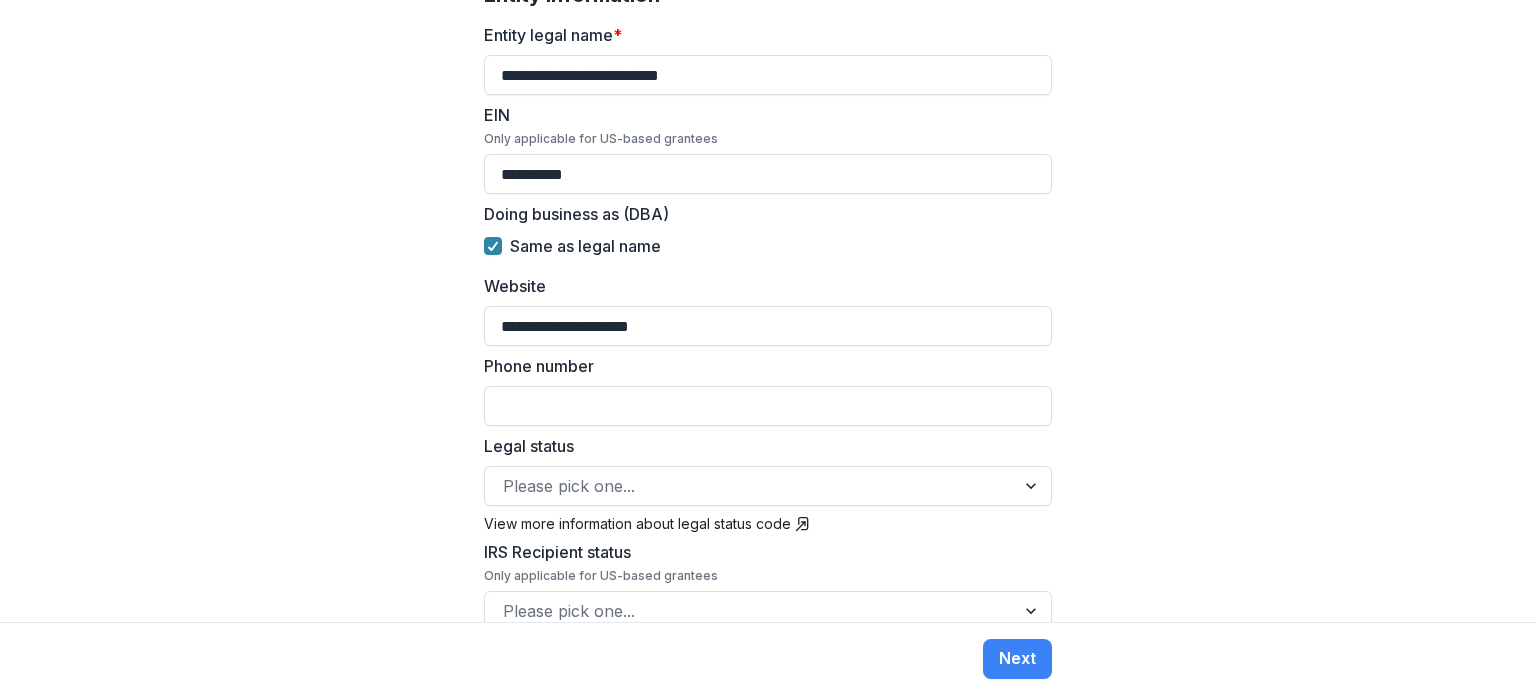 type 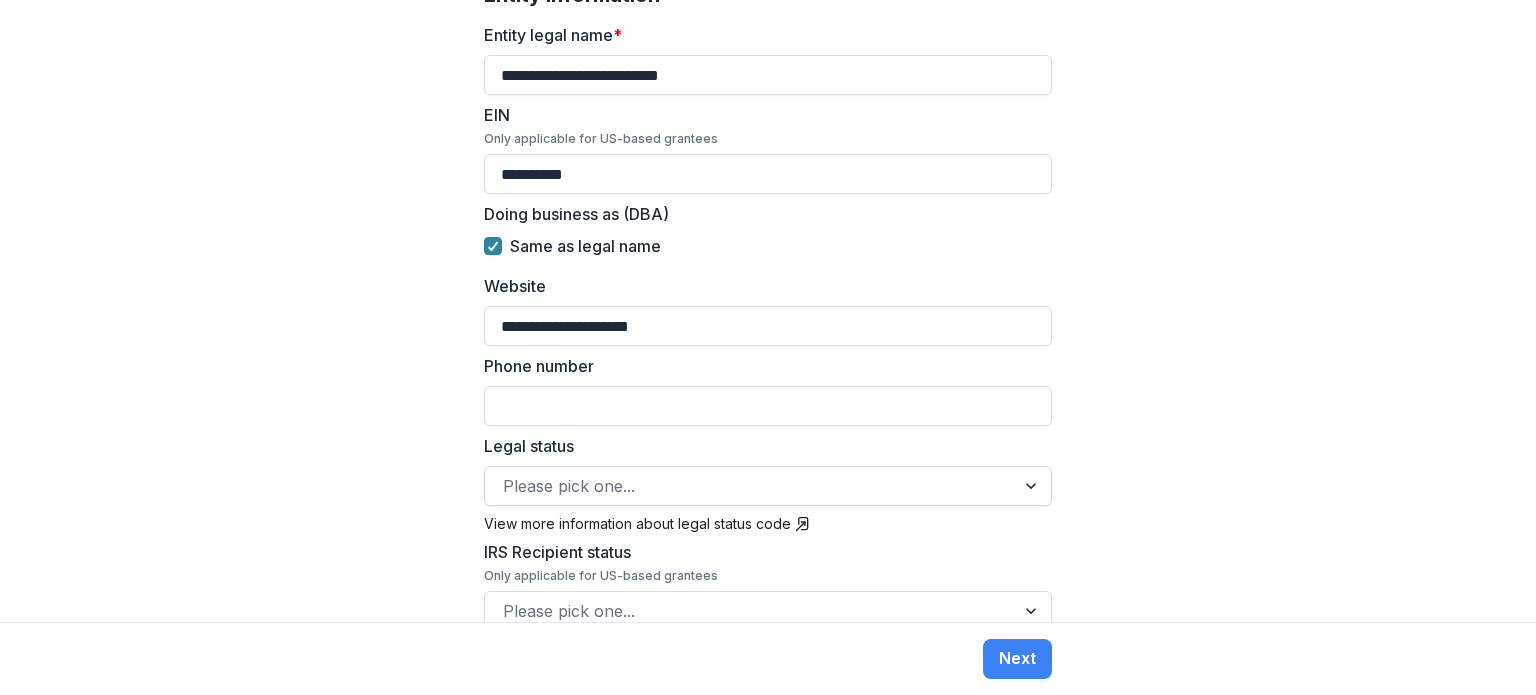 click at bounding box center [750, 486] 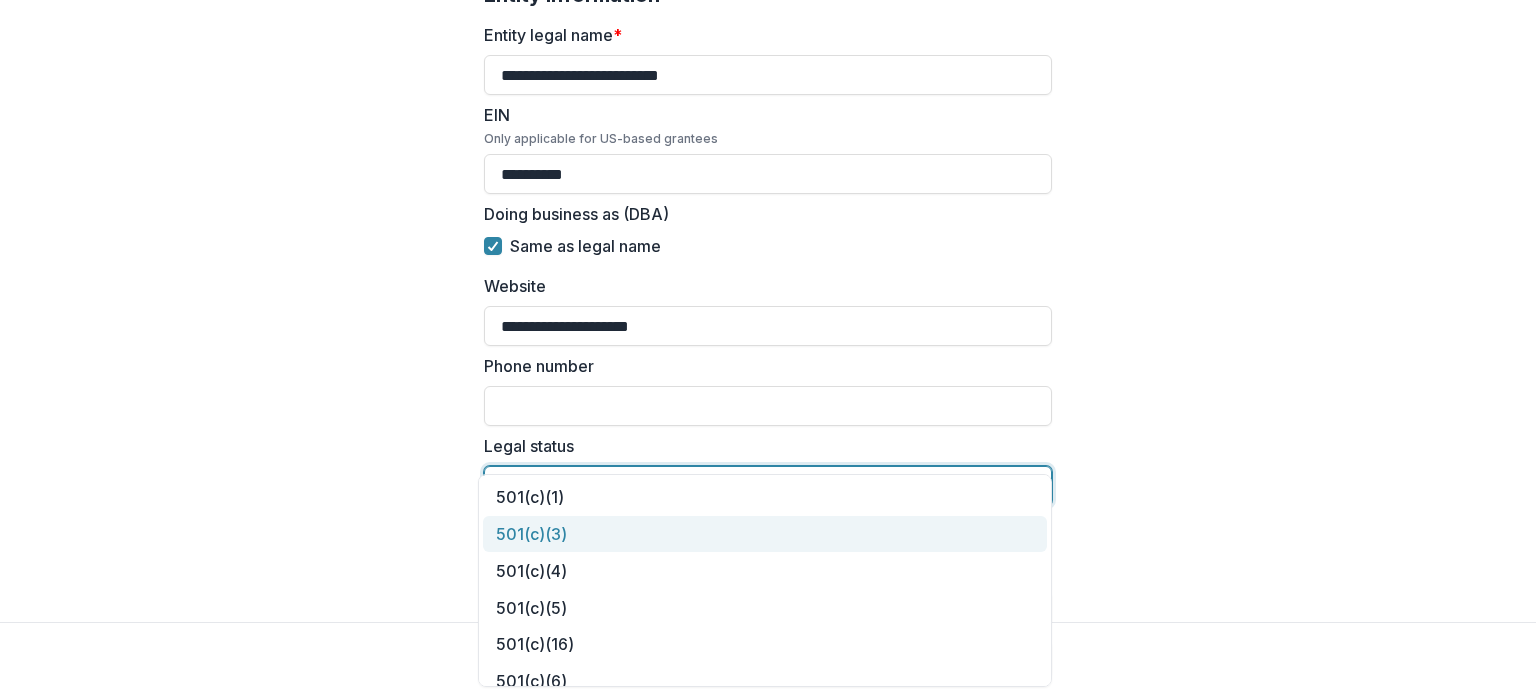click on "501(c)(3)" at bounding box center (765, 534) 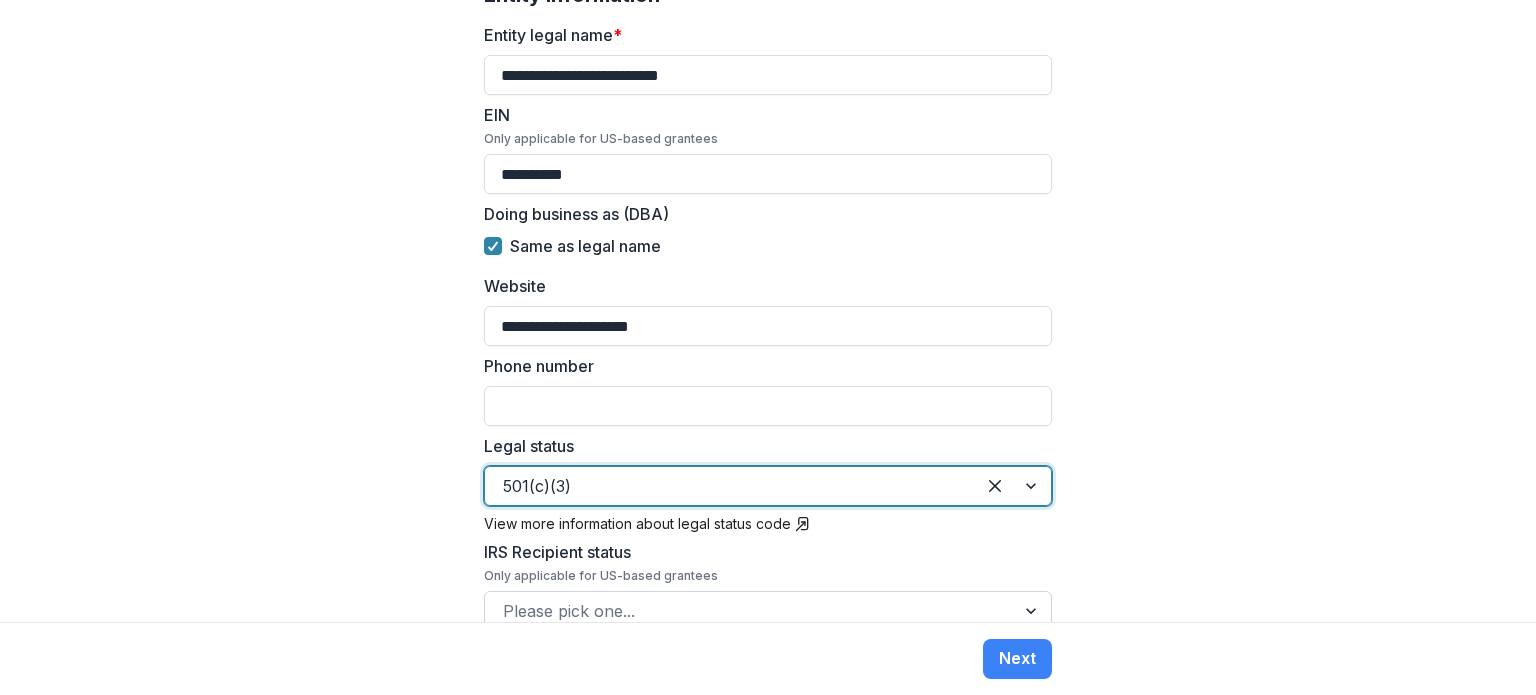 click at bounding box center (750, 611) 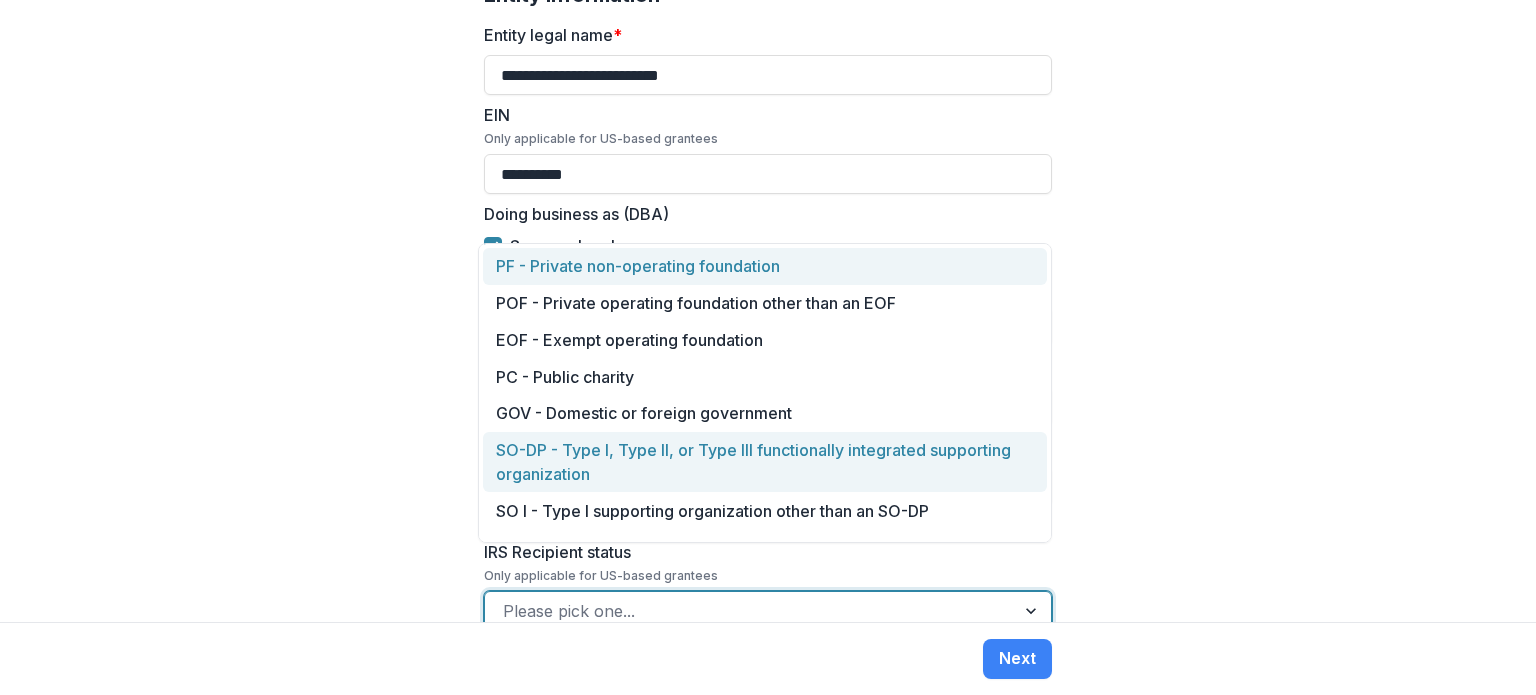 scroll, scrollTop: 35, scrollLeft: 0, axis: vertical 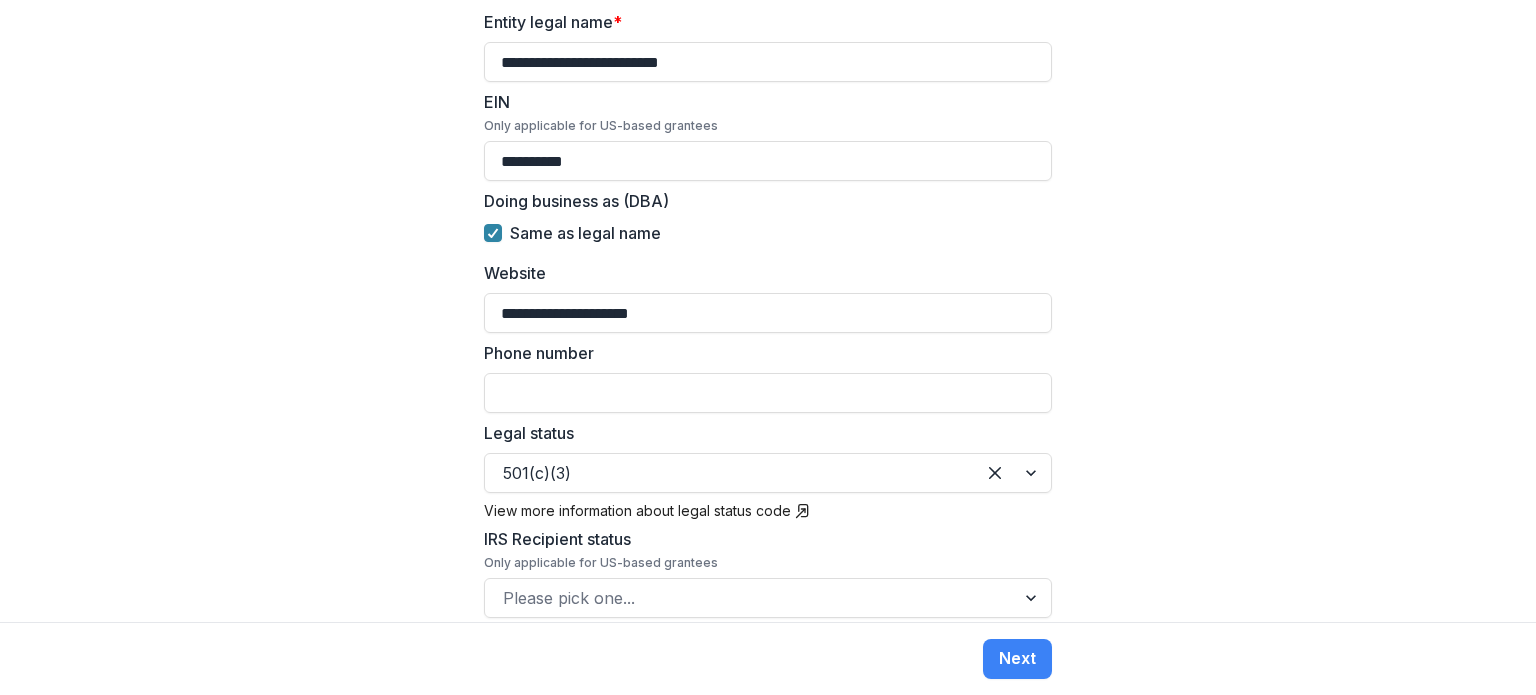 click on "**********" at bounding box center [768, 311] 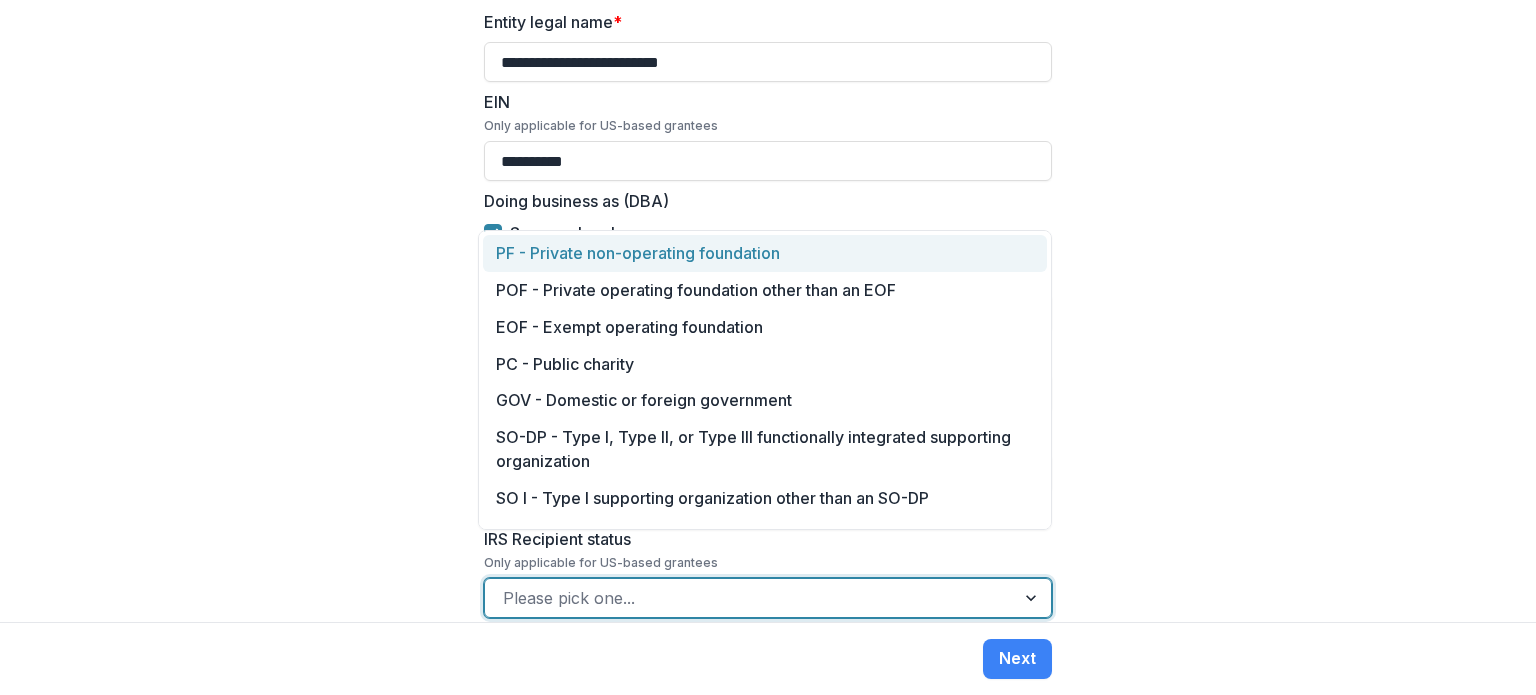 click on "Please pick one..." at bounding box center [768, 598] 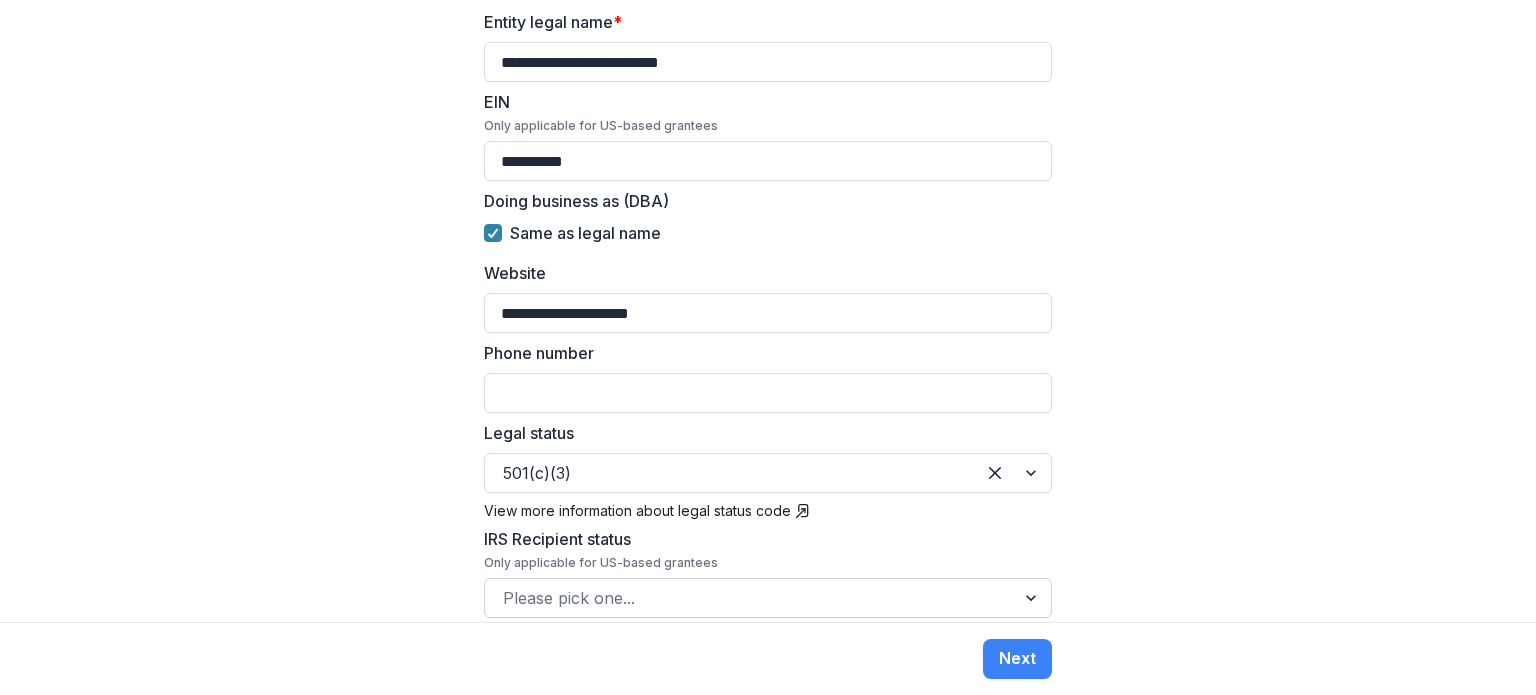 click at bounding box center (750, 598) 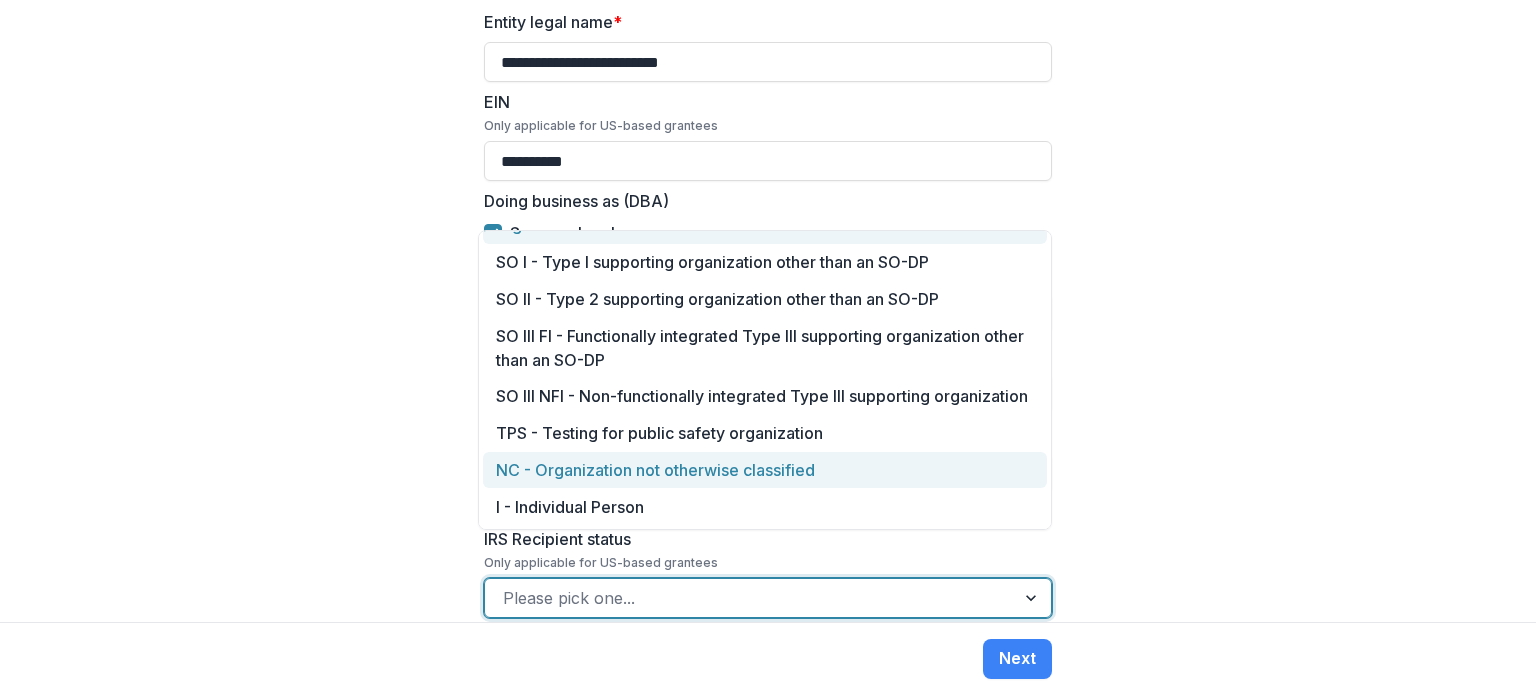 scroll, scrollTop: 260, scrollLeft: 0, axis: vertical 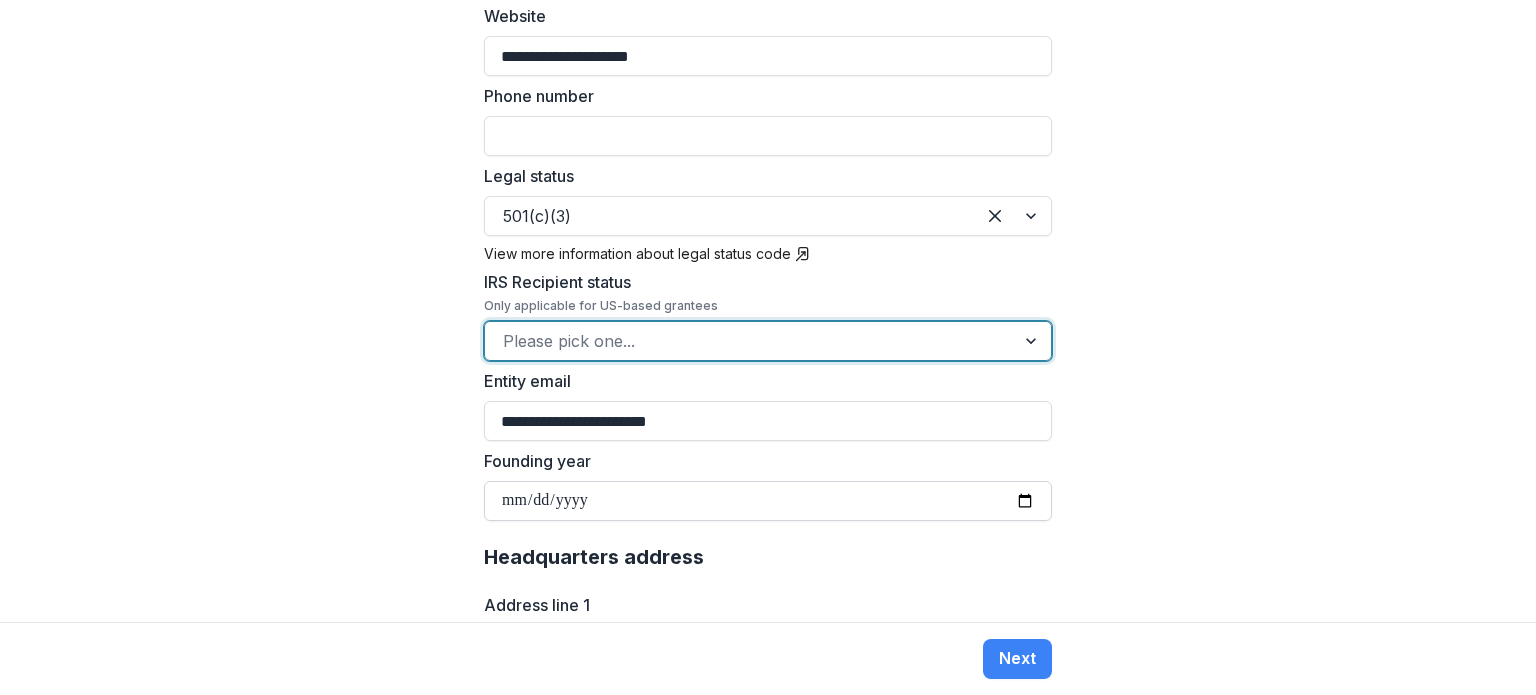click on "Founding year" at bounding box center [768, 501] 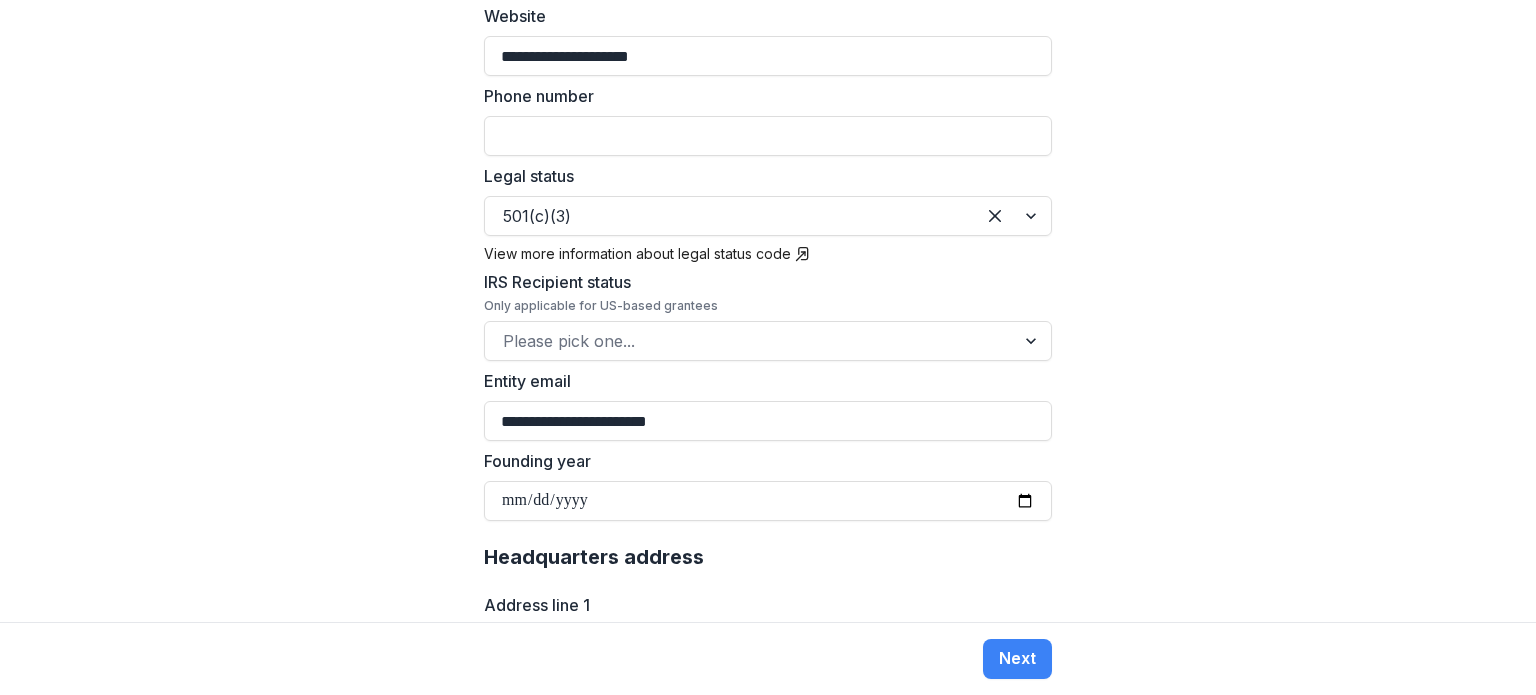 click on "**********" at bounding box center (768, 311) 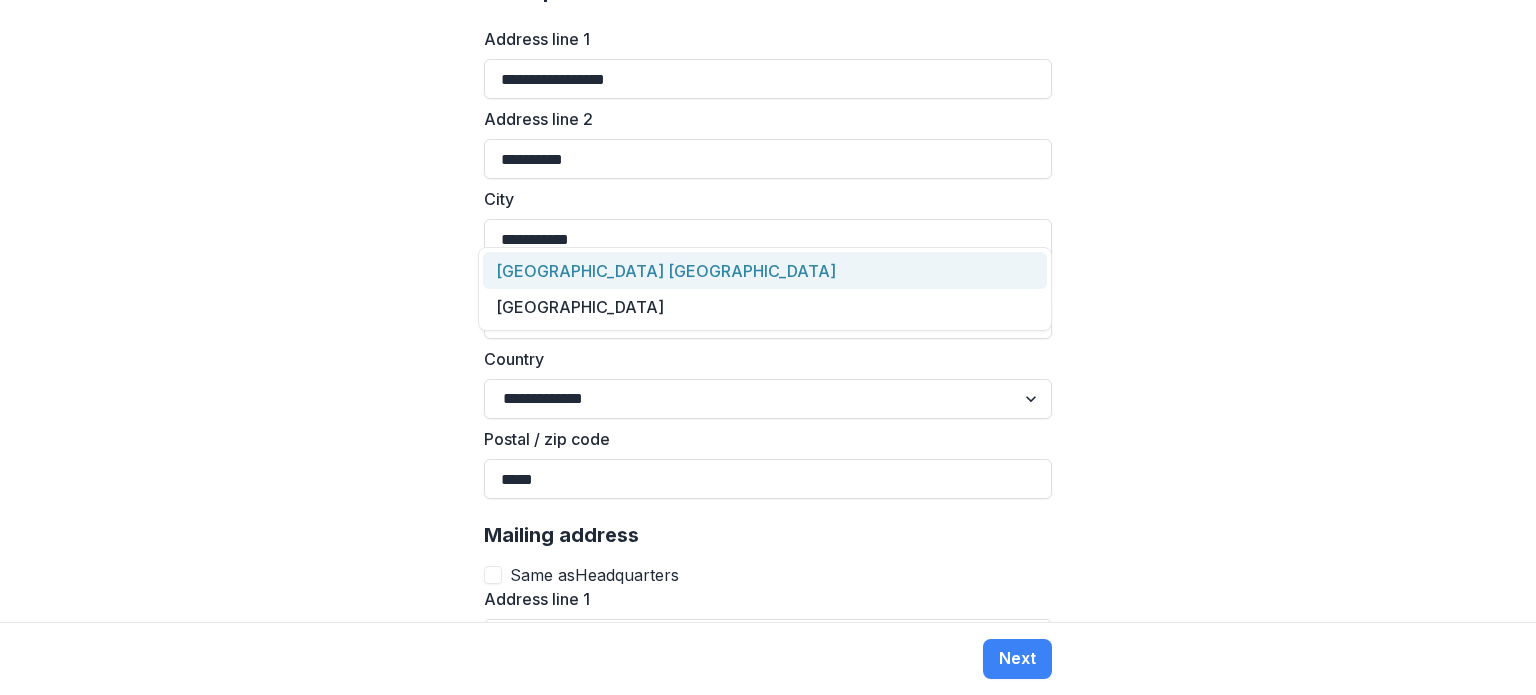 scroll, scrollTop: 1306, scrollLeft: 0, axis: vertical 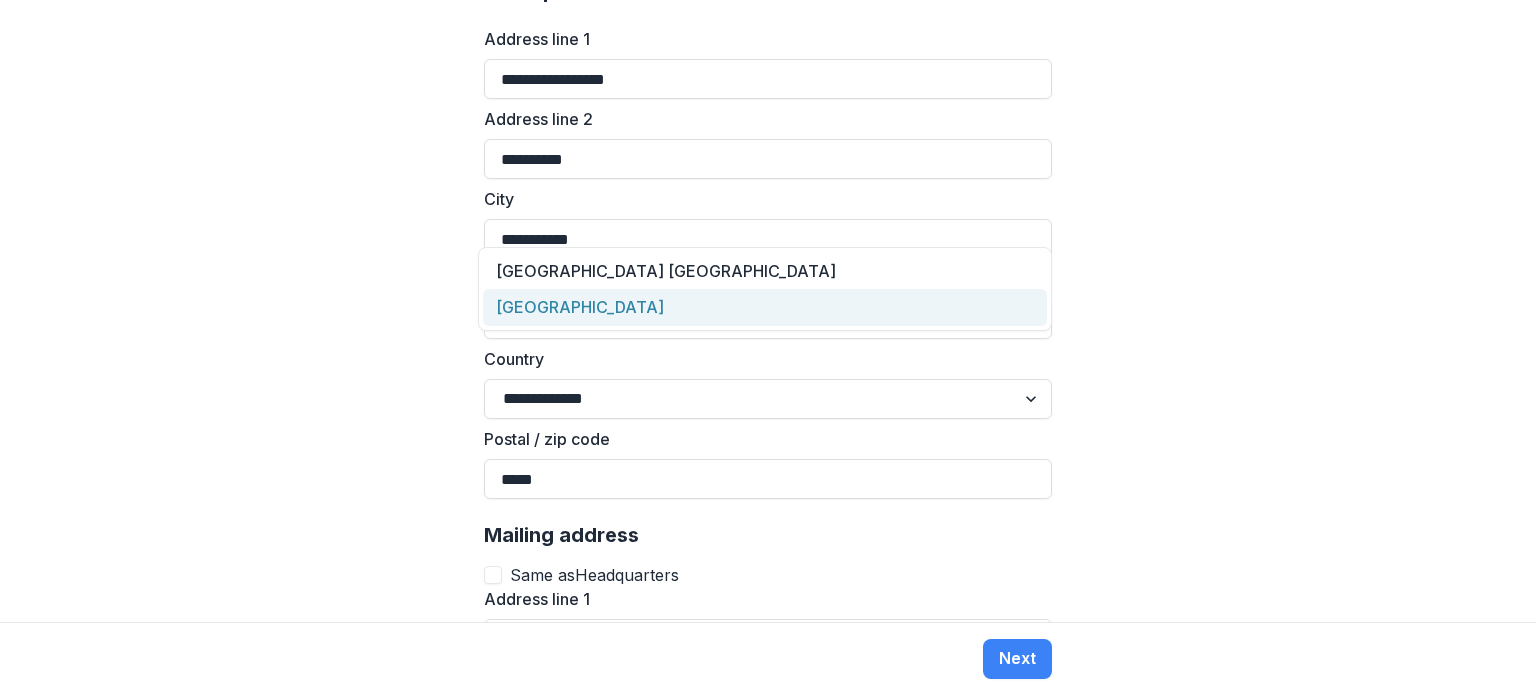 click on "[GEOGRAPHIC_DATA]" at bounding box center [765, 307] 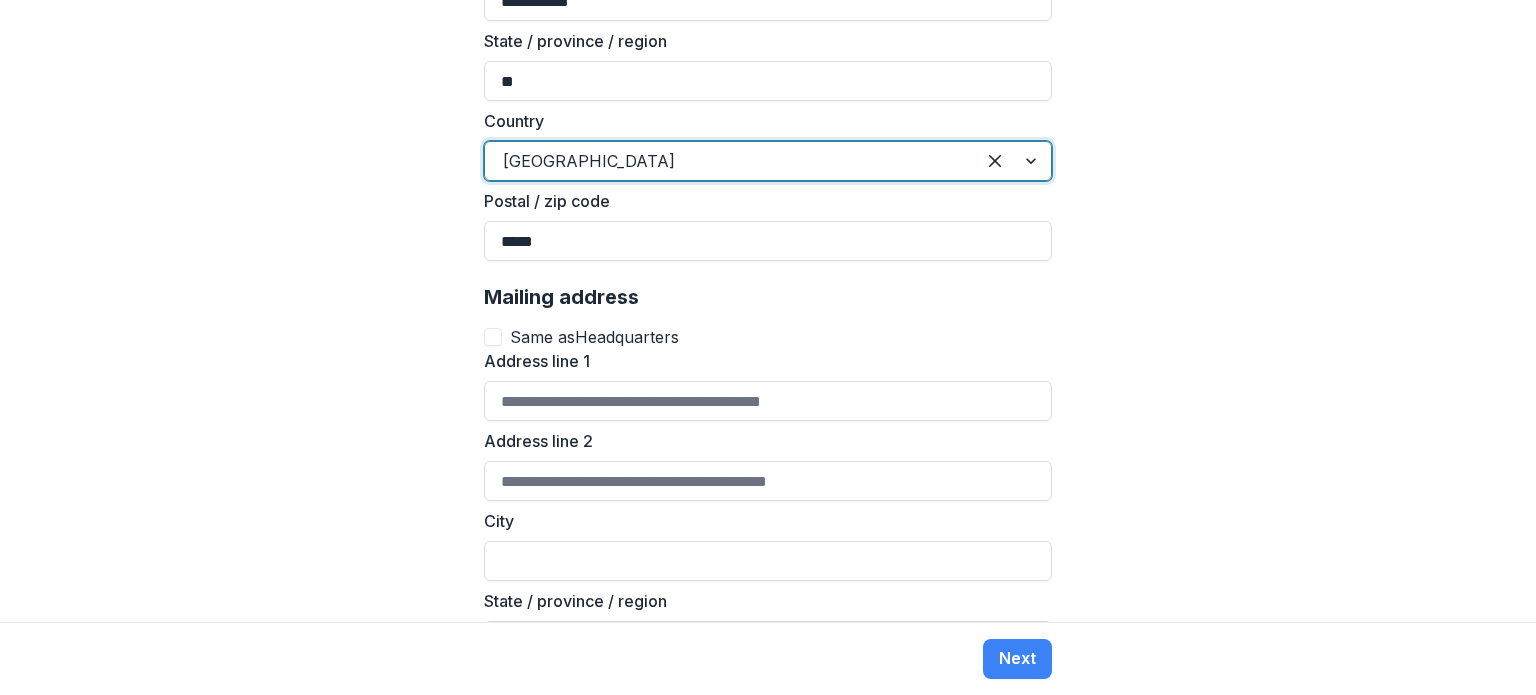 scroll, scrollTop: 1546, scrollLeft: 0, axis: vertical 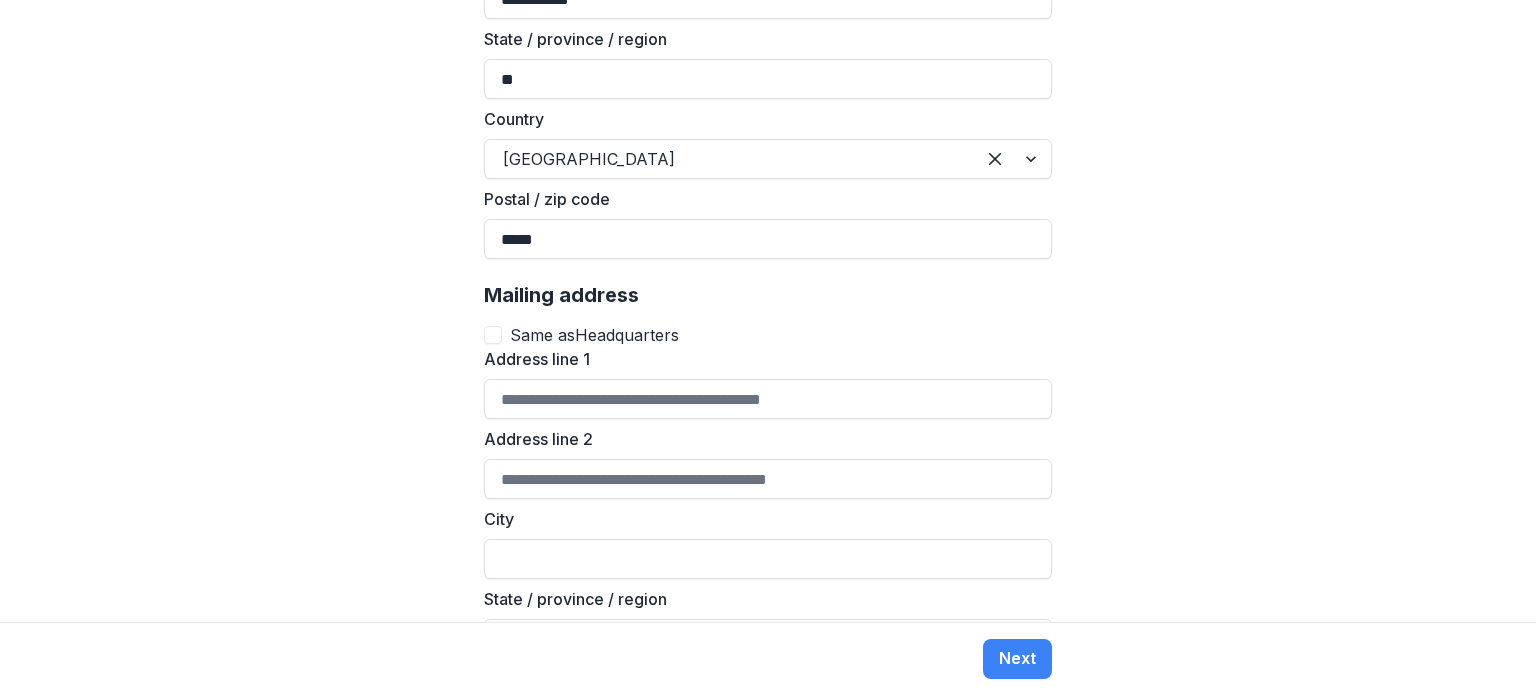 click at bounding box center (493, 335) 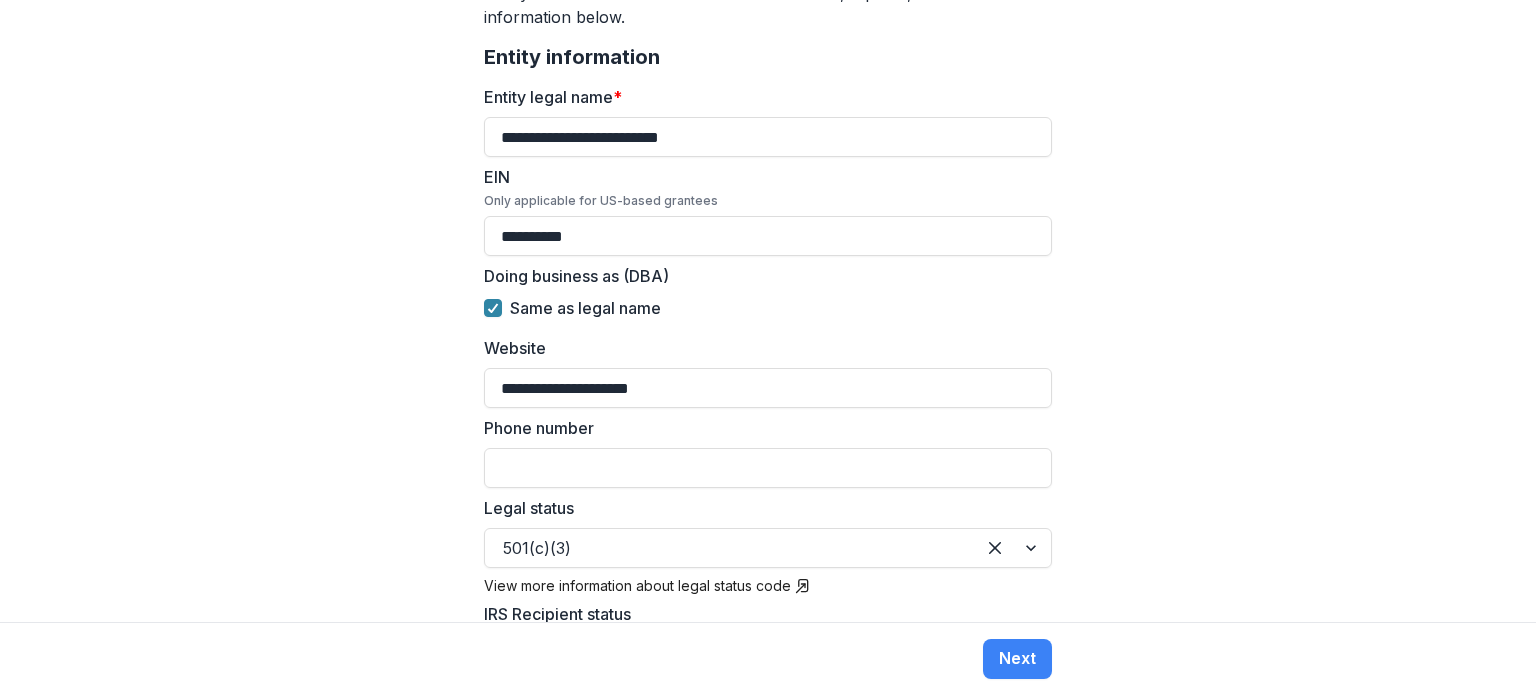 scroll, scrollTop: 399, scrollLeft: 0, axis: vertical 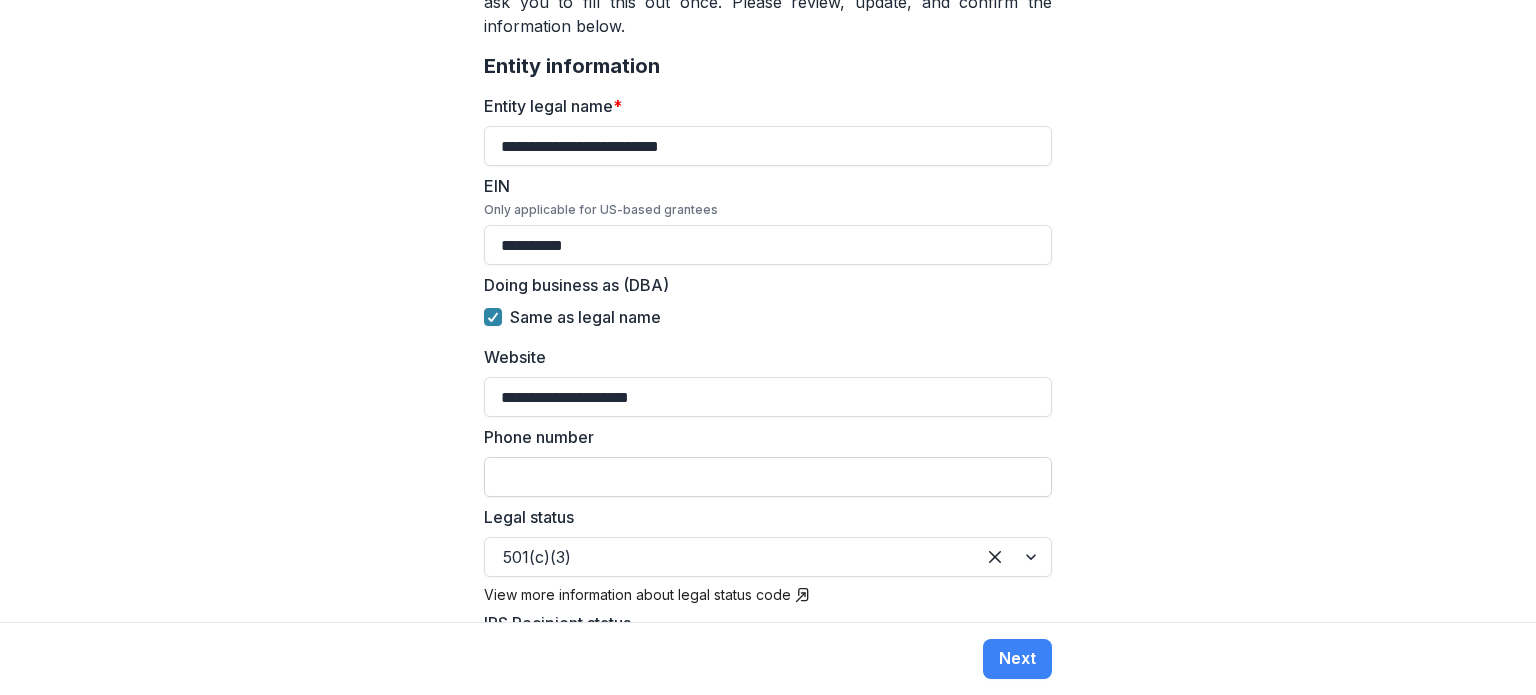 click on "Phone number" at bounding box center [768, 477] 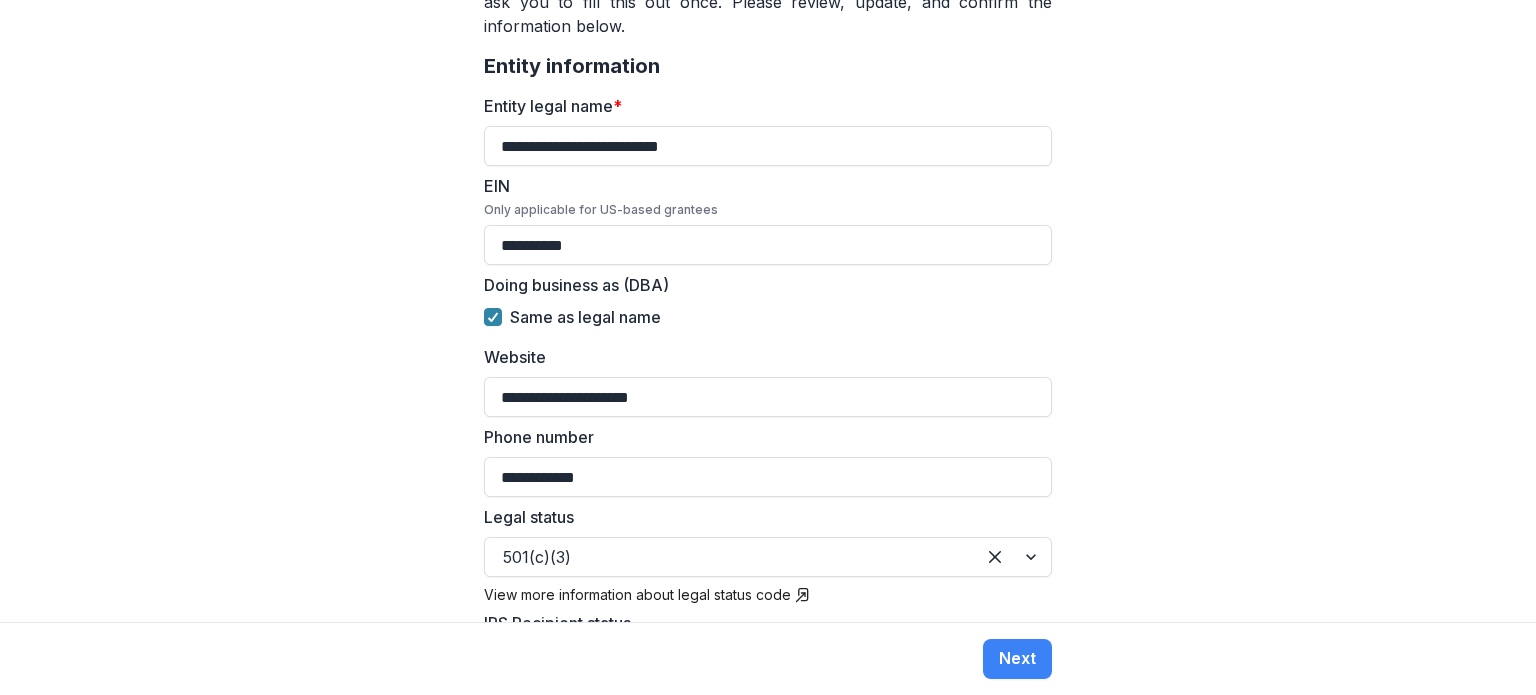 type on "**********" 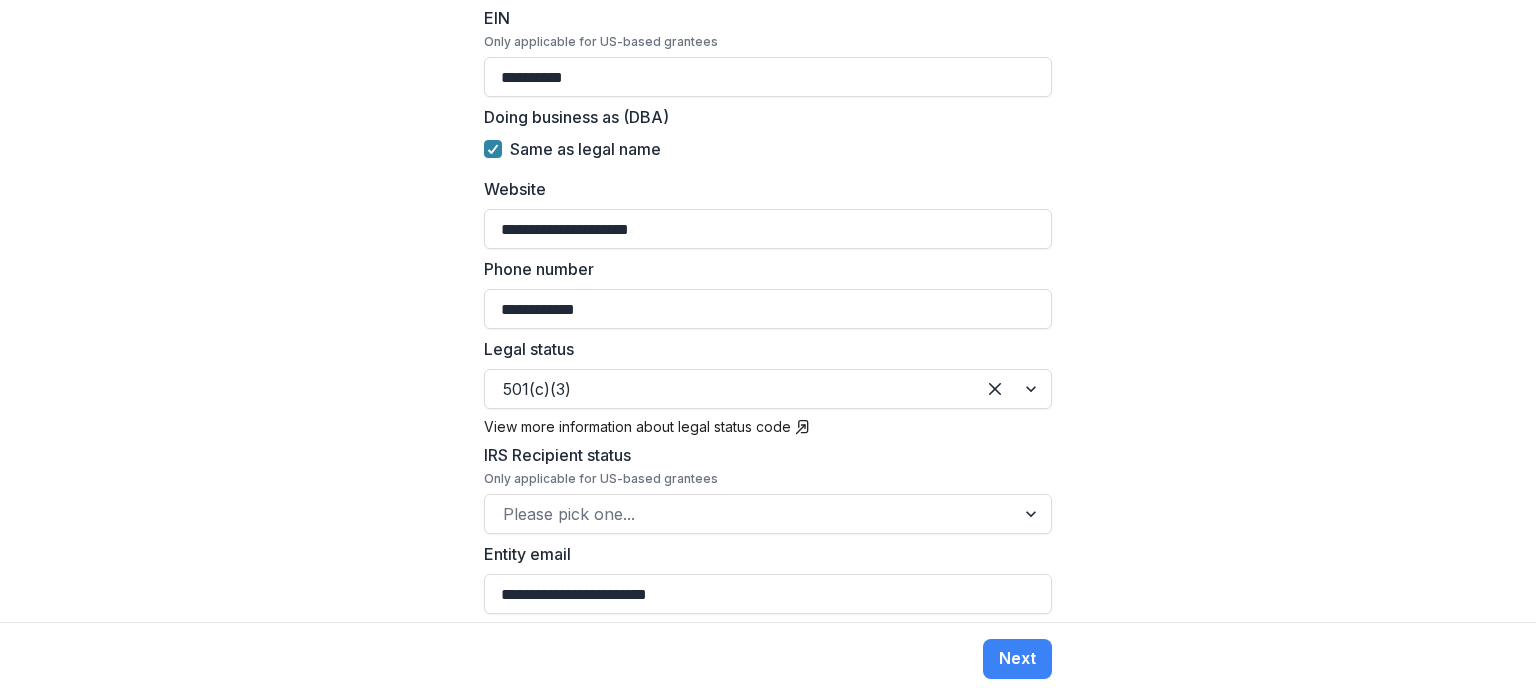 scroll, scrollTop: 567, scrollLeft: 0, axis: vertical 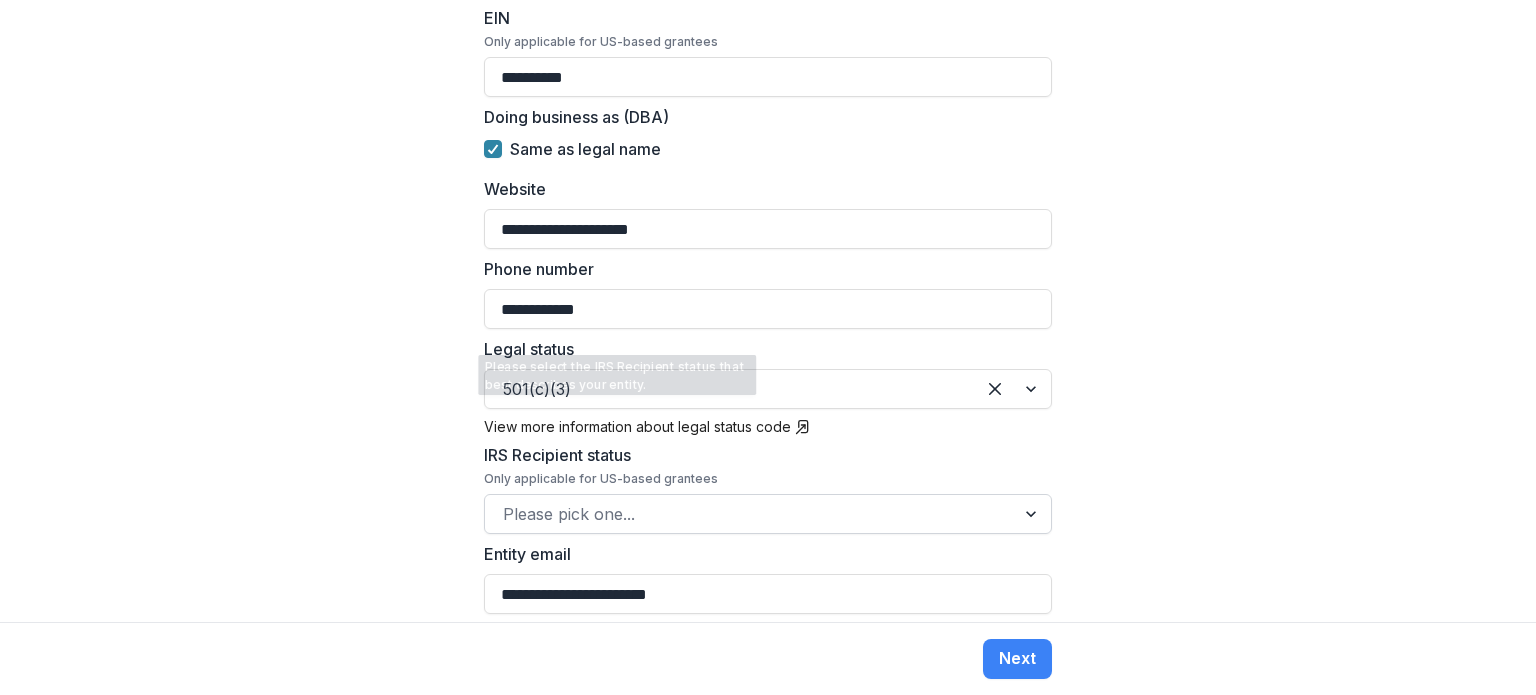 click at bounding box center [750, 514] 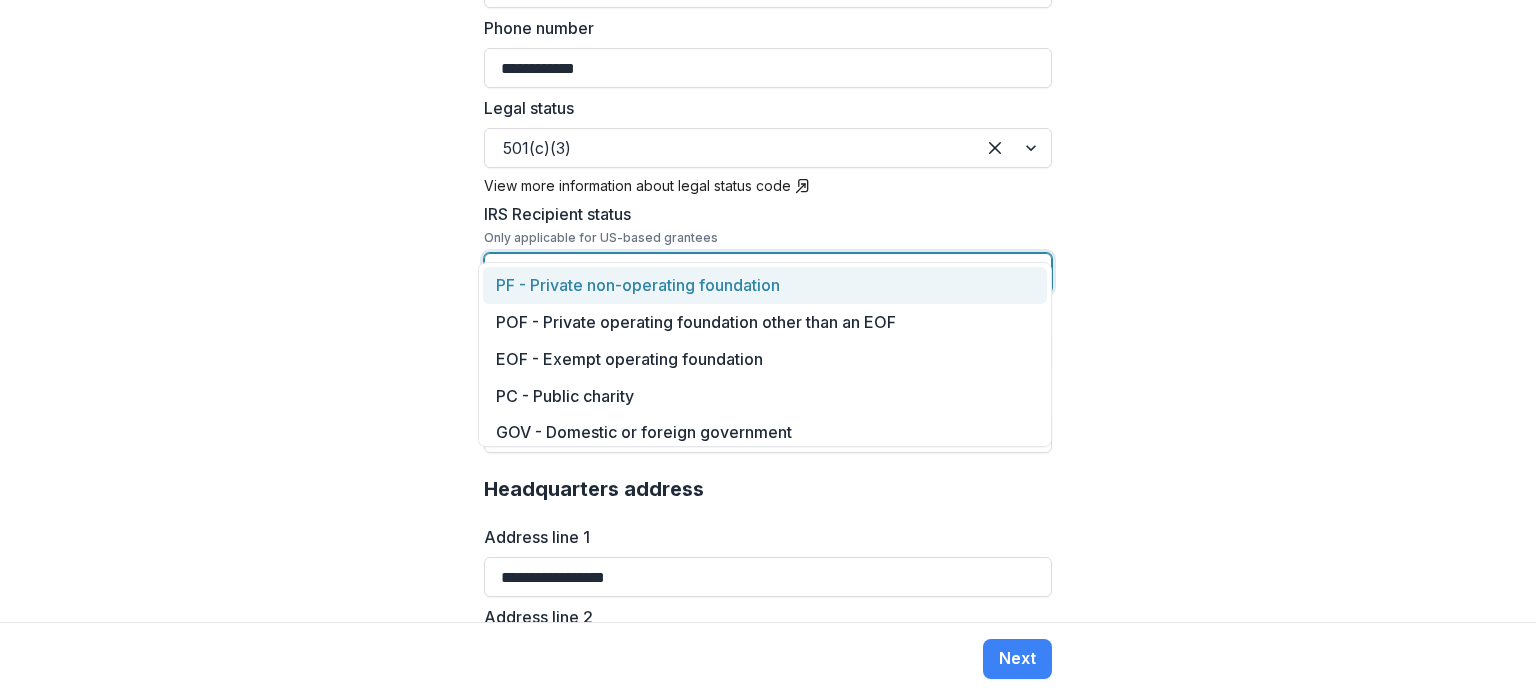 scroll, scrollTop: 807, scrollLeft: 0, axis: vertical 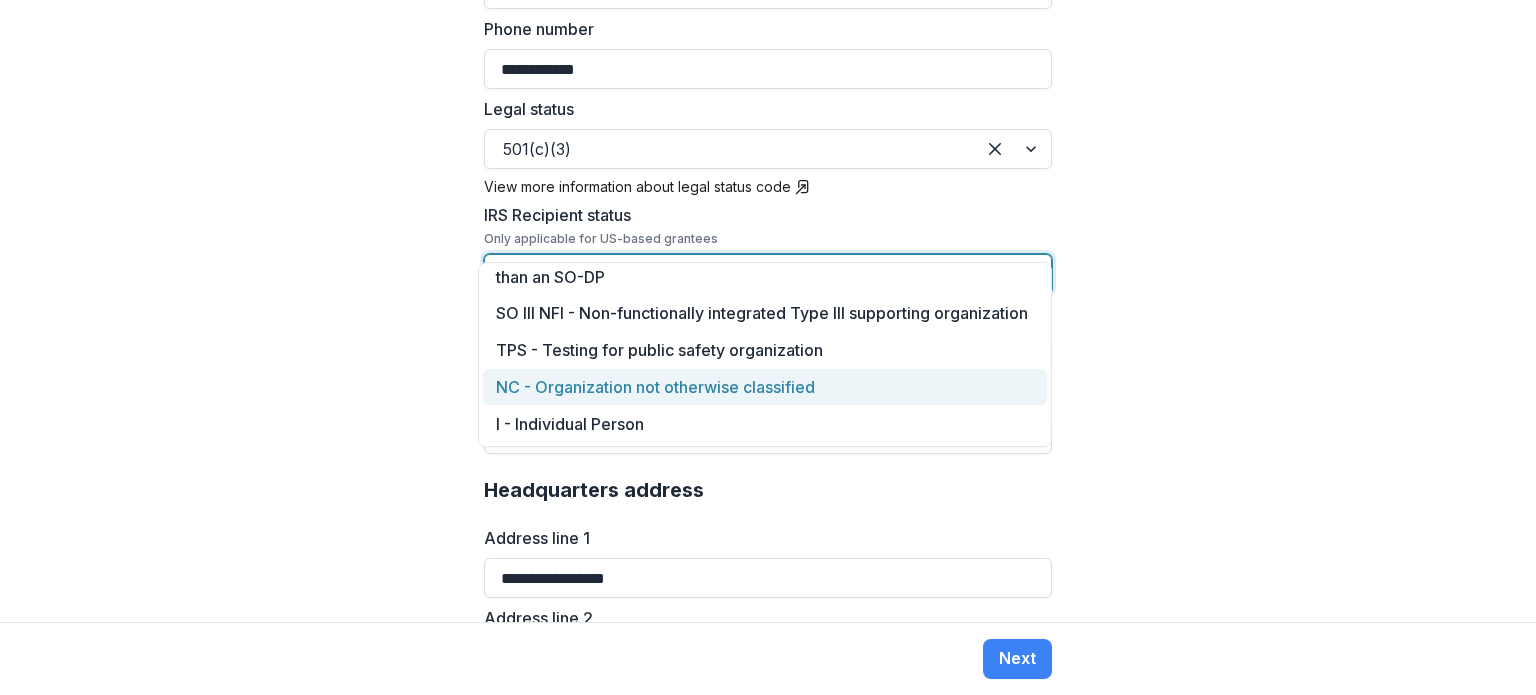 click on "NC - Organization not otherwise classified" at bounding box center [765, 387] 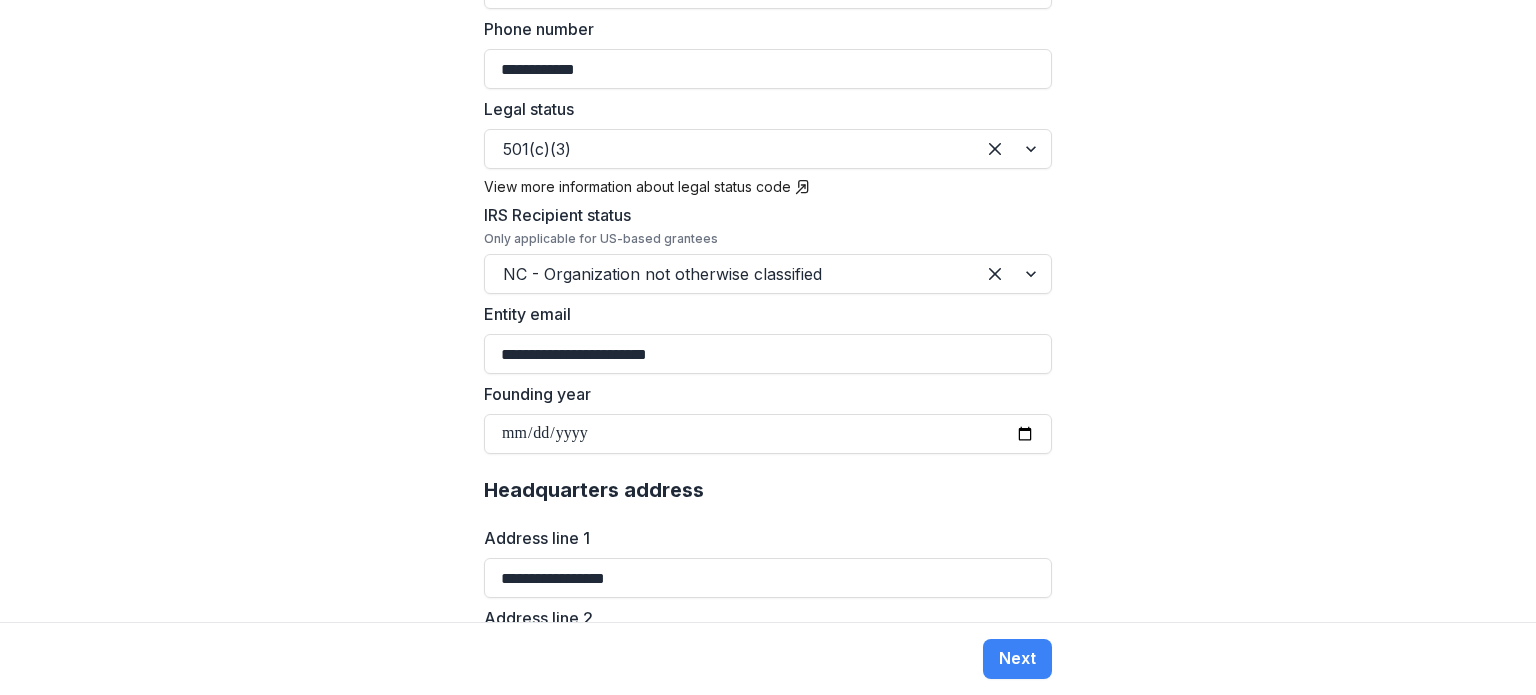 click on "**********" at bounding box center (768, 311) 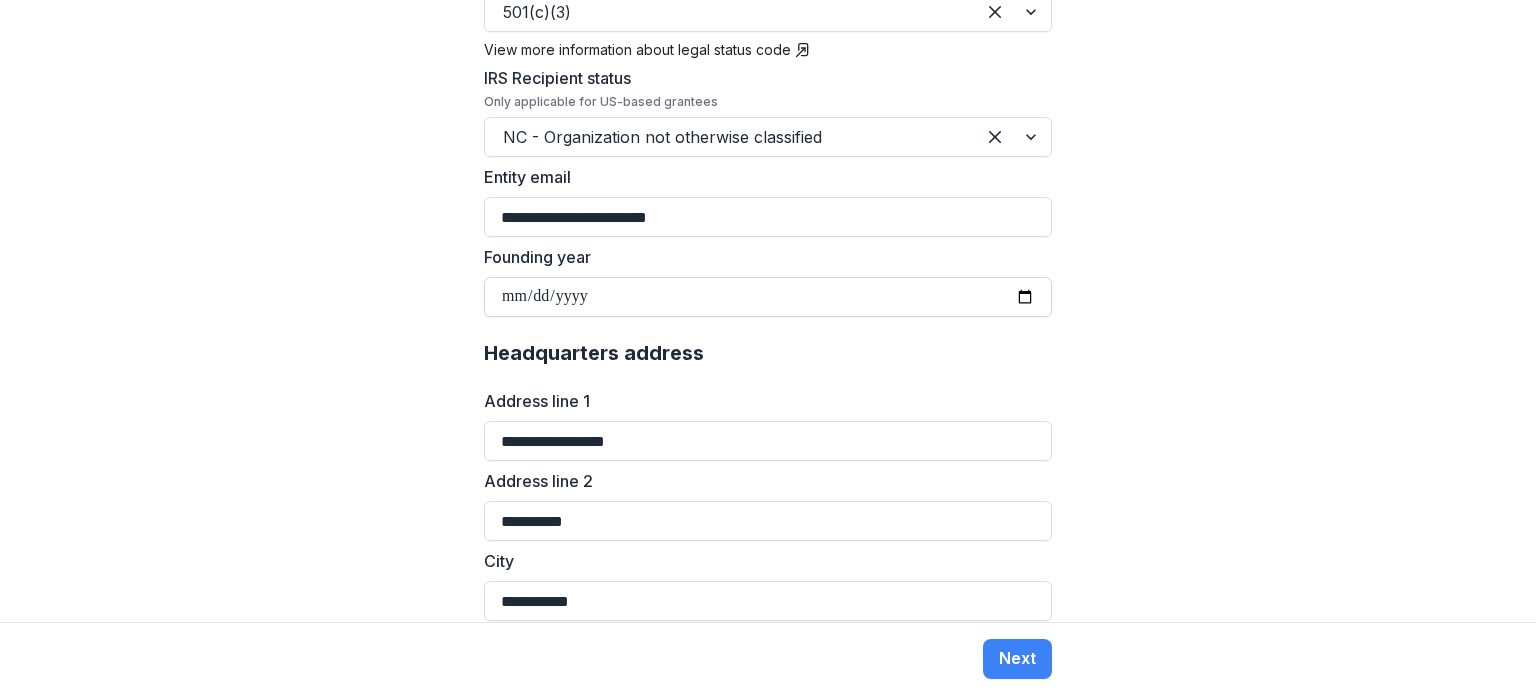 click on "Founding year" at bounding box center (768, 297) 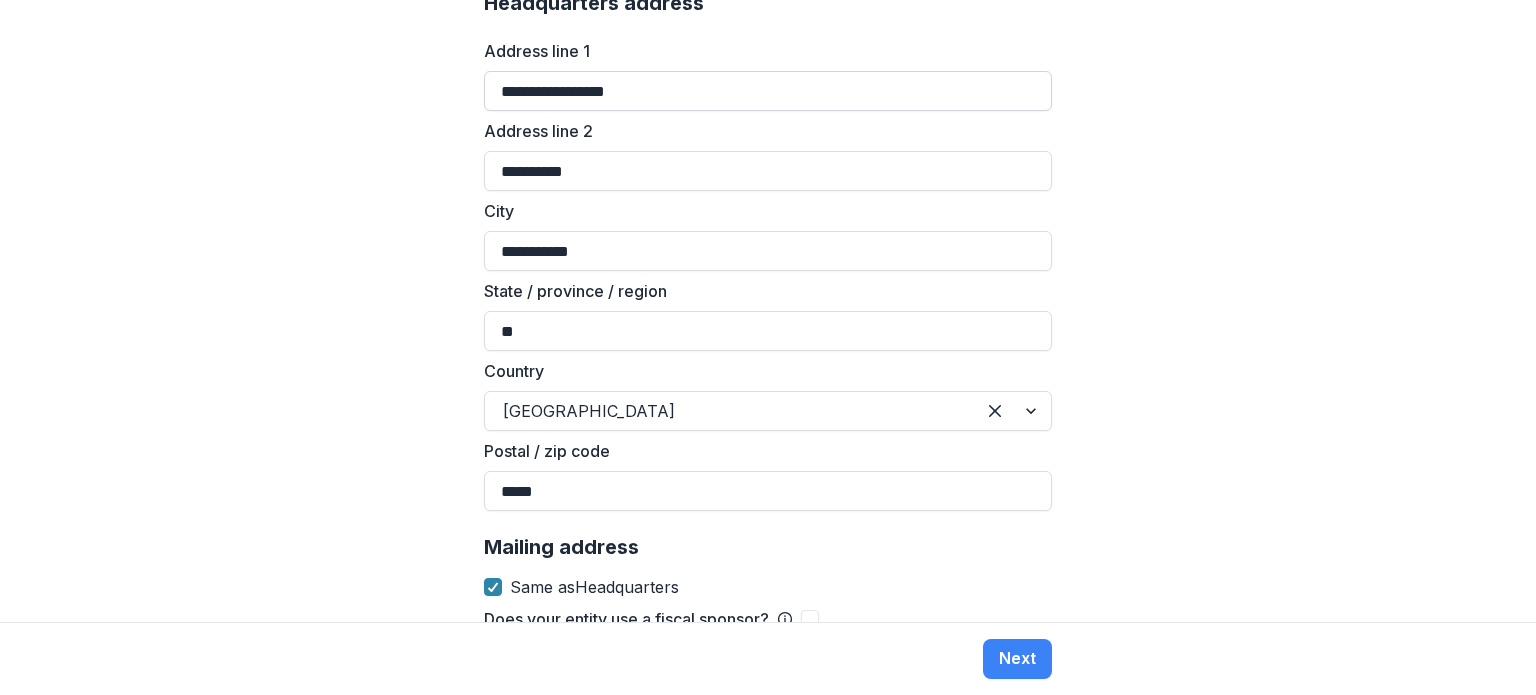 scroll, scrollTop: 1490, scrollLeft: 0, axis: vertical 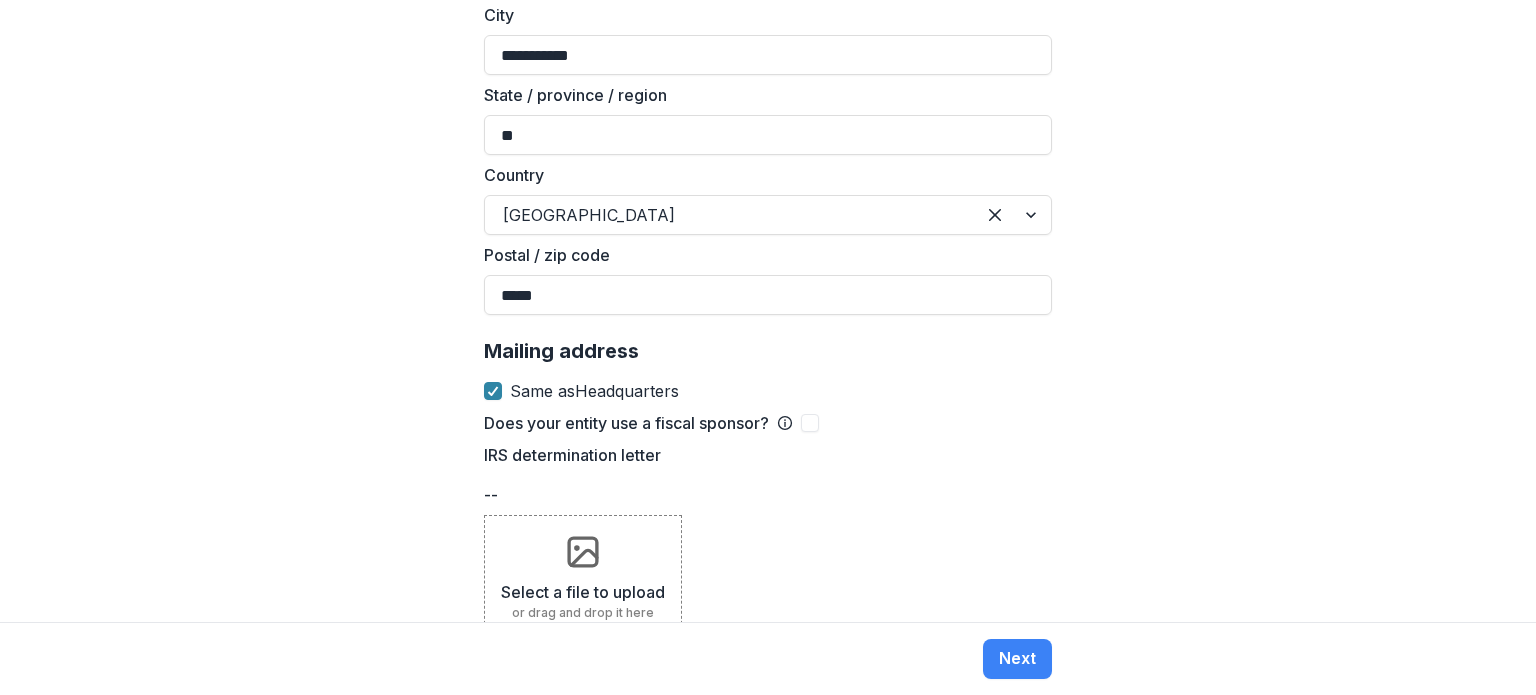 click on "Select a file to upload or drag and drop it here" at bounding box center [583, 577] 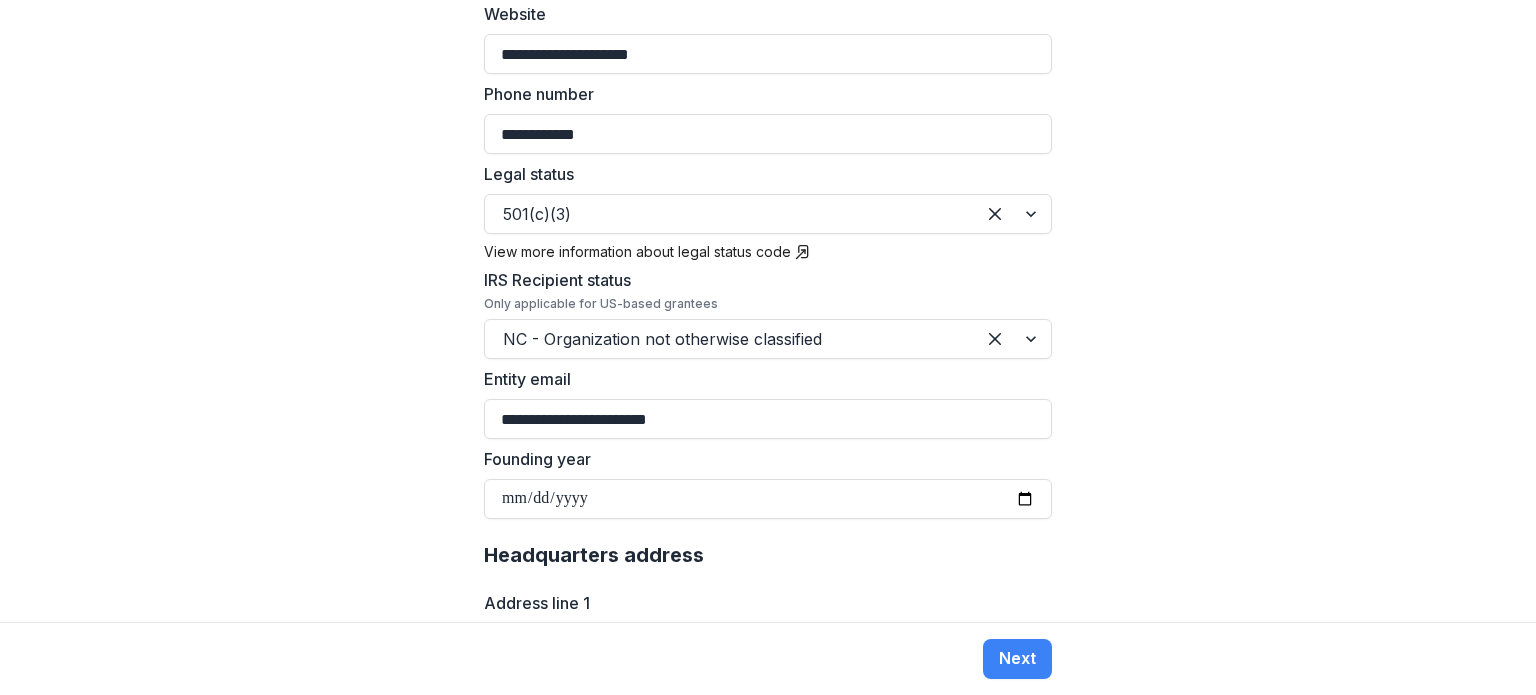 scroll, scrollTop: 819, scrollLeft: 0, axis: vertical 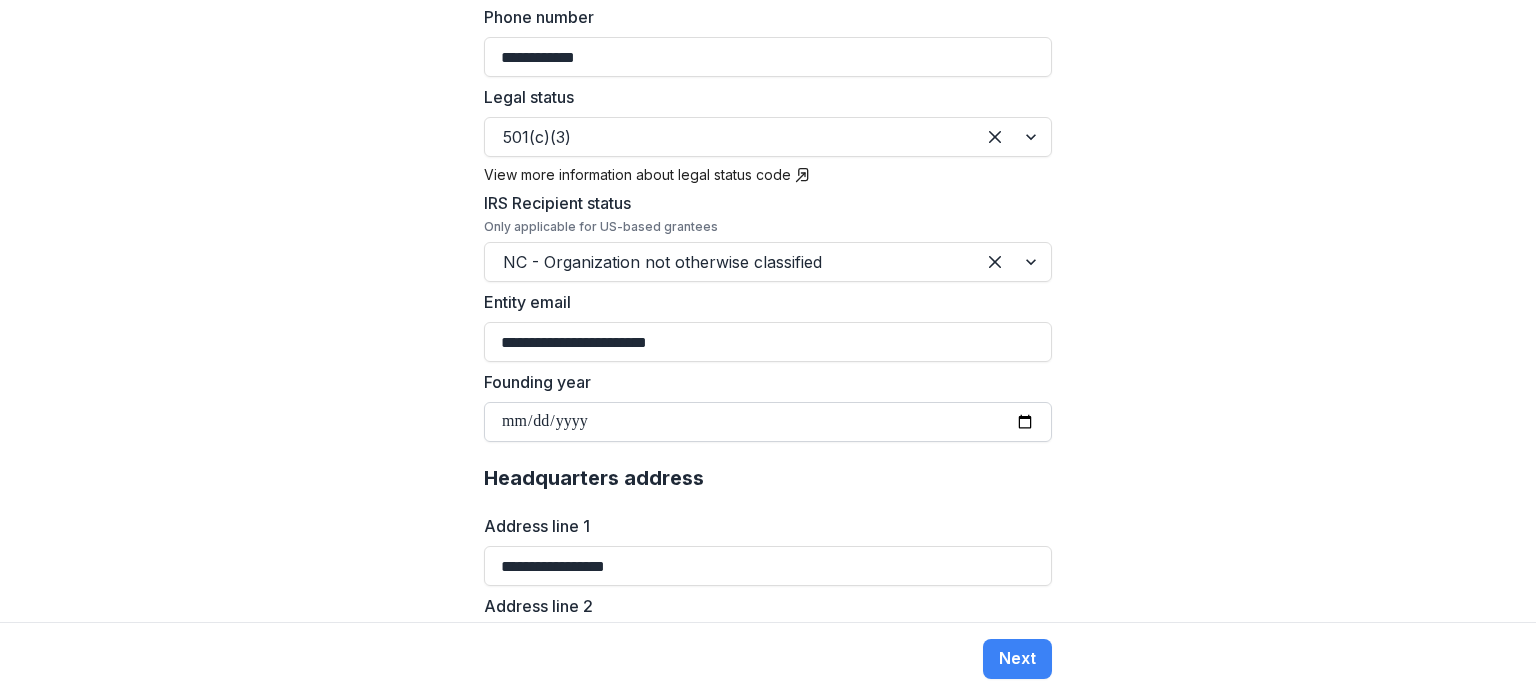 click on "**********" at bounding box center (768, 422) 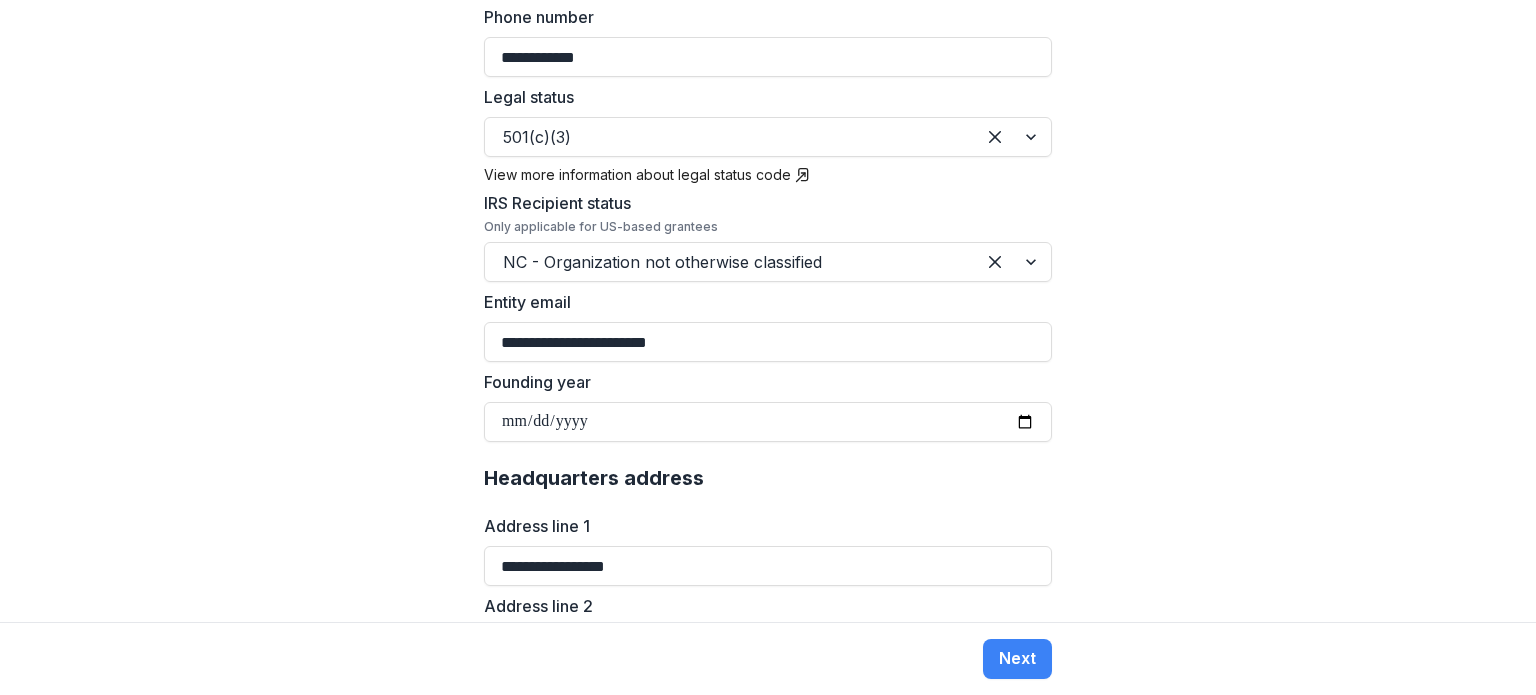 click on "**********" at bounding box center [768, 311] 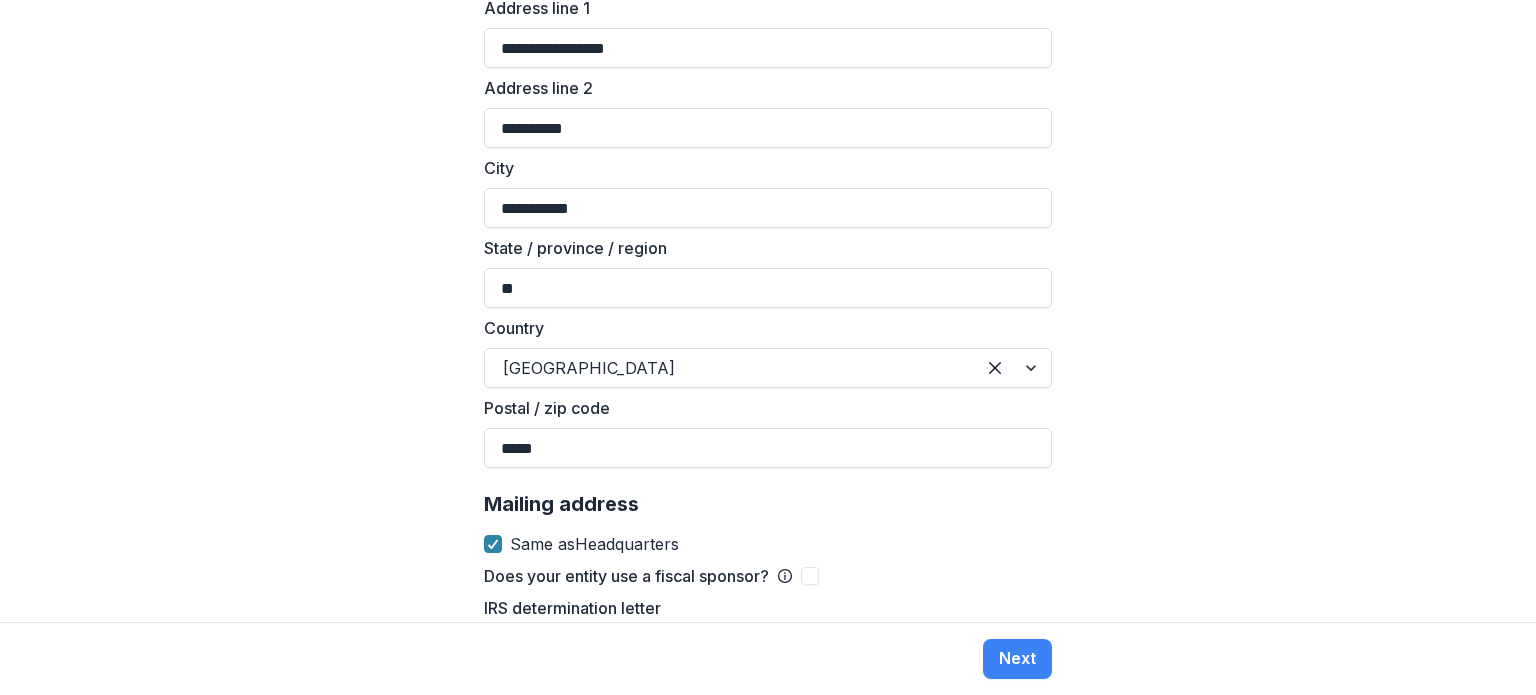 scroll, scrollTop: 1494, scrollLeft: 0, axis: vertical 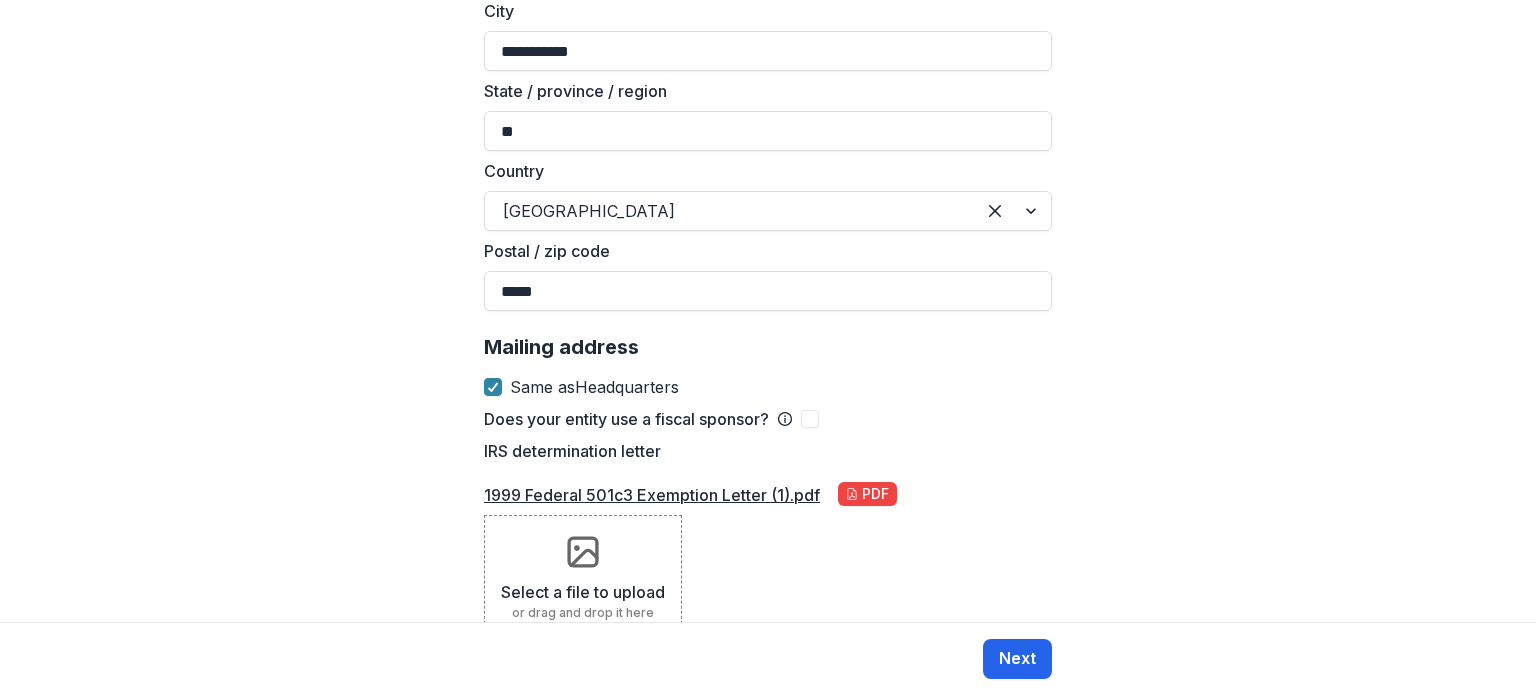 click on "Next" at bounding box center (1017, 659) 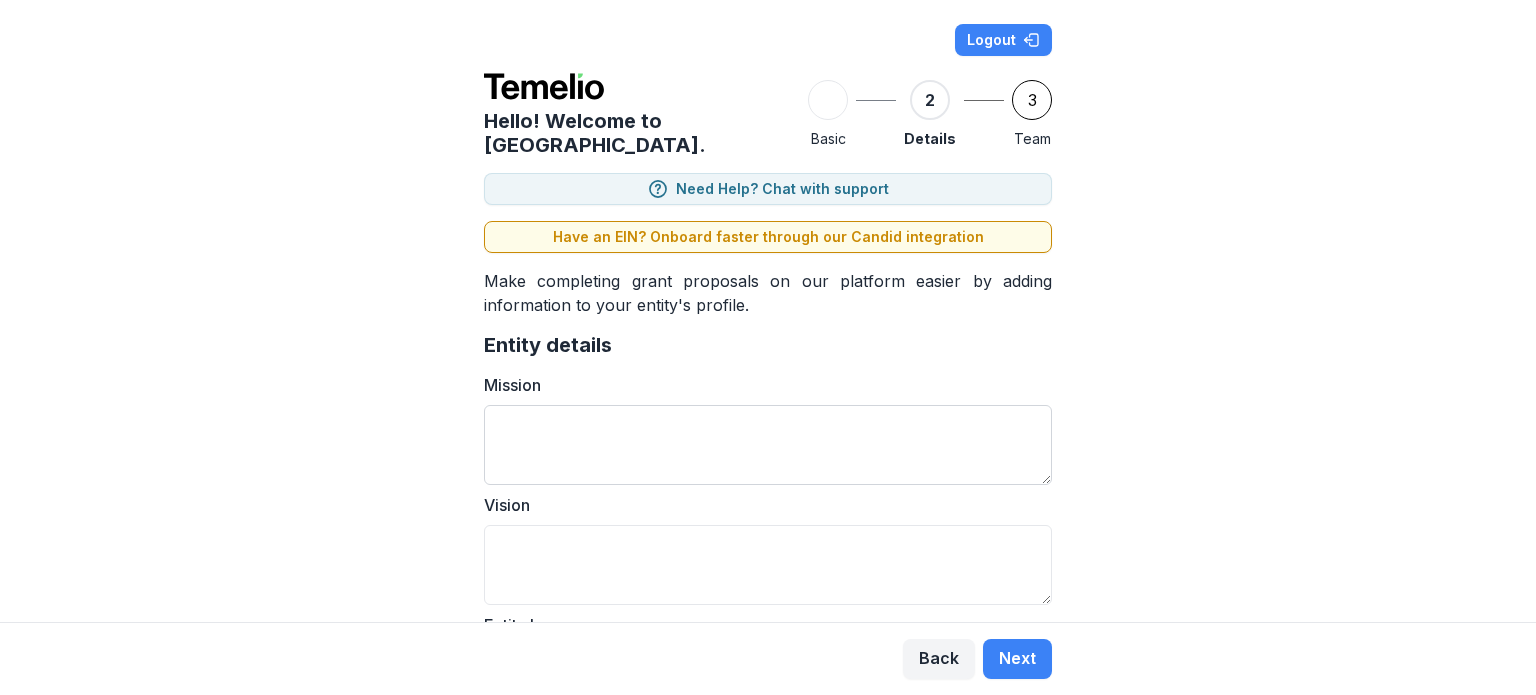 click on "Mission" at bounding box center [768, 445] 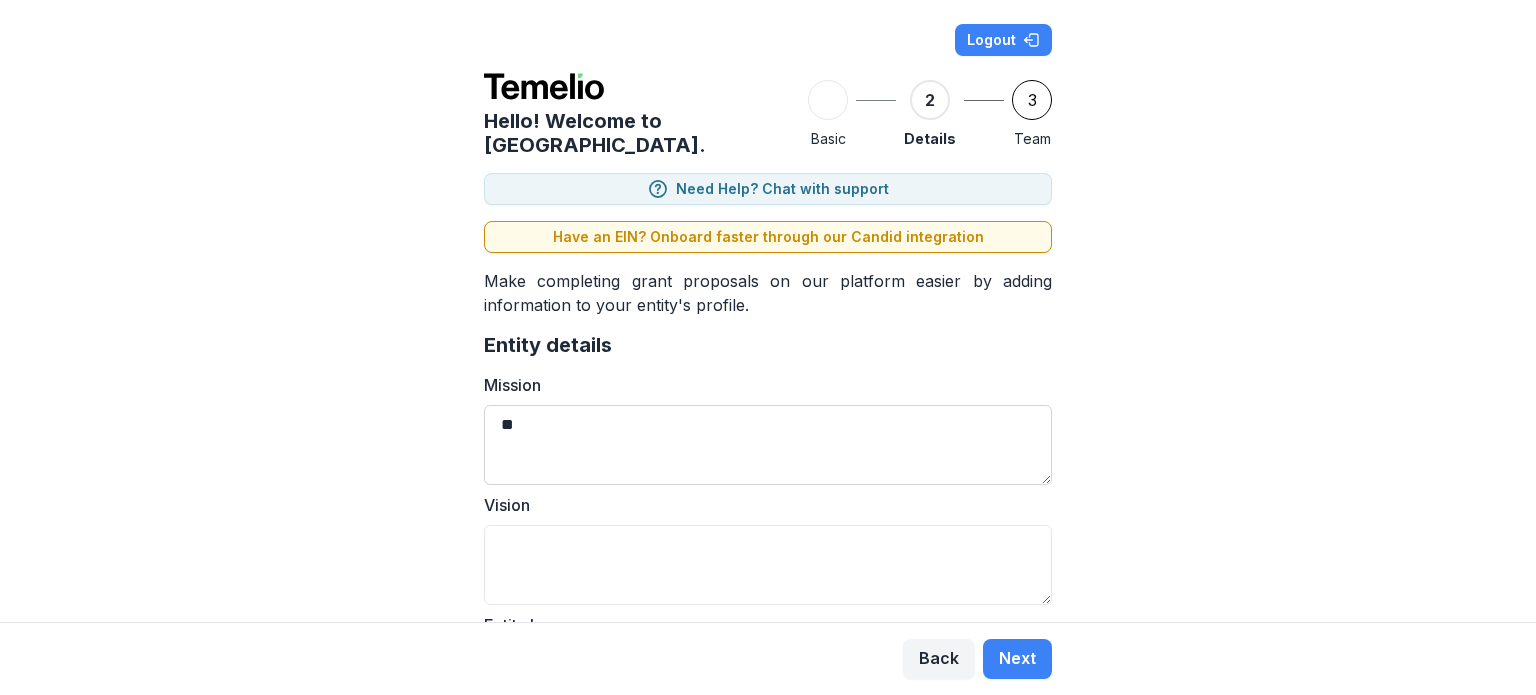 type on "*" 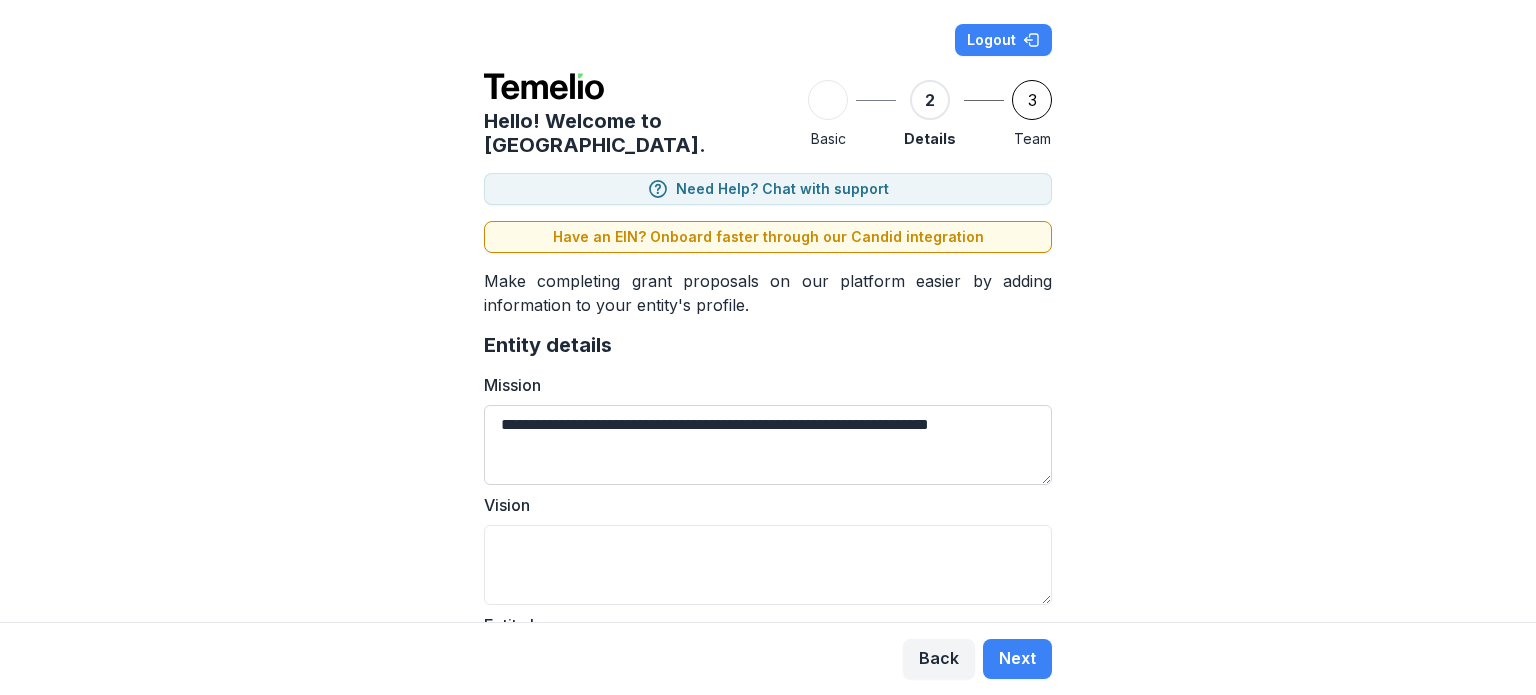 paste on "**********" 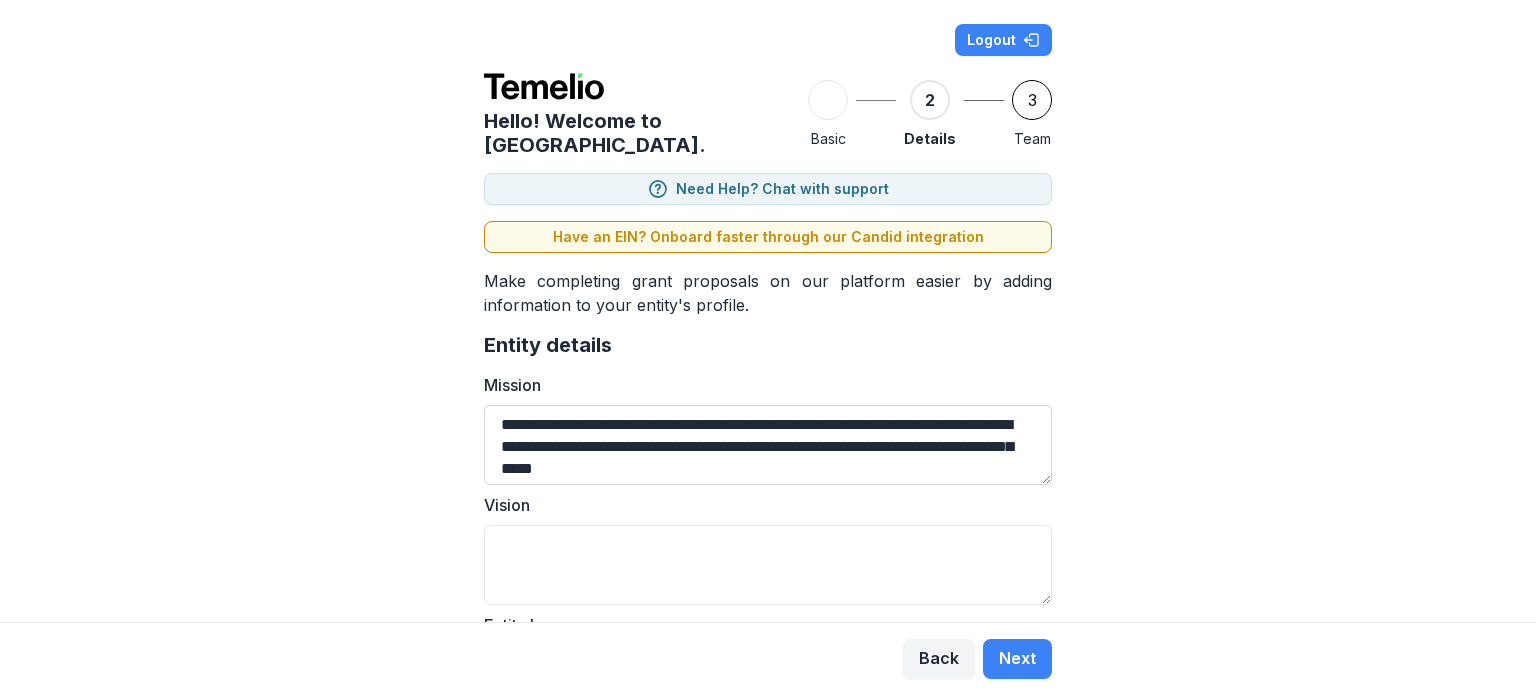 drag, startPoint x: 520, startPoint y: 431, endPoint x: 840, endPoint y: 413, distance: 320.50586 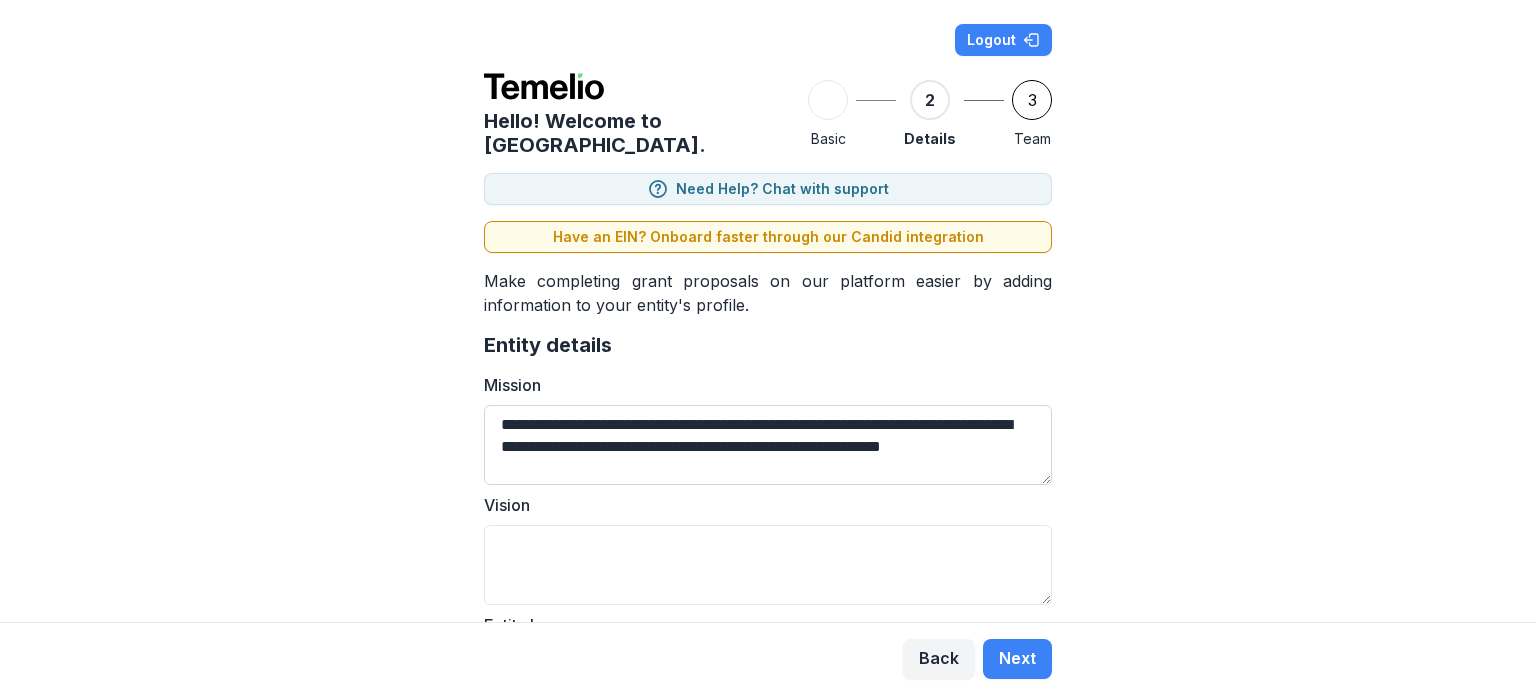 scroll, scrollTop: 4, scrollLeft: 0, axis: vertical 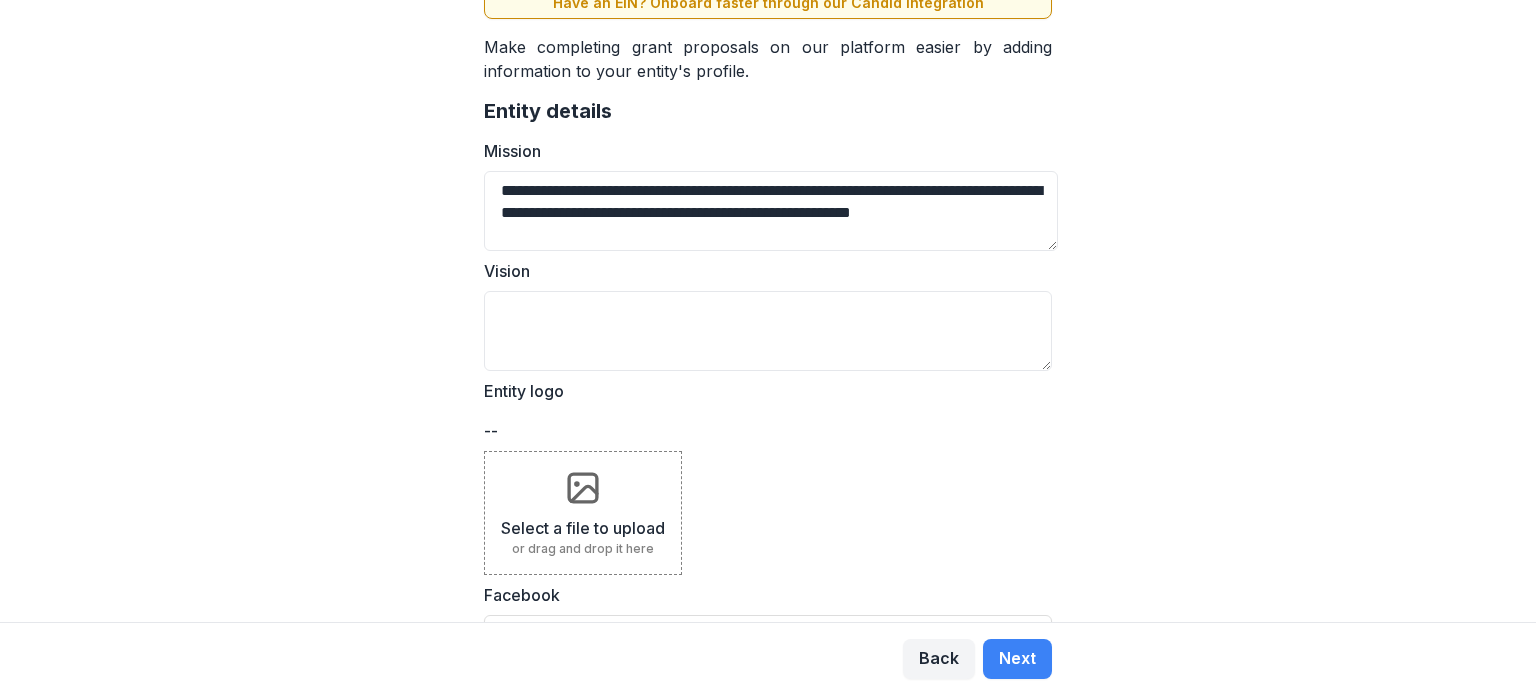 type on "**********" 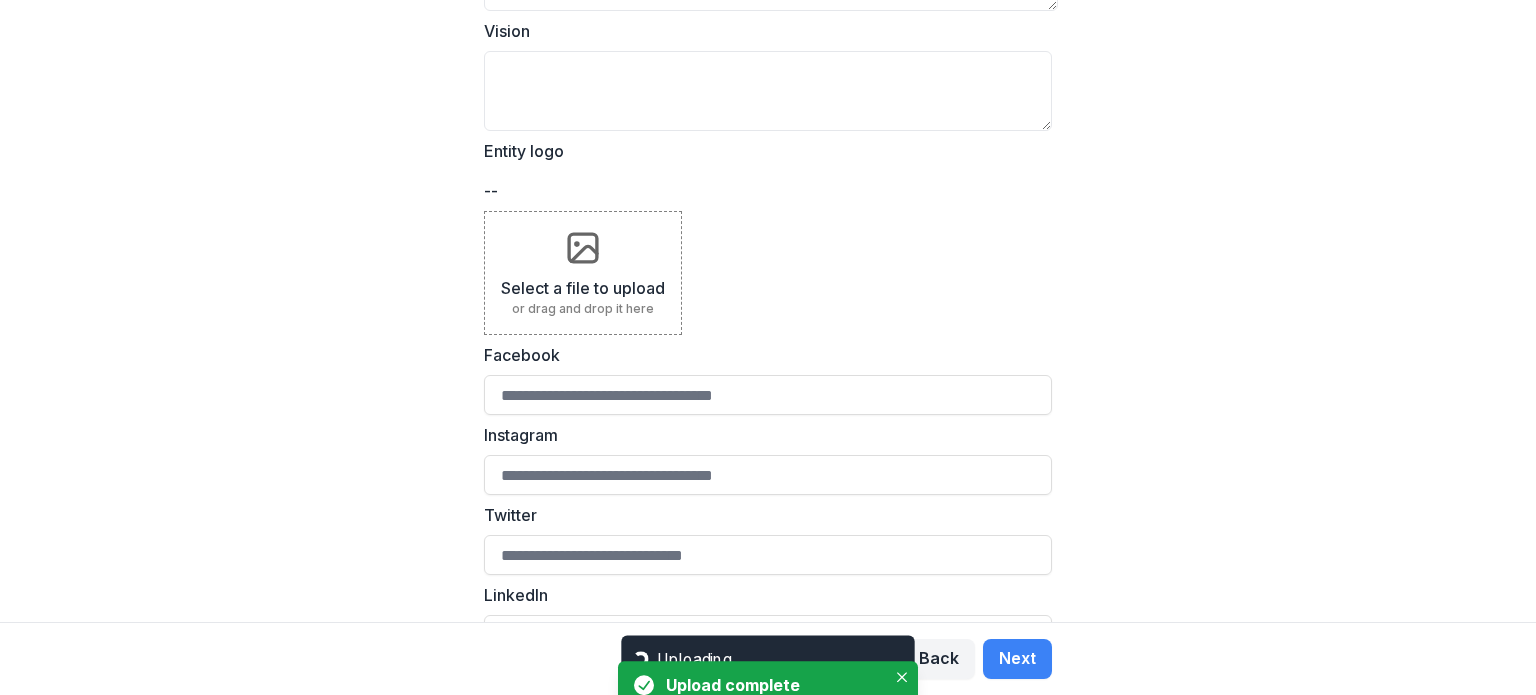 scroll, scrollTop: 491, scrollLeft: 0, axis: vertical 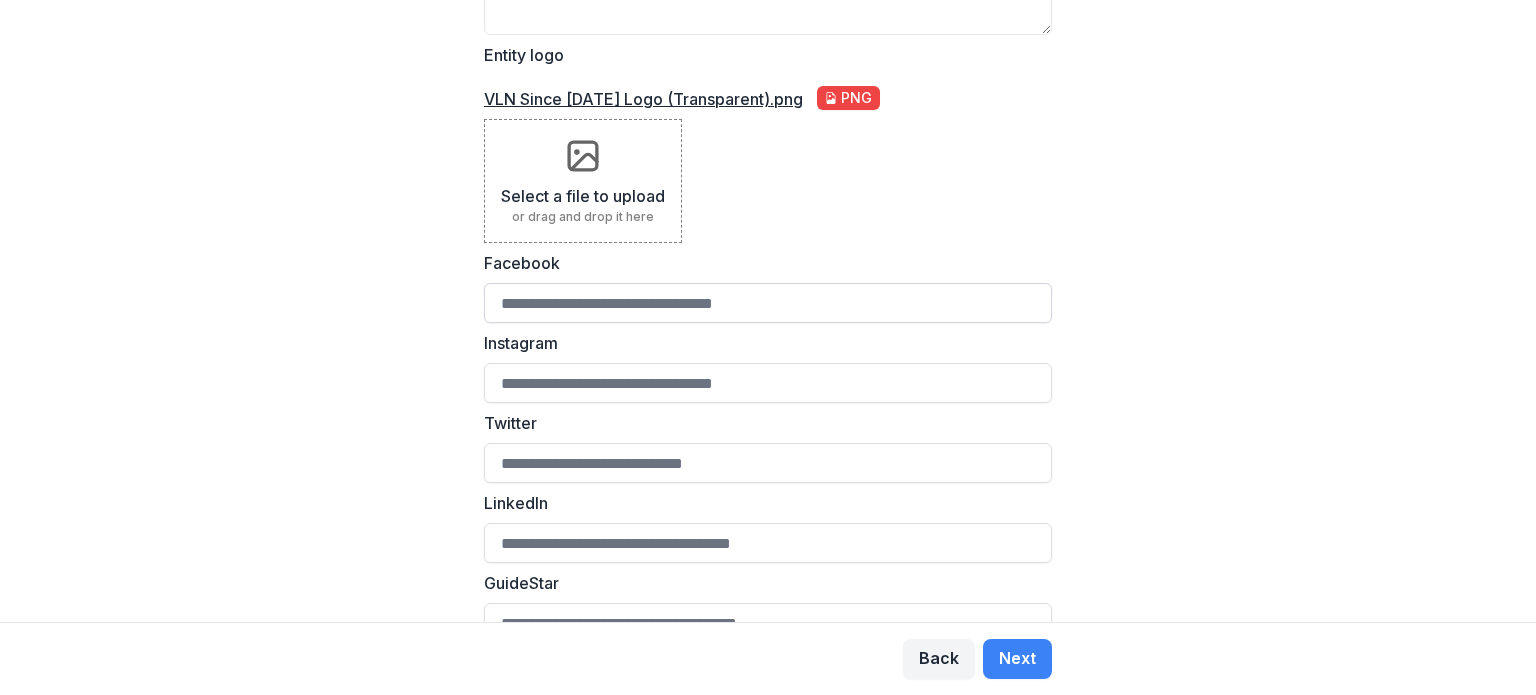 click on "Facebook" at bounding box center (768, 303) 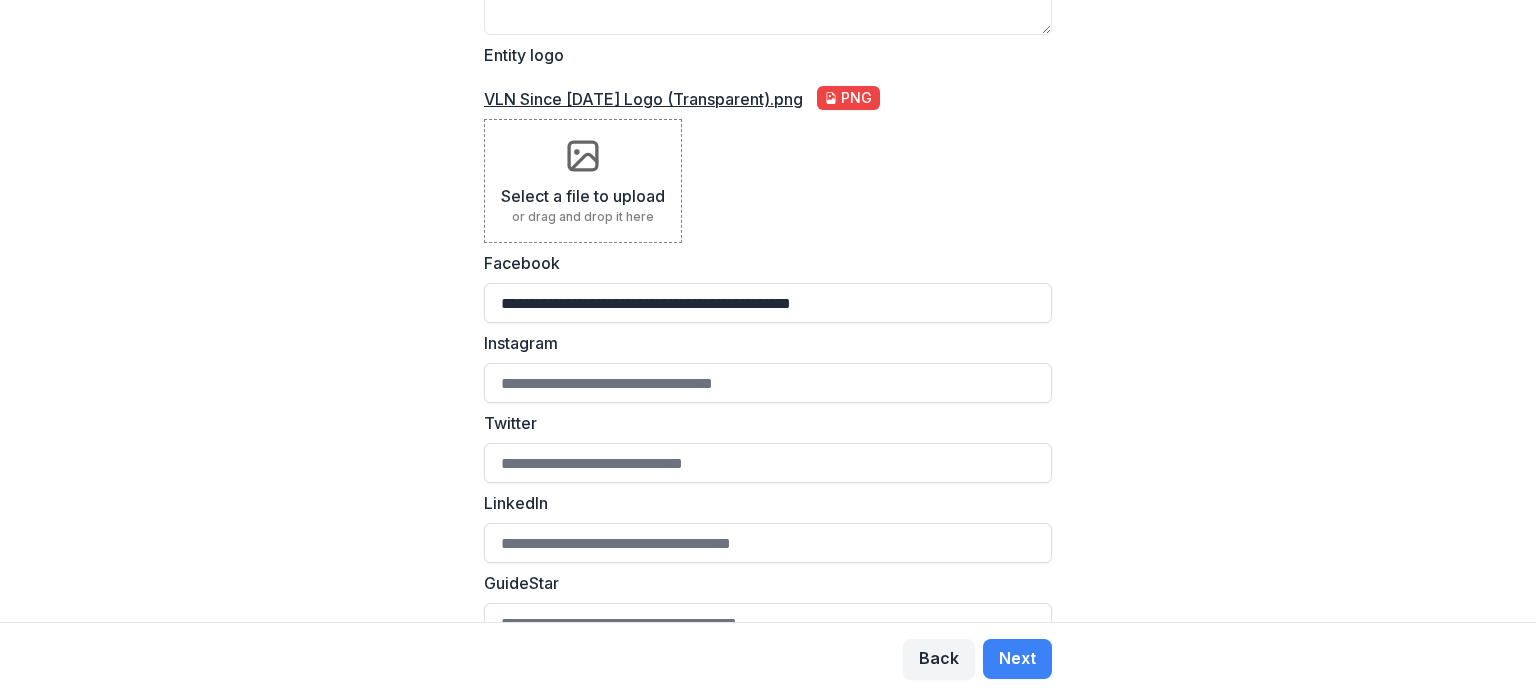 type on "**********" 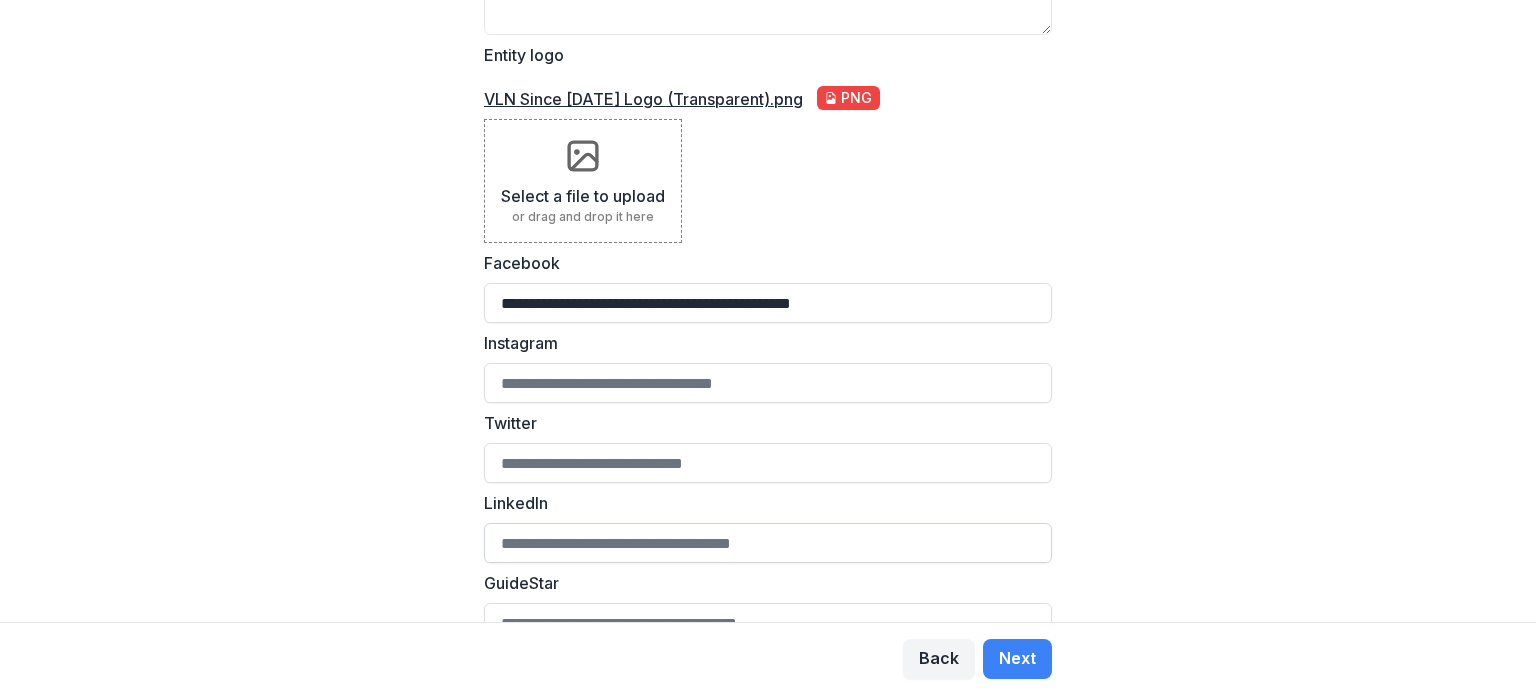 click on "LinkedIn" at bounding box center [768, 543] 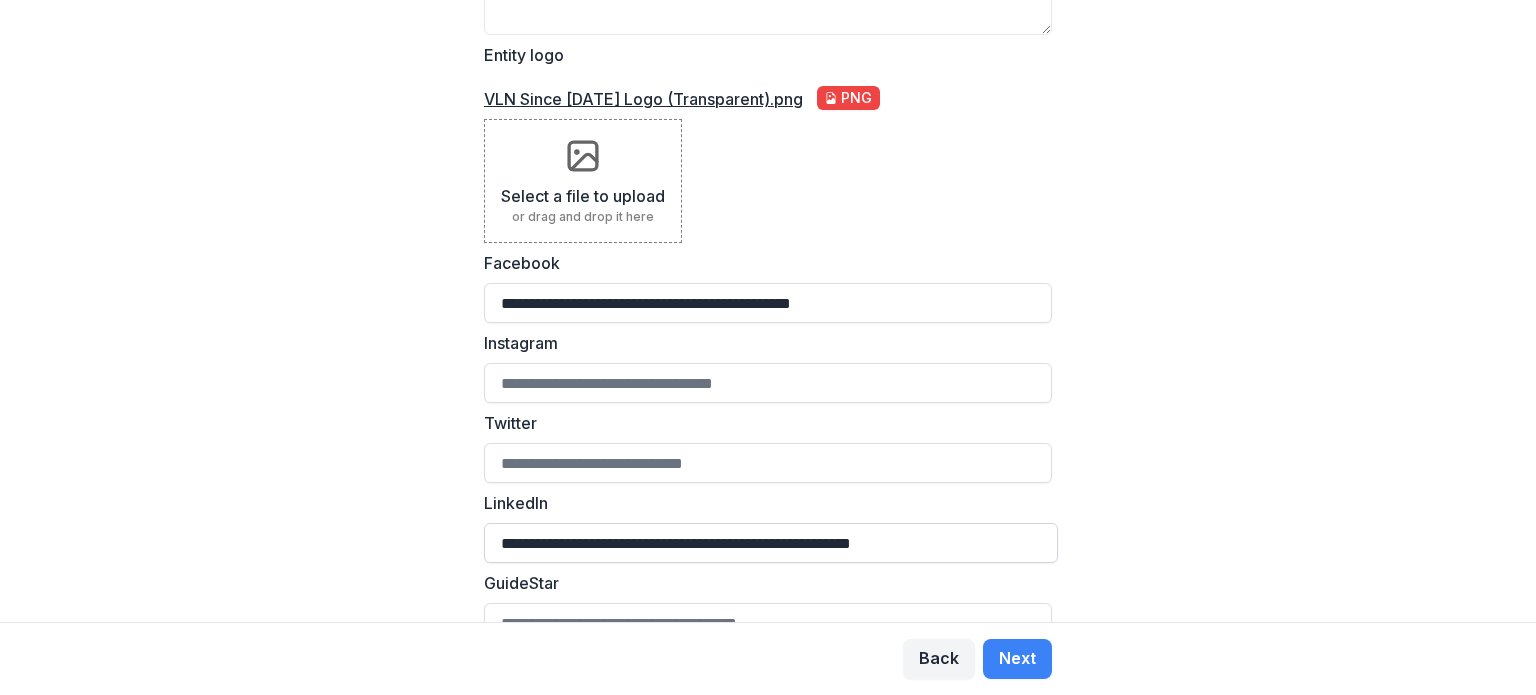 scroll, scrollTop: 0, scrollLeft: 0, axis: both 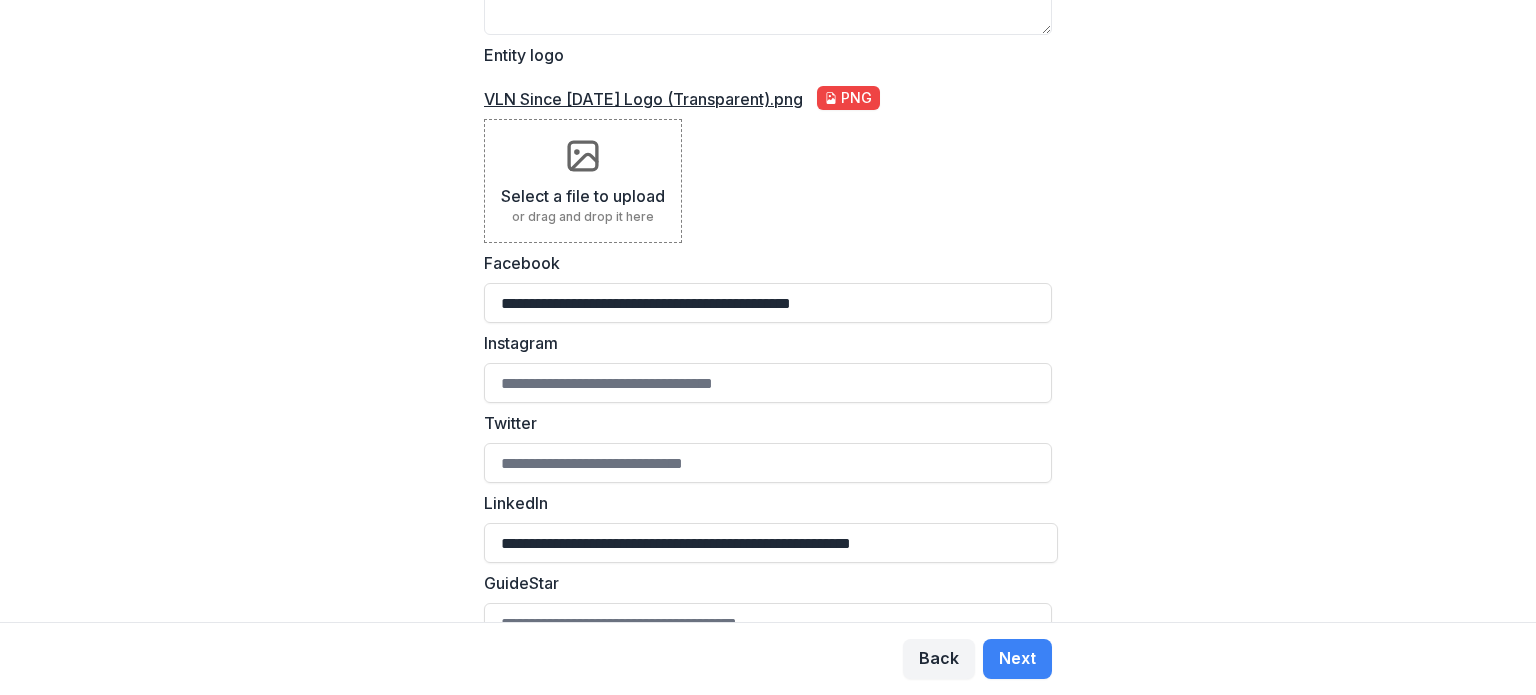 type on "**********" 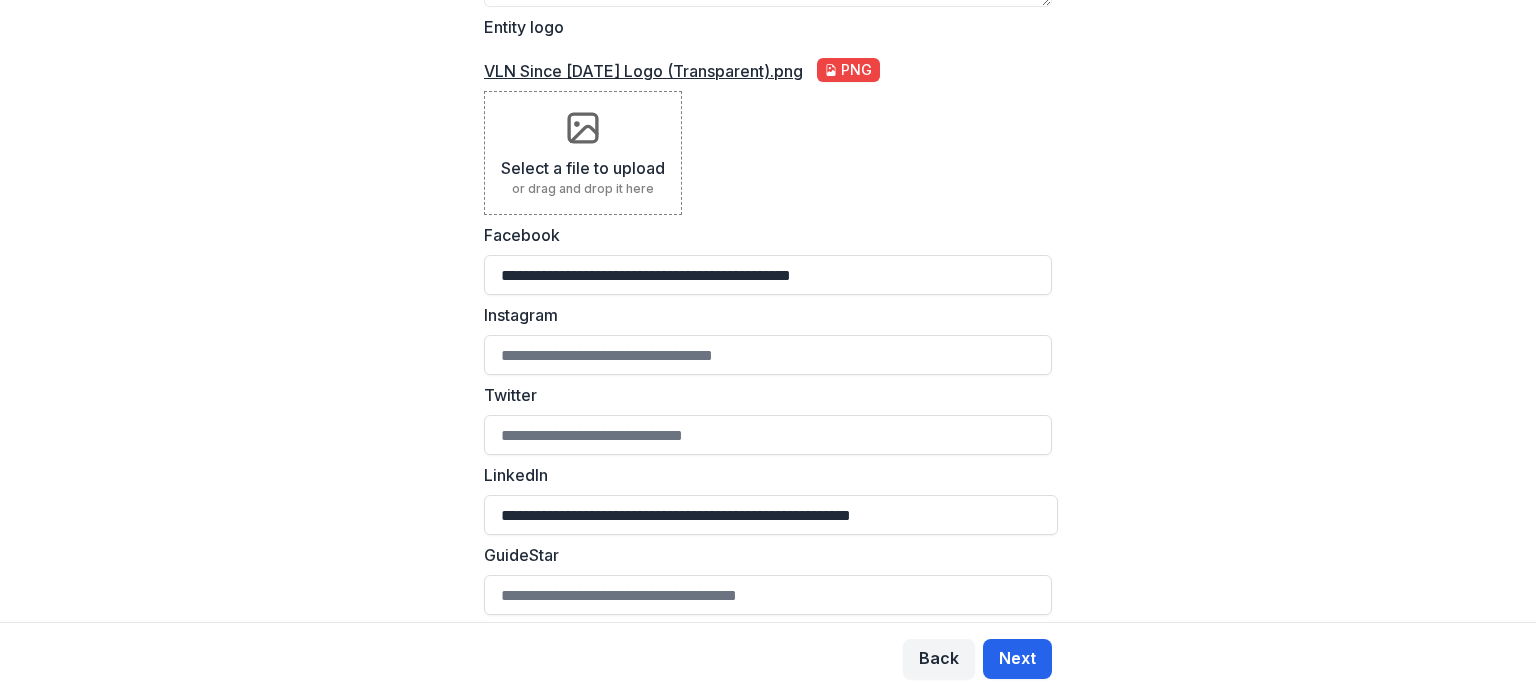 click on "Next" at bounding box center (1017, 659) 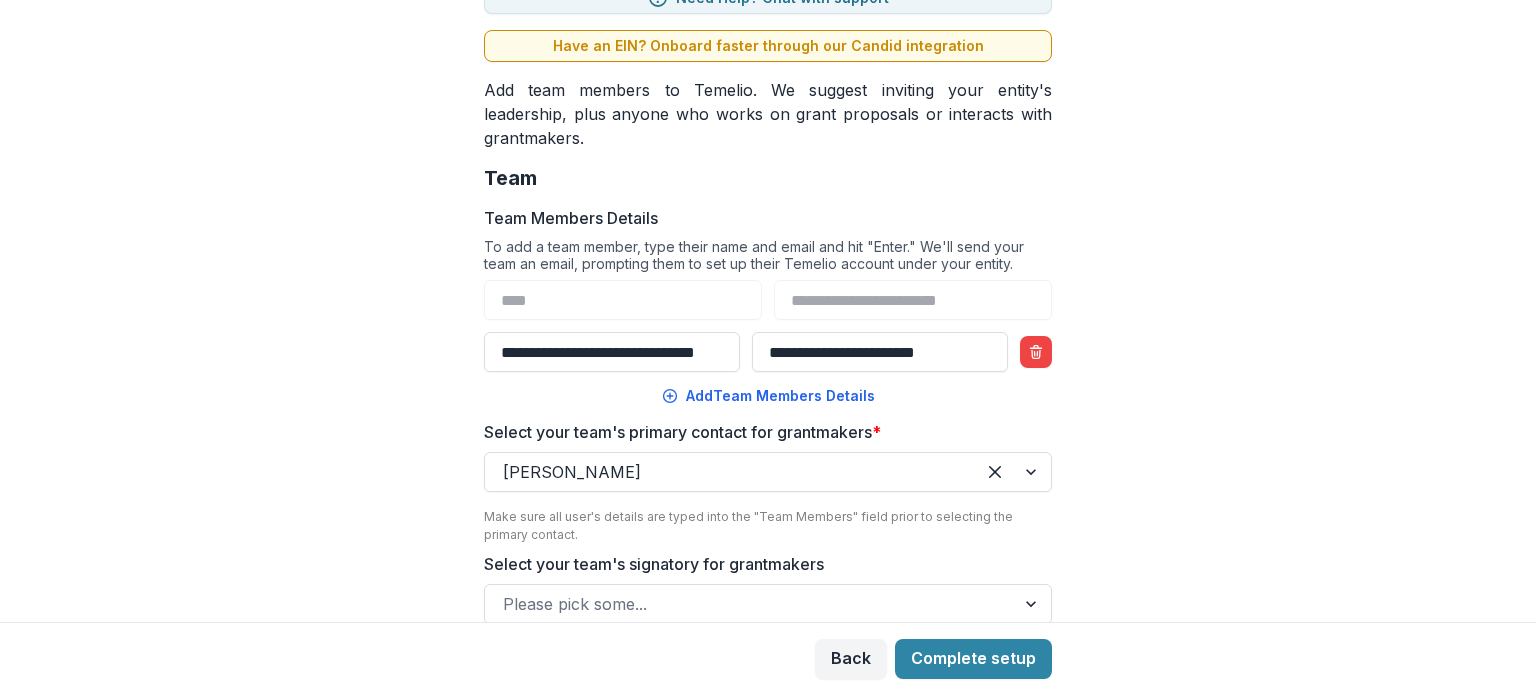 scroll, scrollTop: 192, scrollLeft: 0, axis: vertical 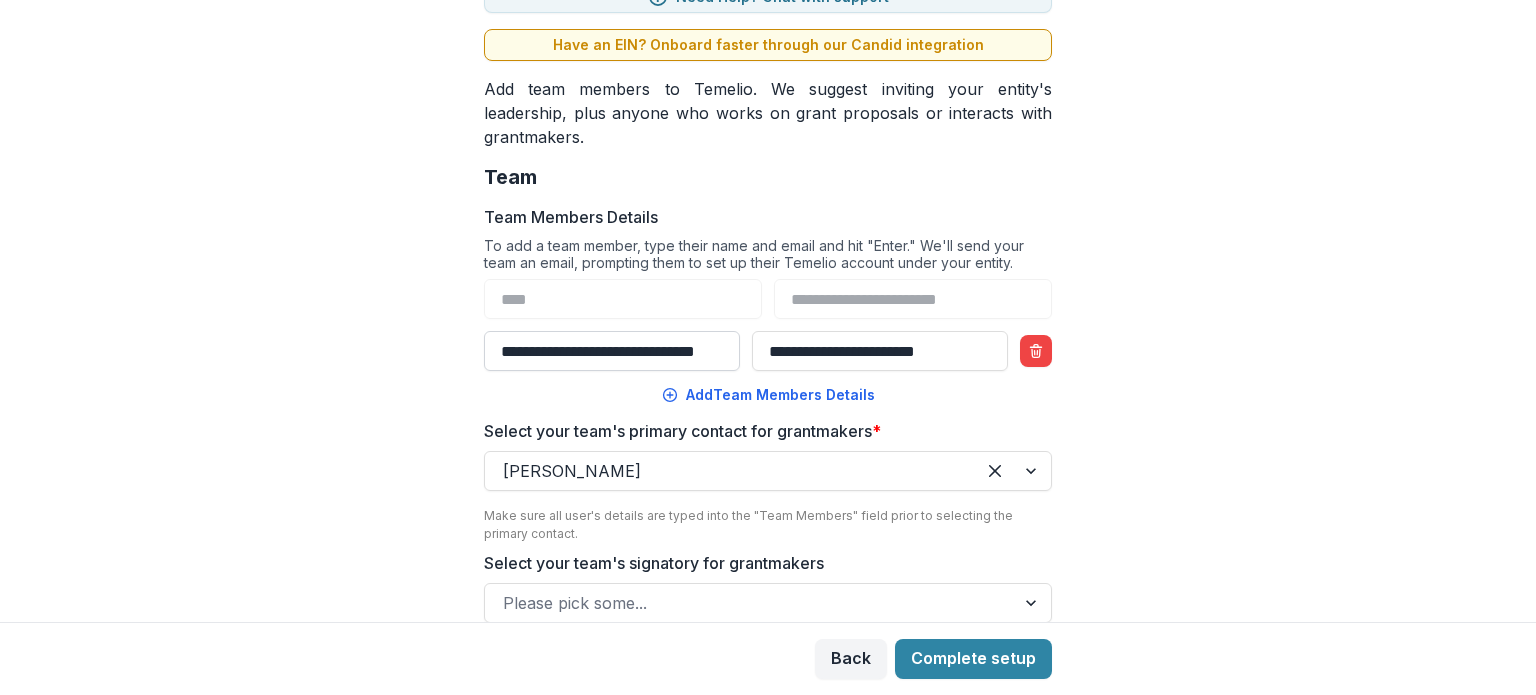 click on "**********" at bounding box center [612, 351] 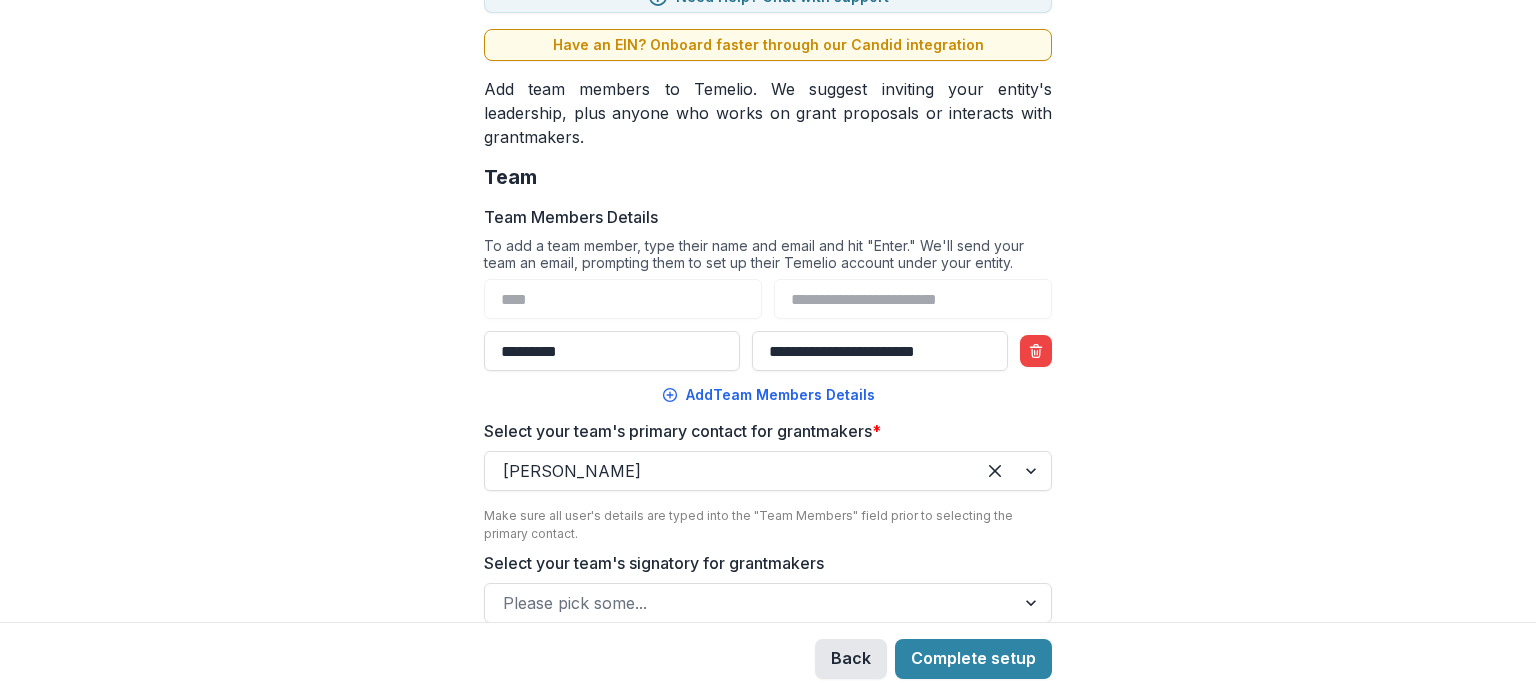 type on "*********" 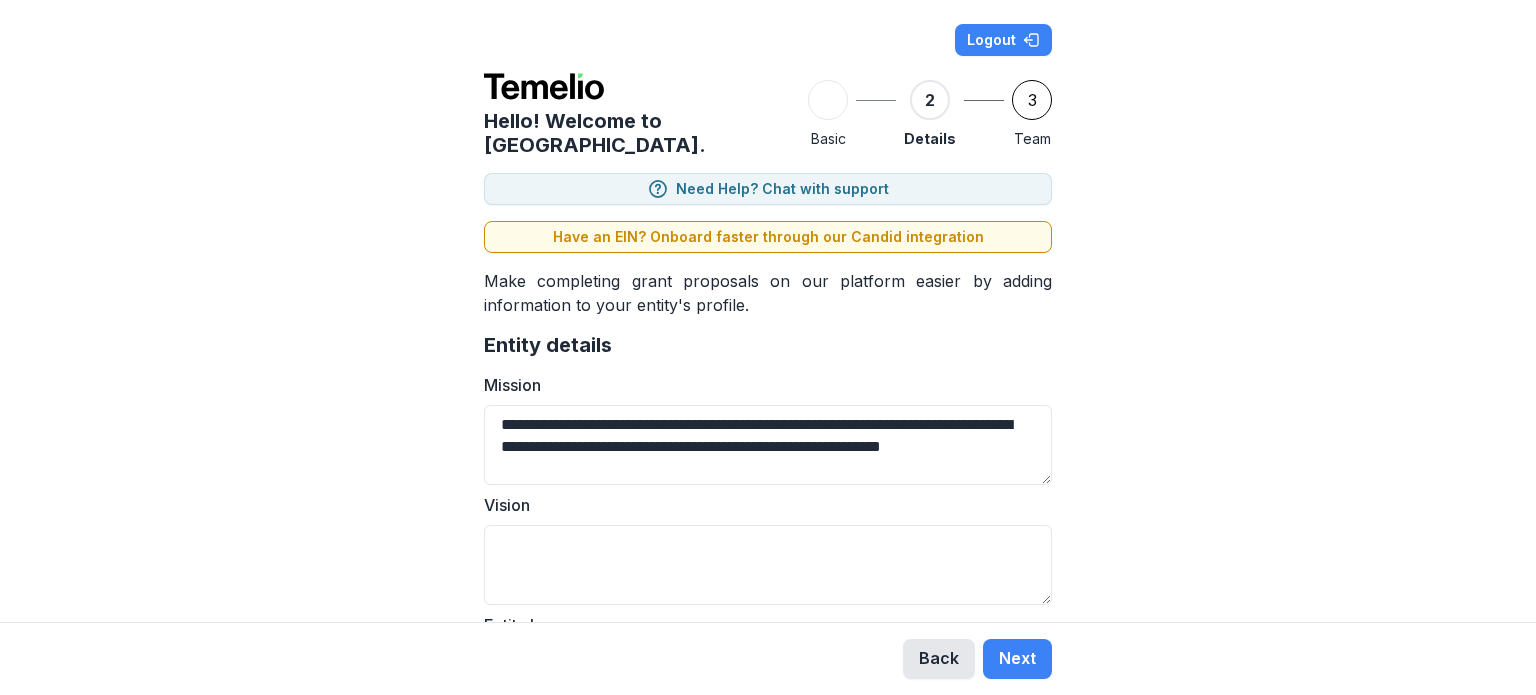 click on "Back" at bounding box center [939, 659] 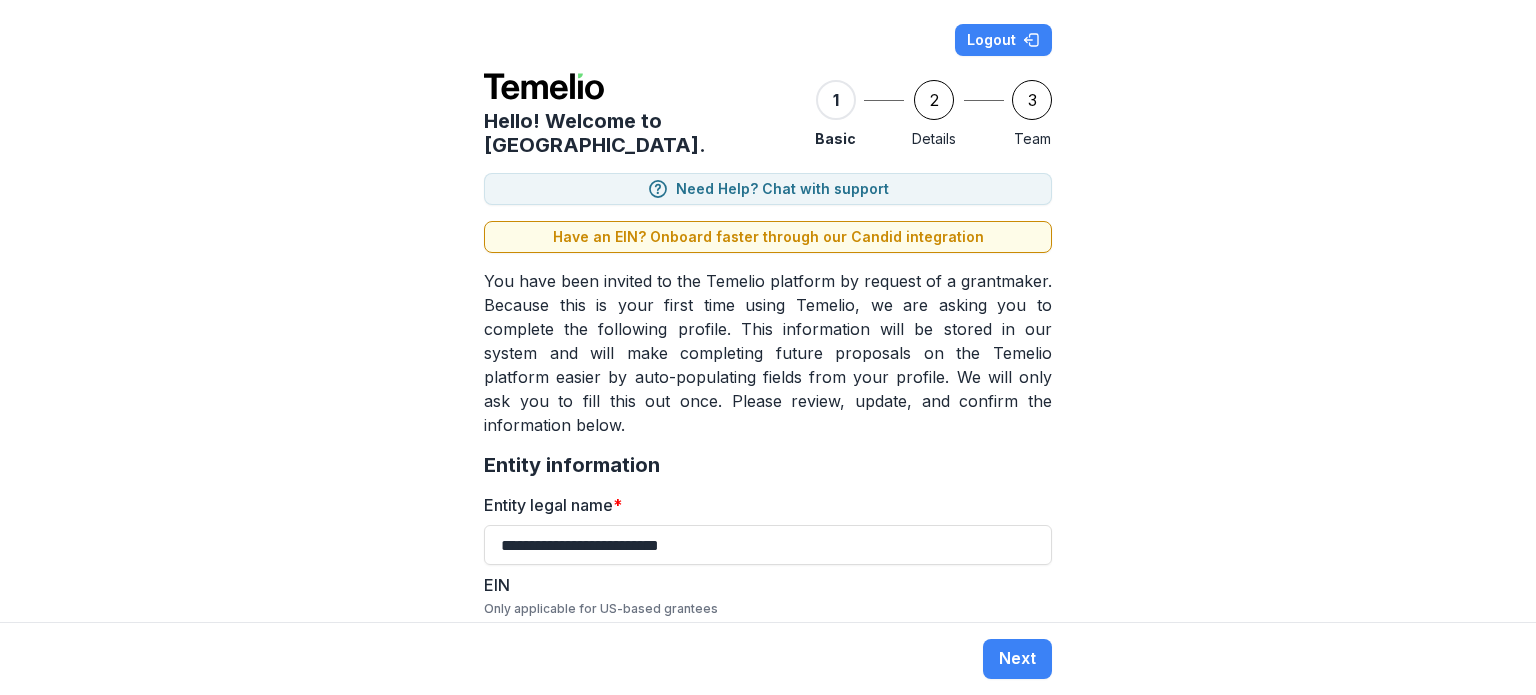 type on "**********" 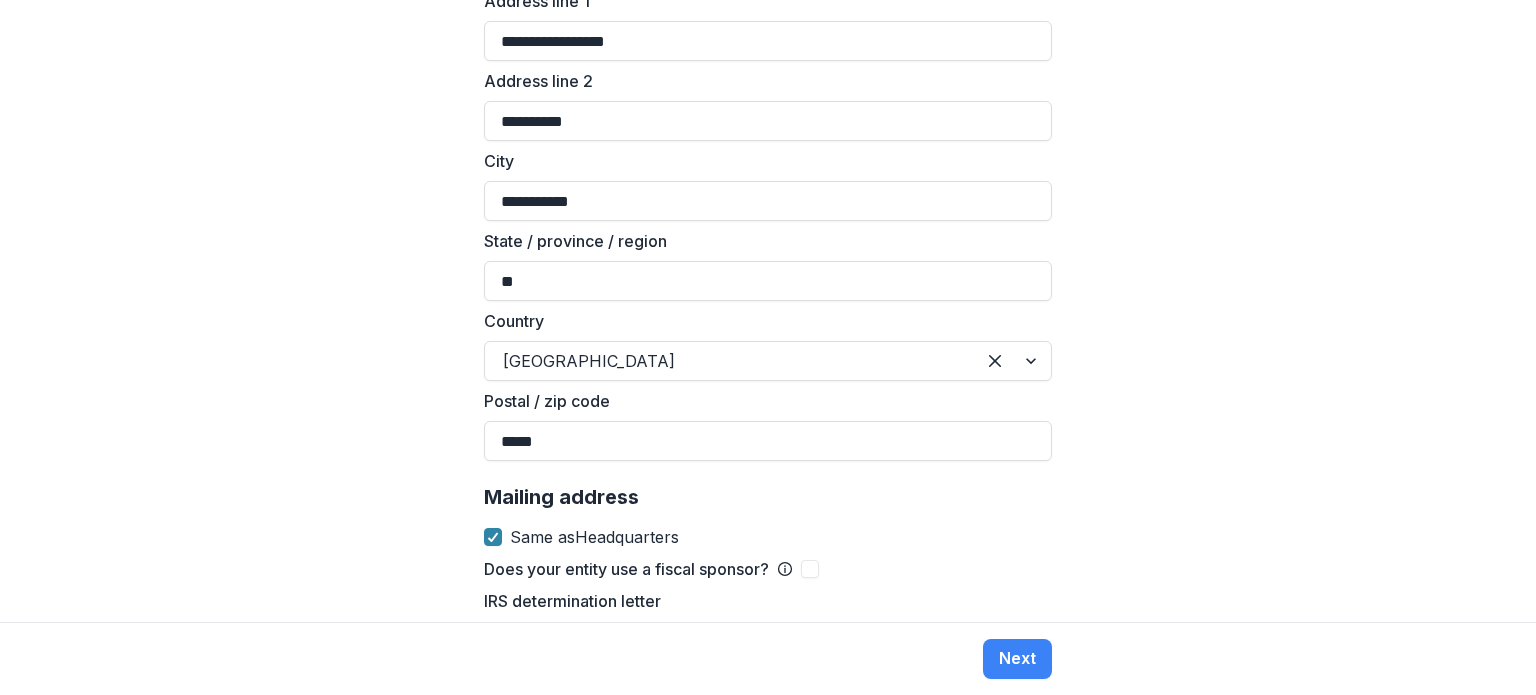 scroll, scrollTop: 1494, scrollLeft: 0, axis: vertical 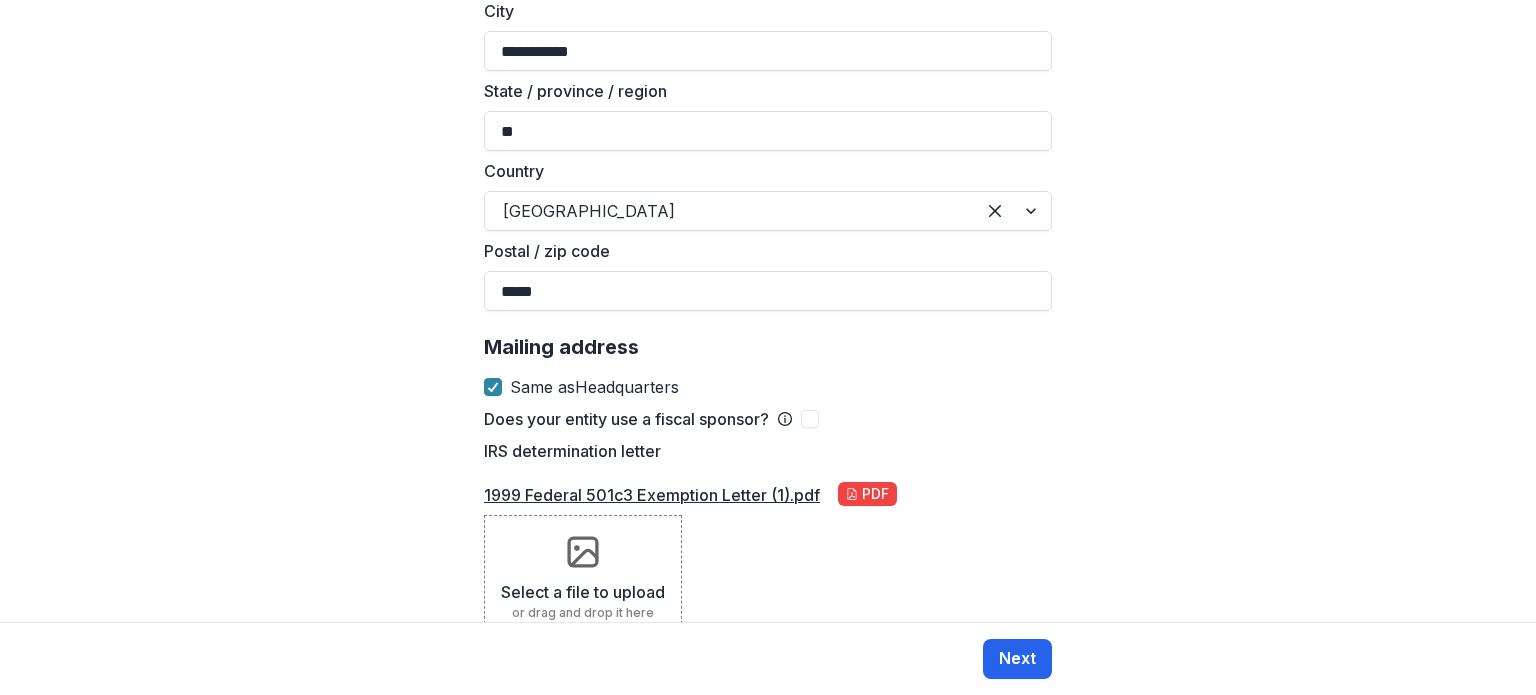 click on "Next" at bounding box center [1017, 659] 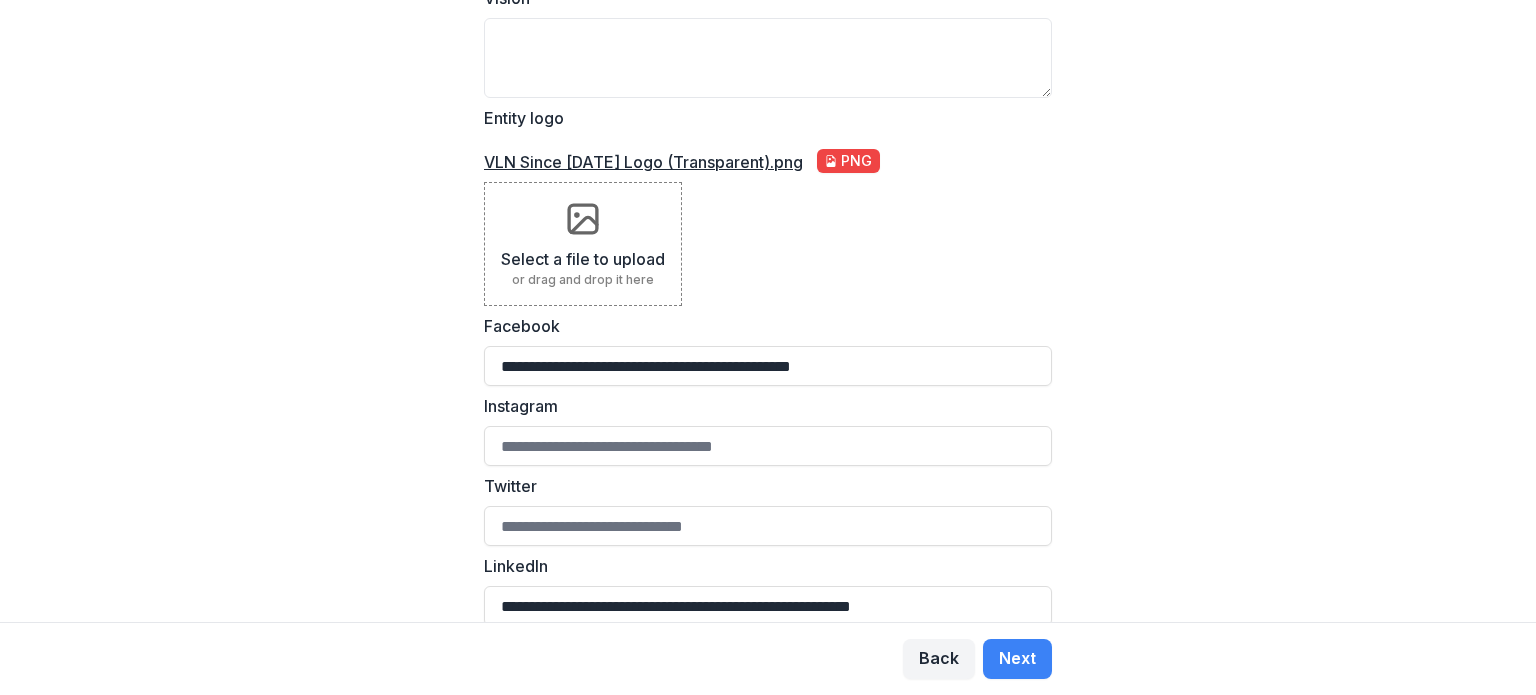 scroll, scrollTop: 598, scrollLeft: 0, axis: vertical 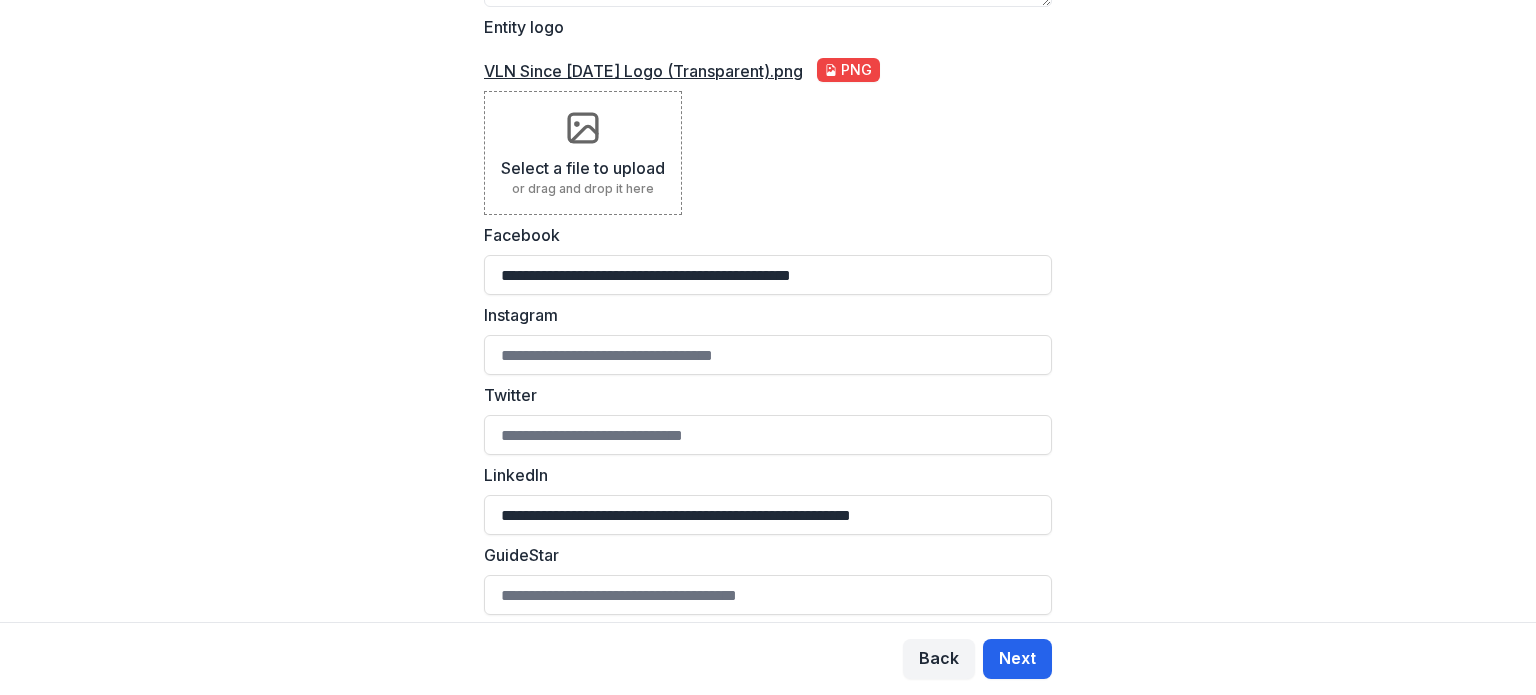 click on "Next" at bounding box center [1017, 659] 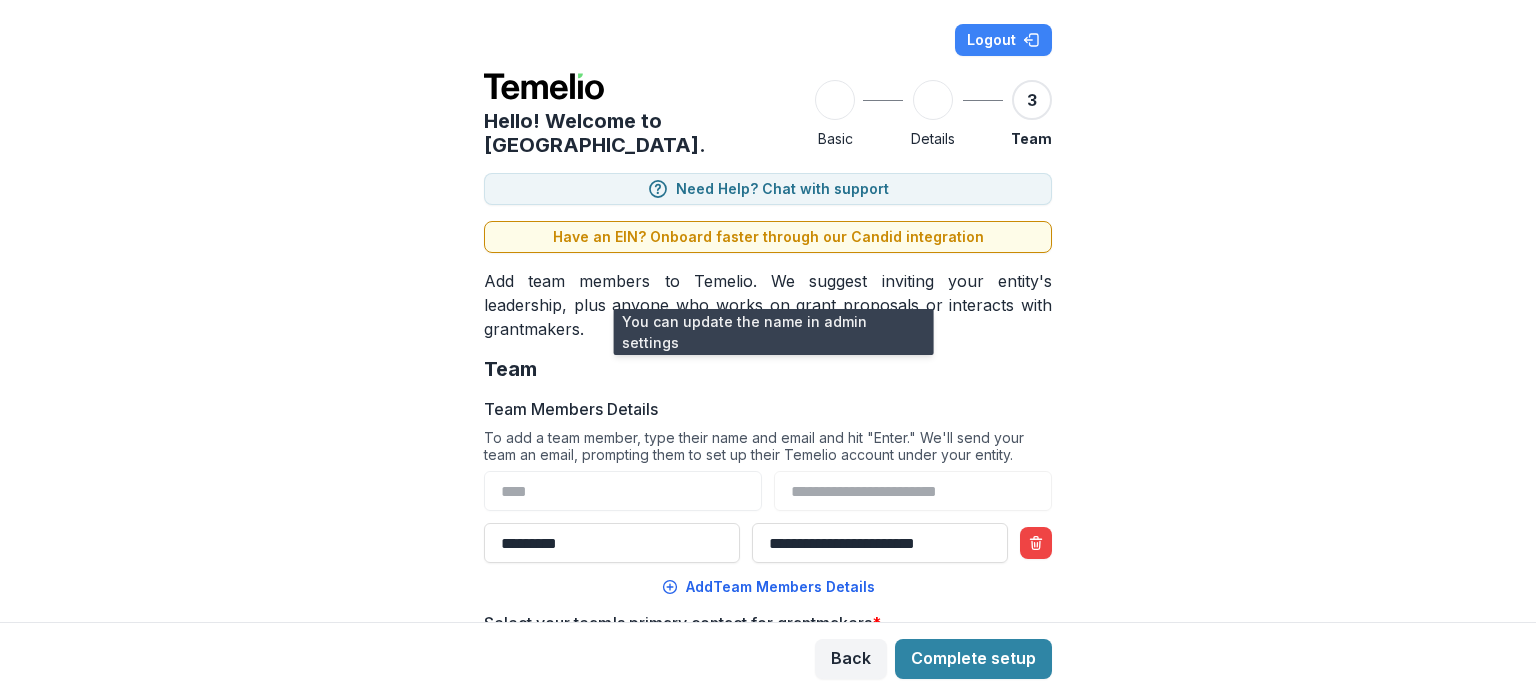 scroll, scrollTop: 100, scrollLeft: 0, axis: vertical 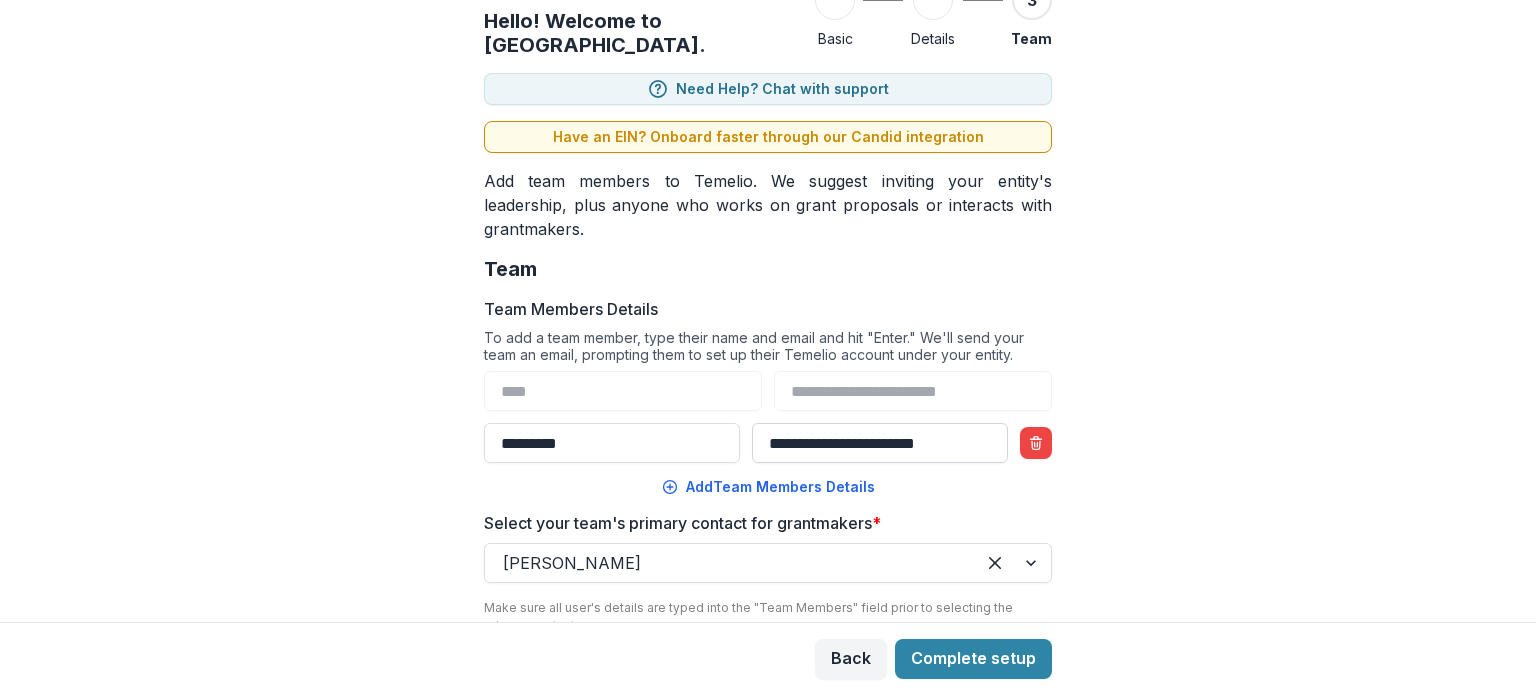 click on "**********" at bounding box center (880, 443) 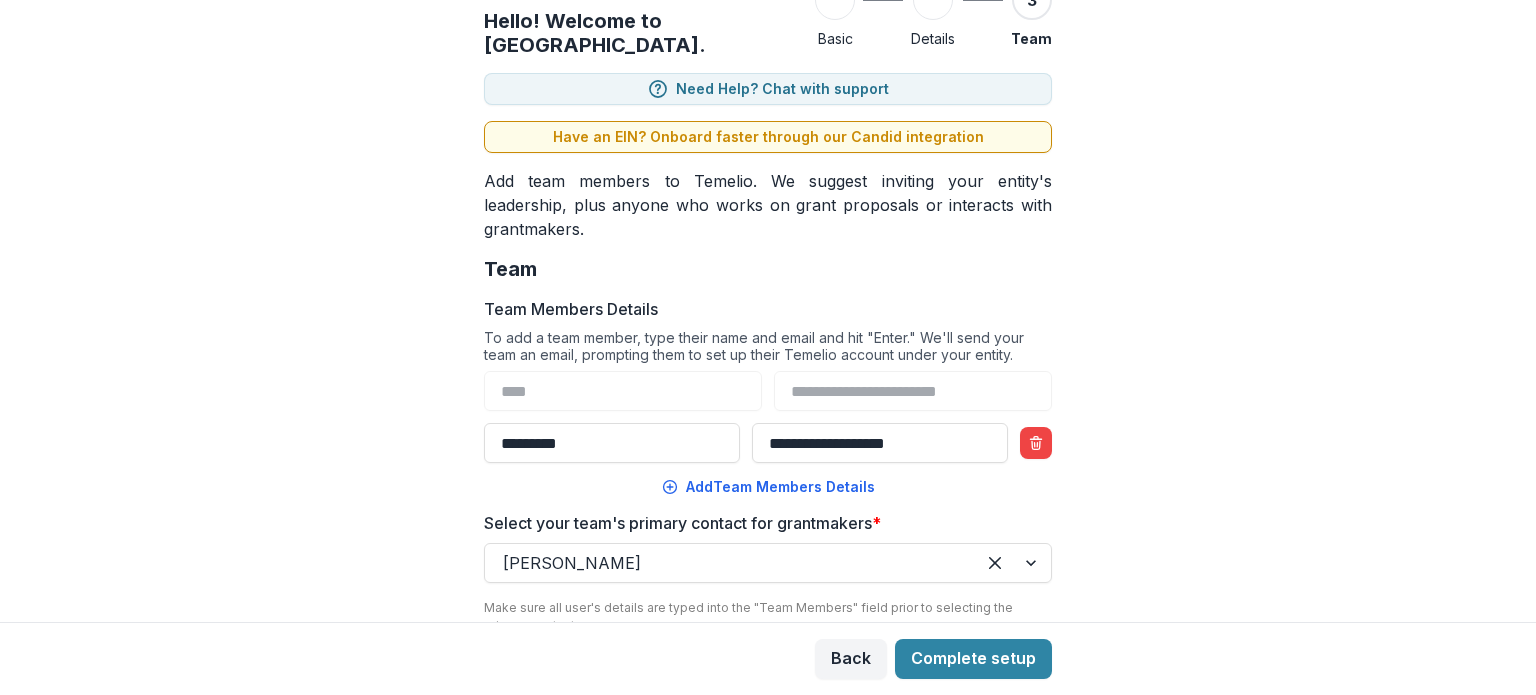 type on "**********" 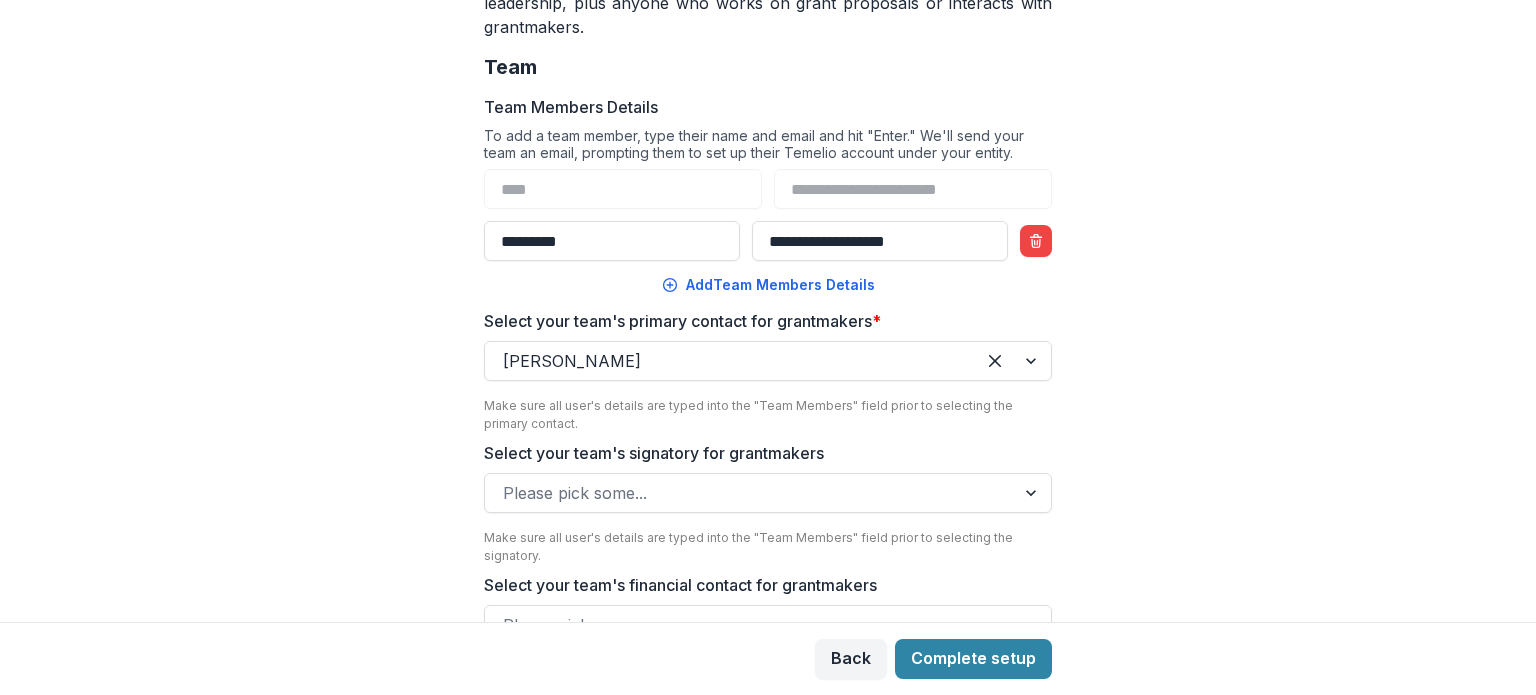 scroll, scrollTop: 314, scrollLeft: 0, axis: vertical 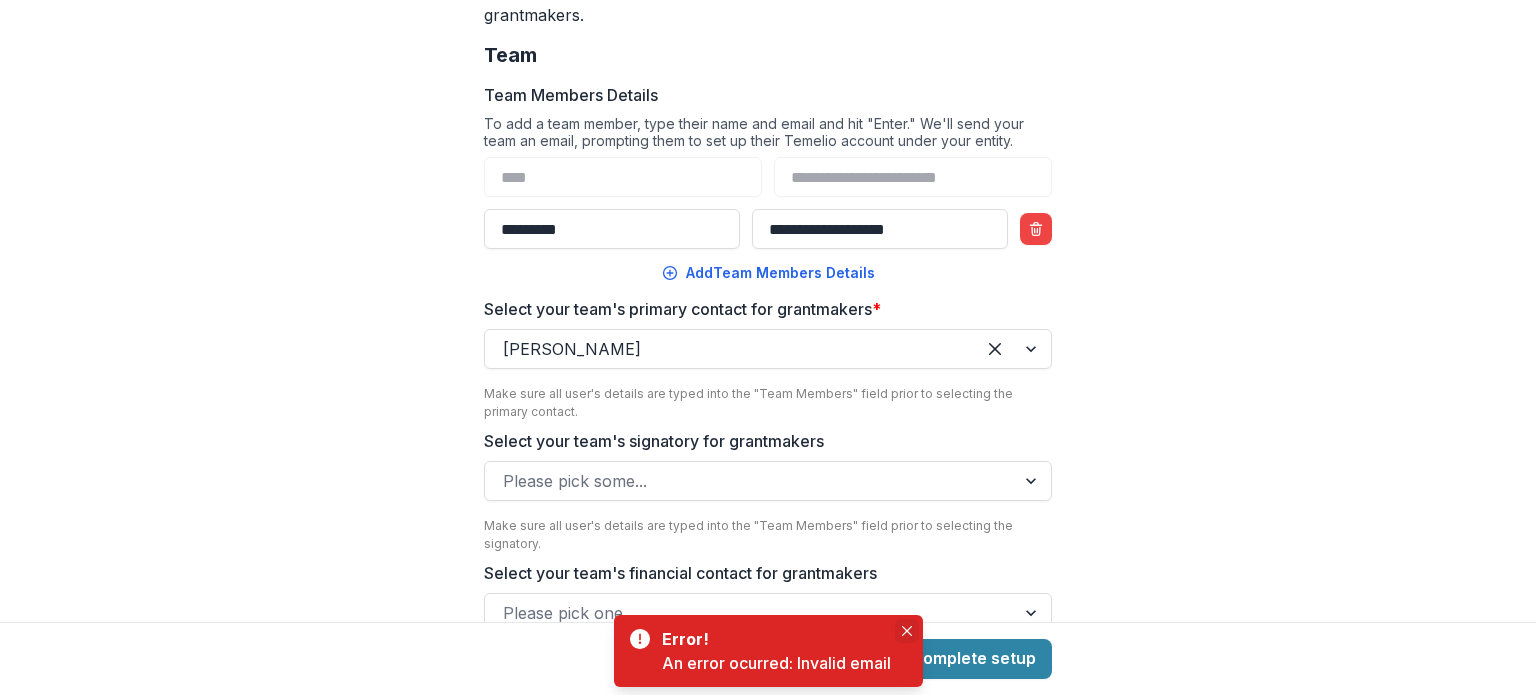 click at bounding box center (907, 631) 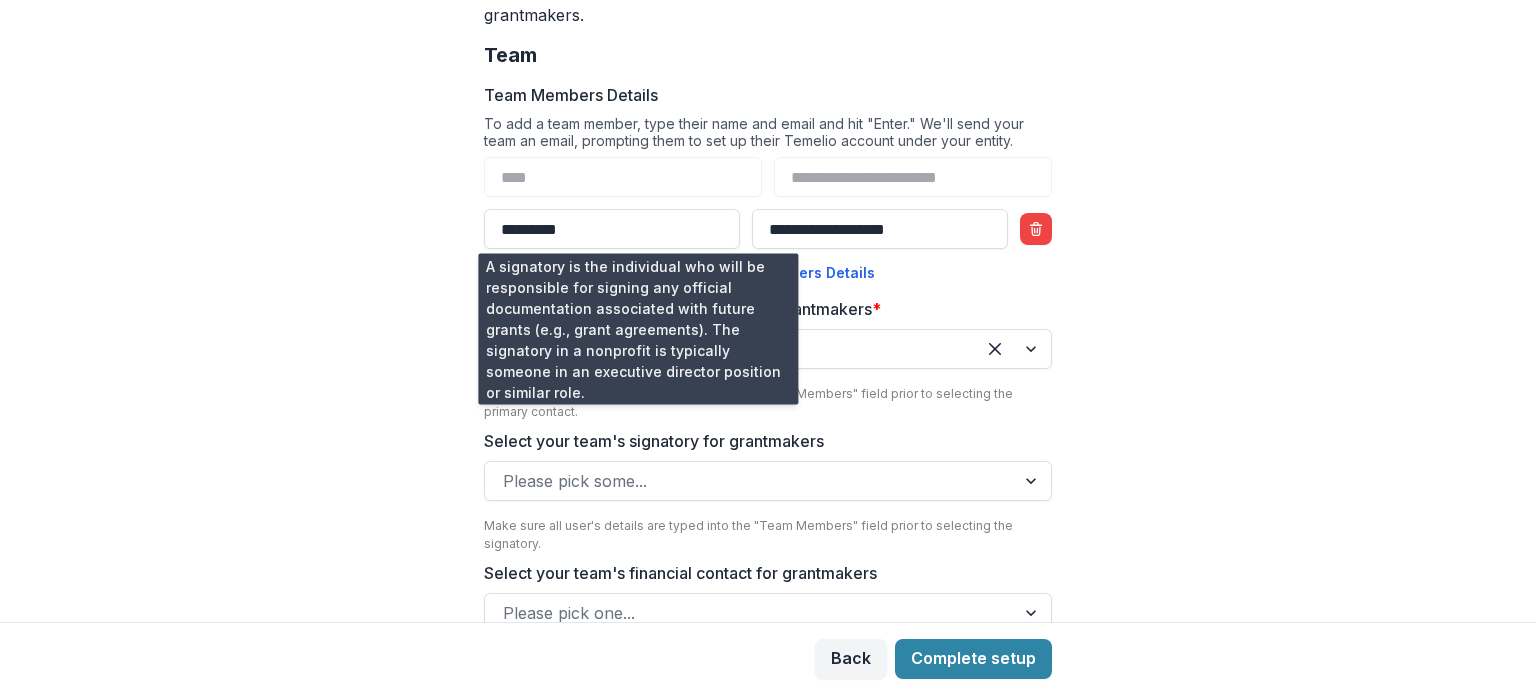 click on "Select your team's signatory for grantmakers" at bounding box center [654, 441] 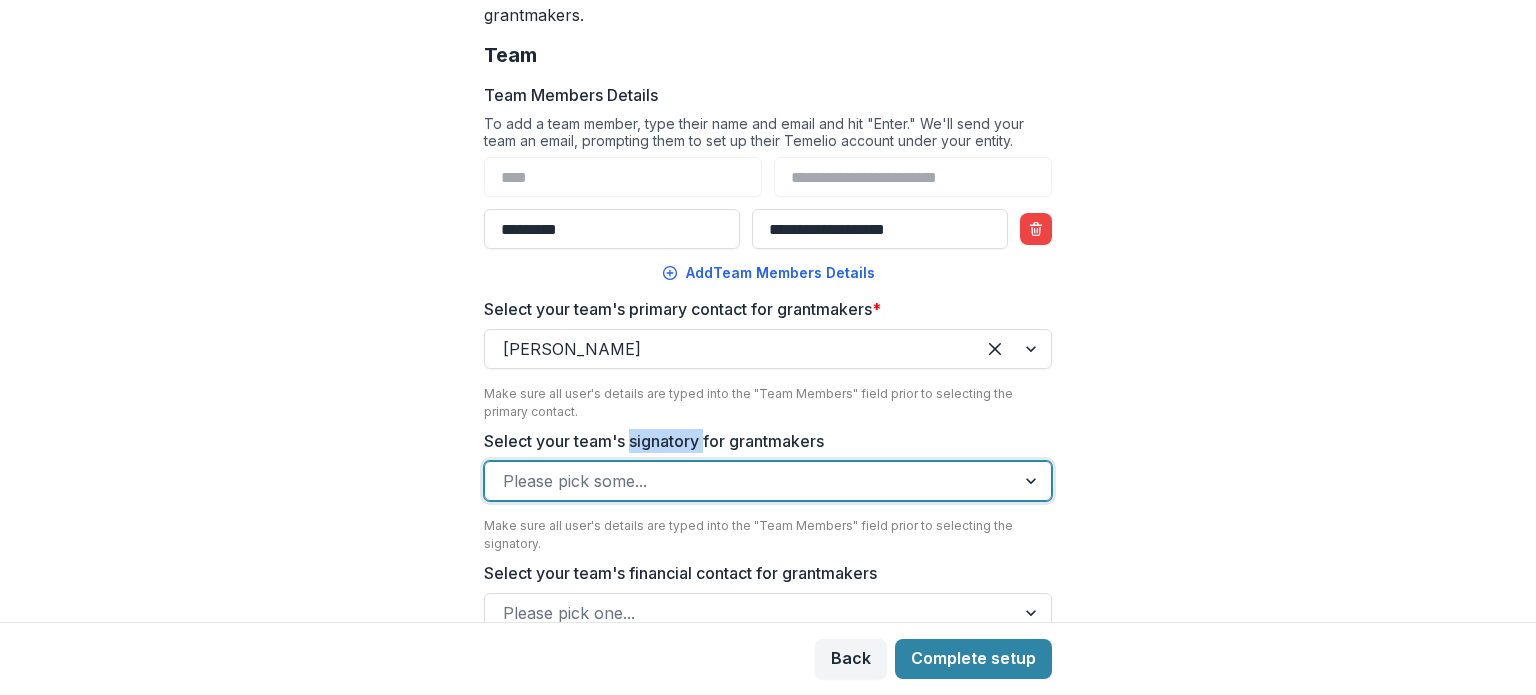 click on "Select your team's signatory for grantmakers" at bounding box center [654, 441] 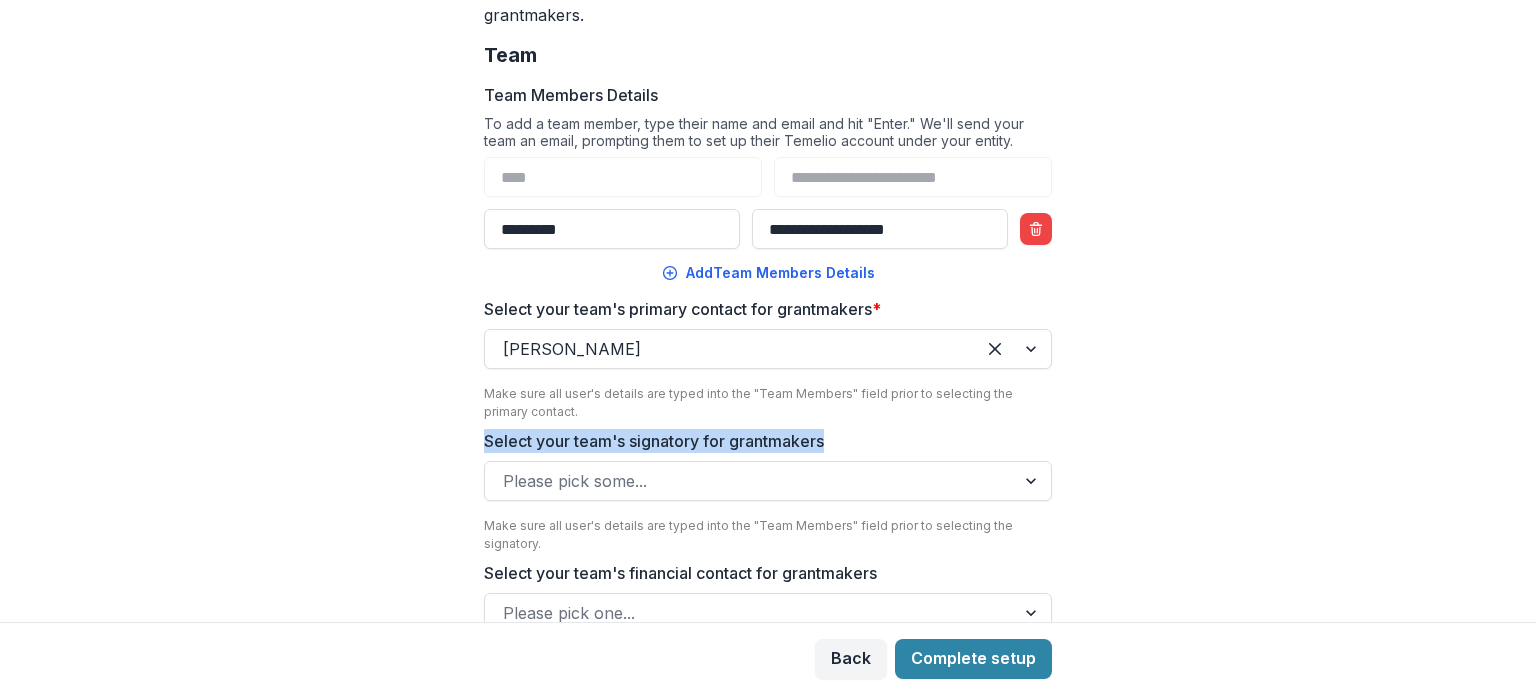 click on "Select your team's signatory for grantmakers" at bounding box center [654, 441] 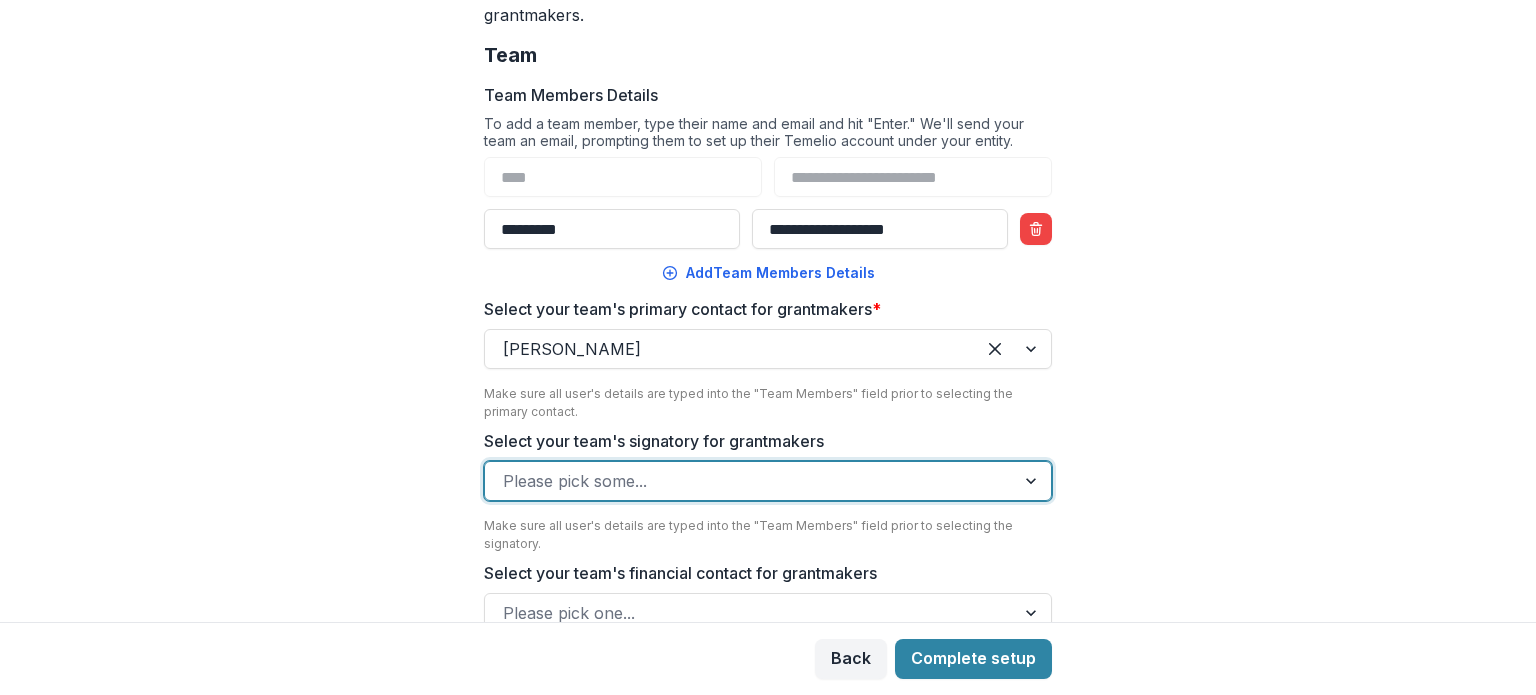 click at bounding box center [750, 481] 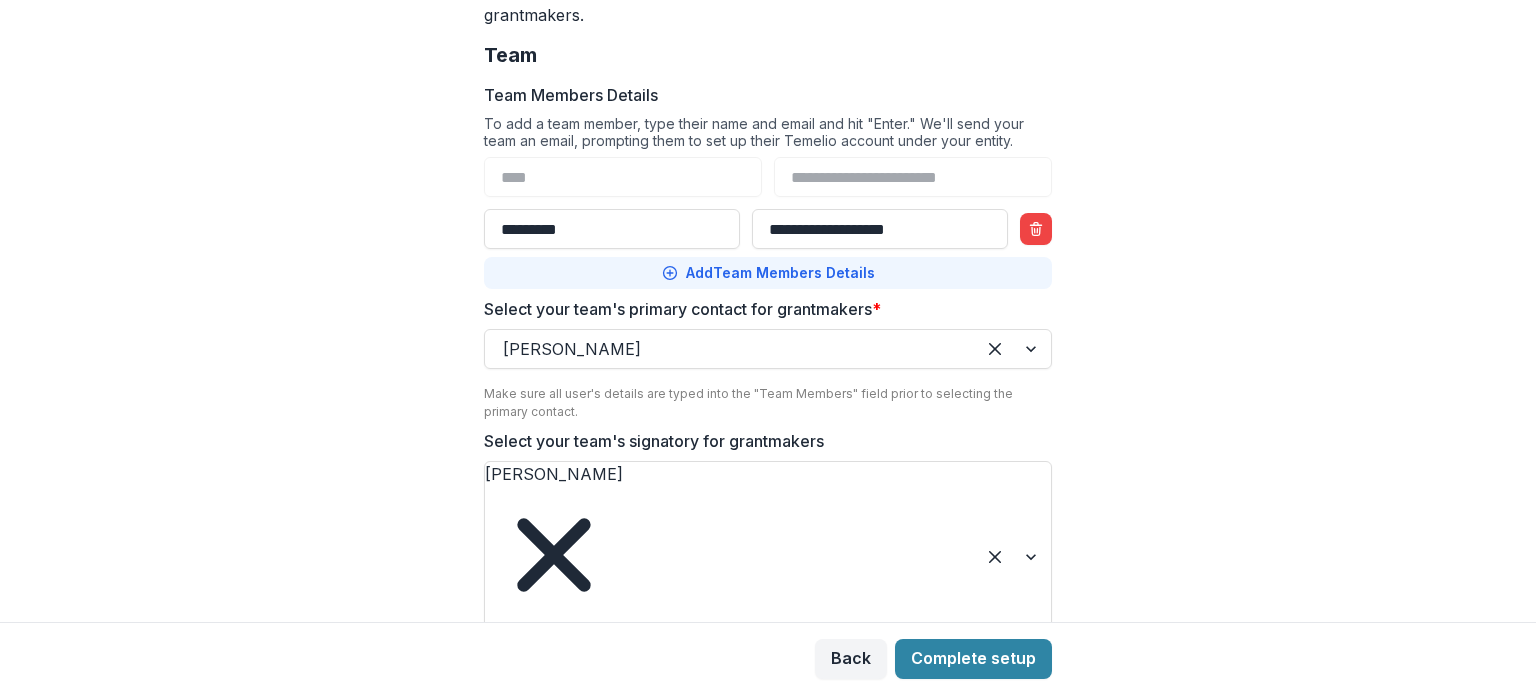 click on "Add  Team Members Details" at bounding box center (768, 273) 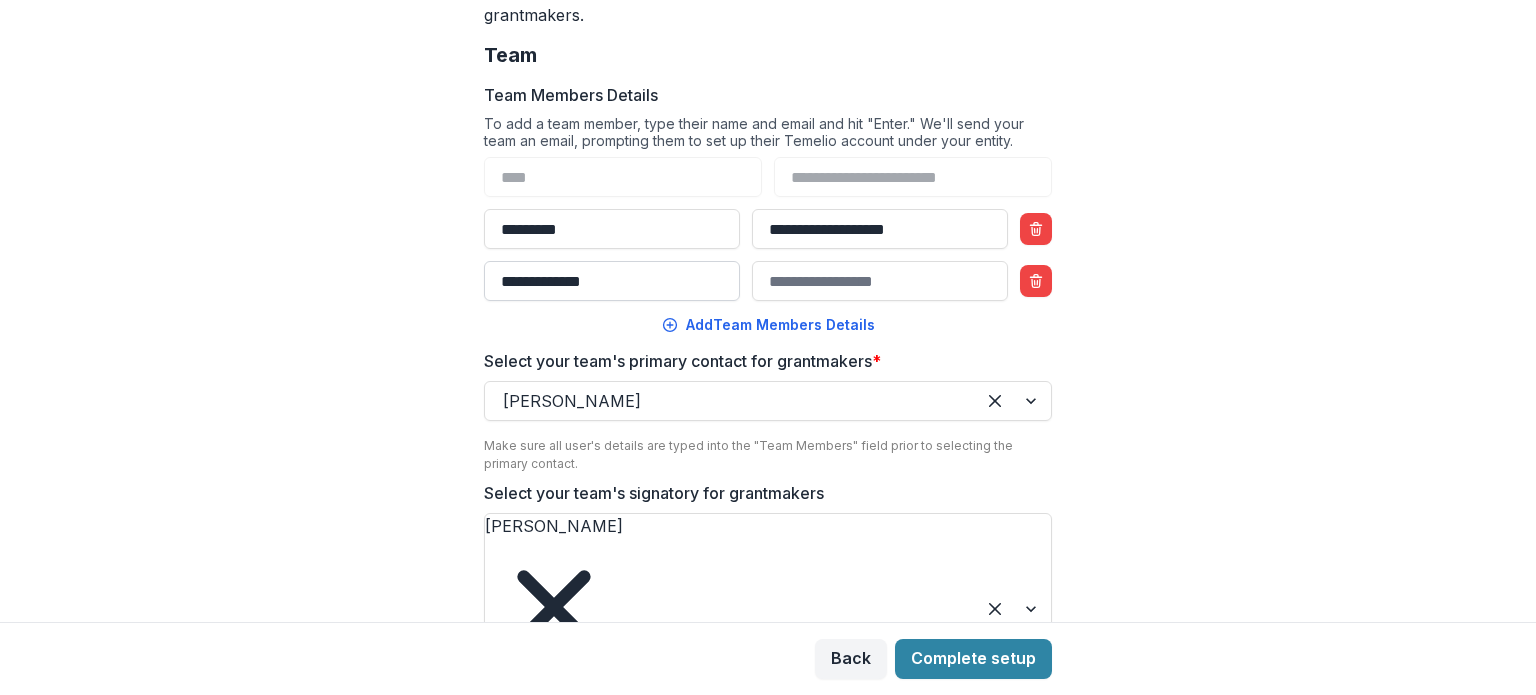type on "**********" 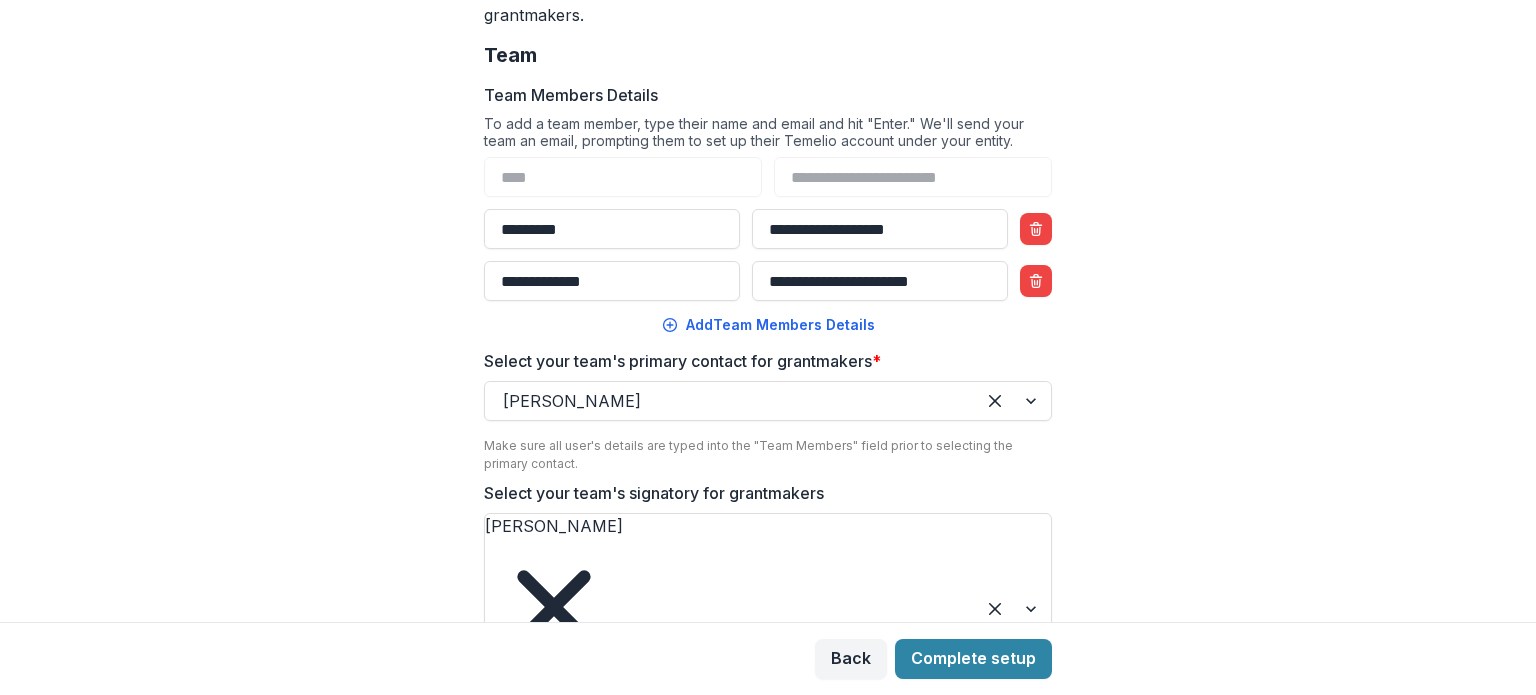 scroll, scrollTop: 366, scrollLeft: 0, axis: vertical 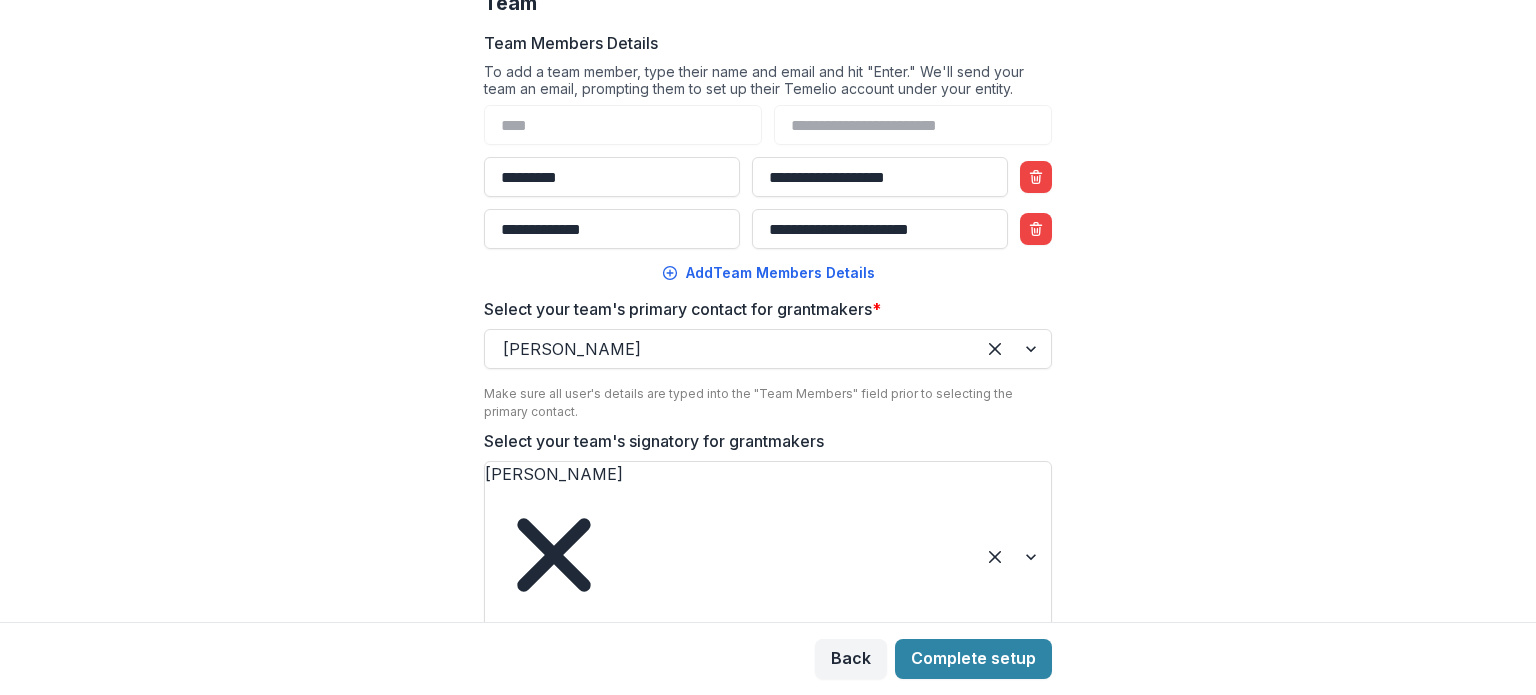 type on "**********" 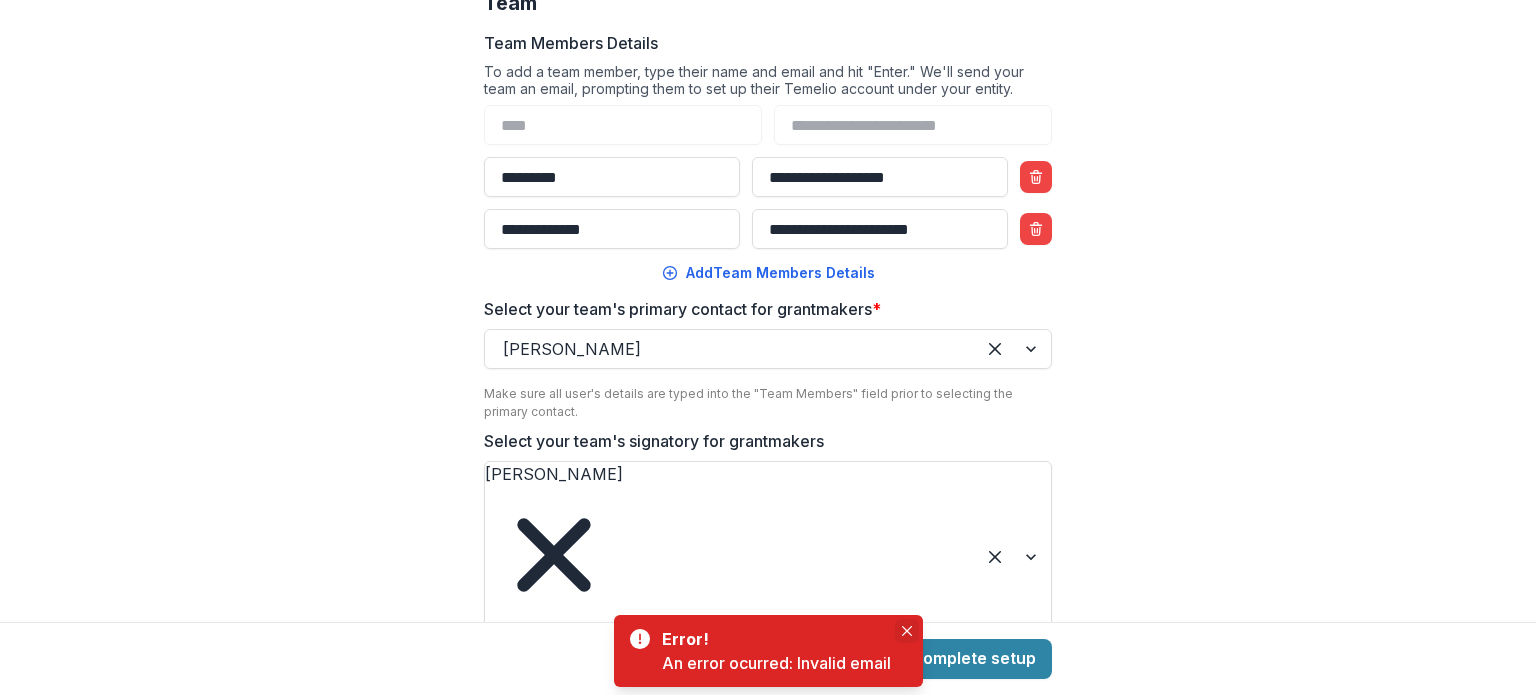 click 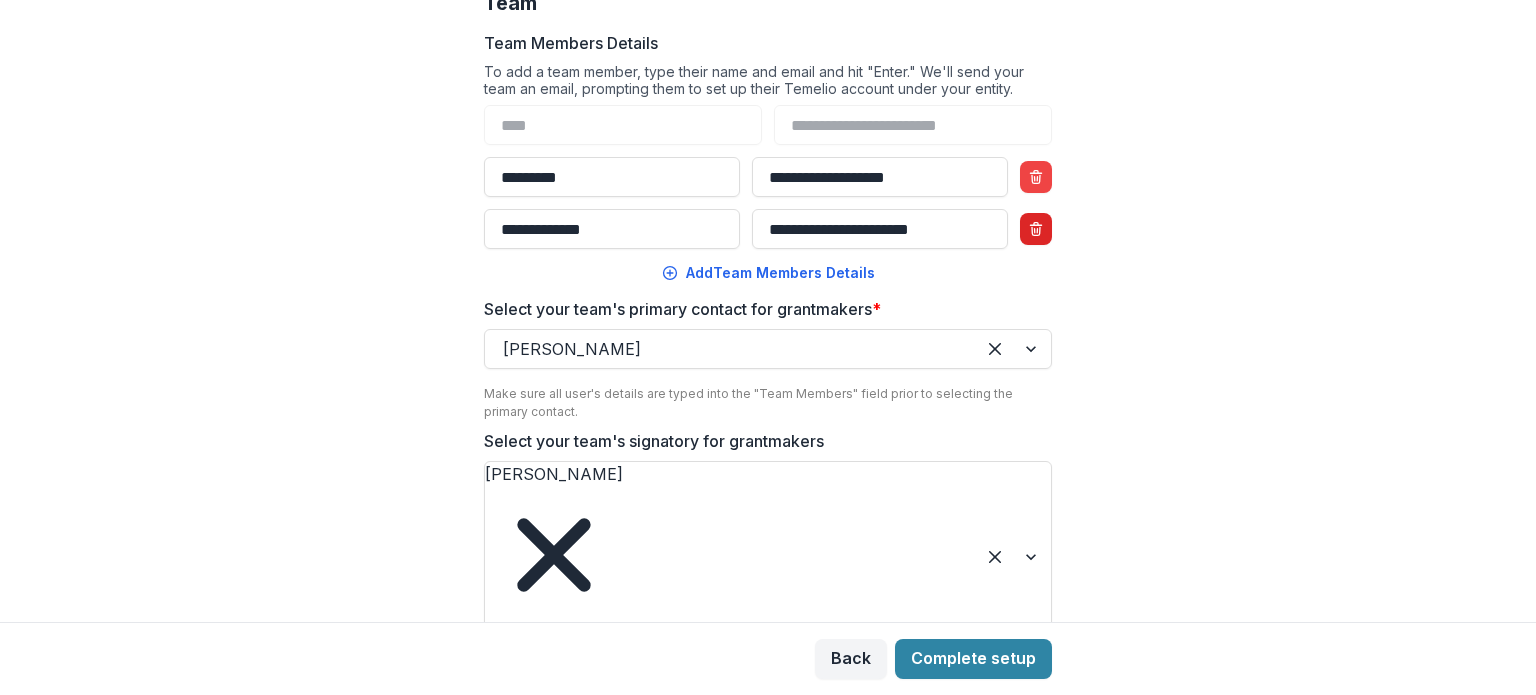 click 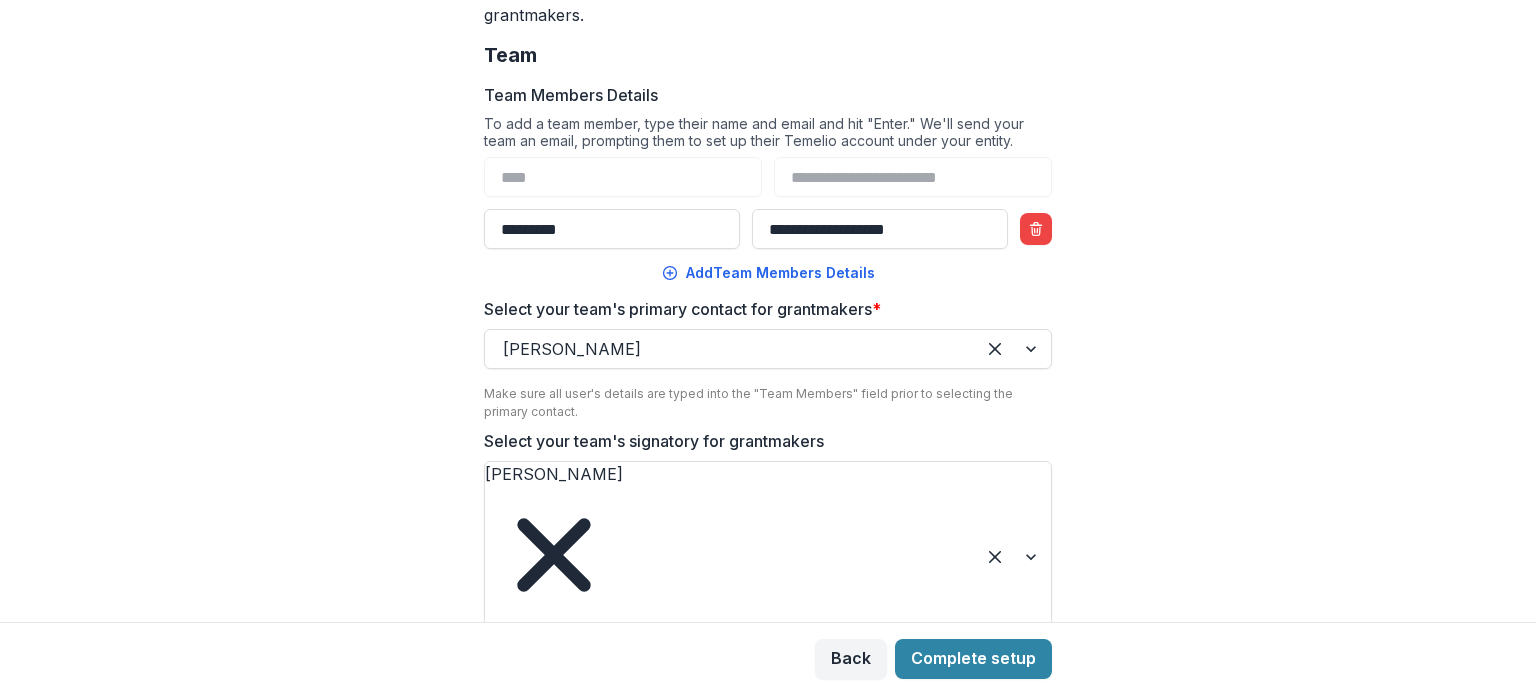 click at bounding box center (750, 765) 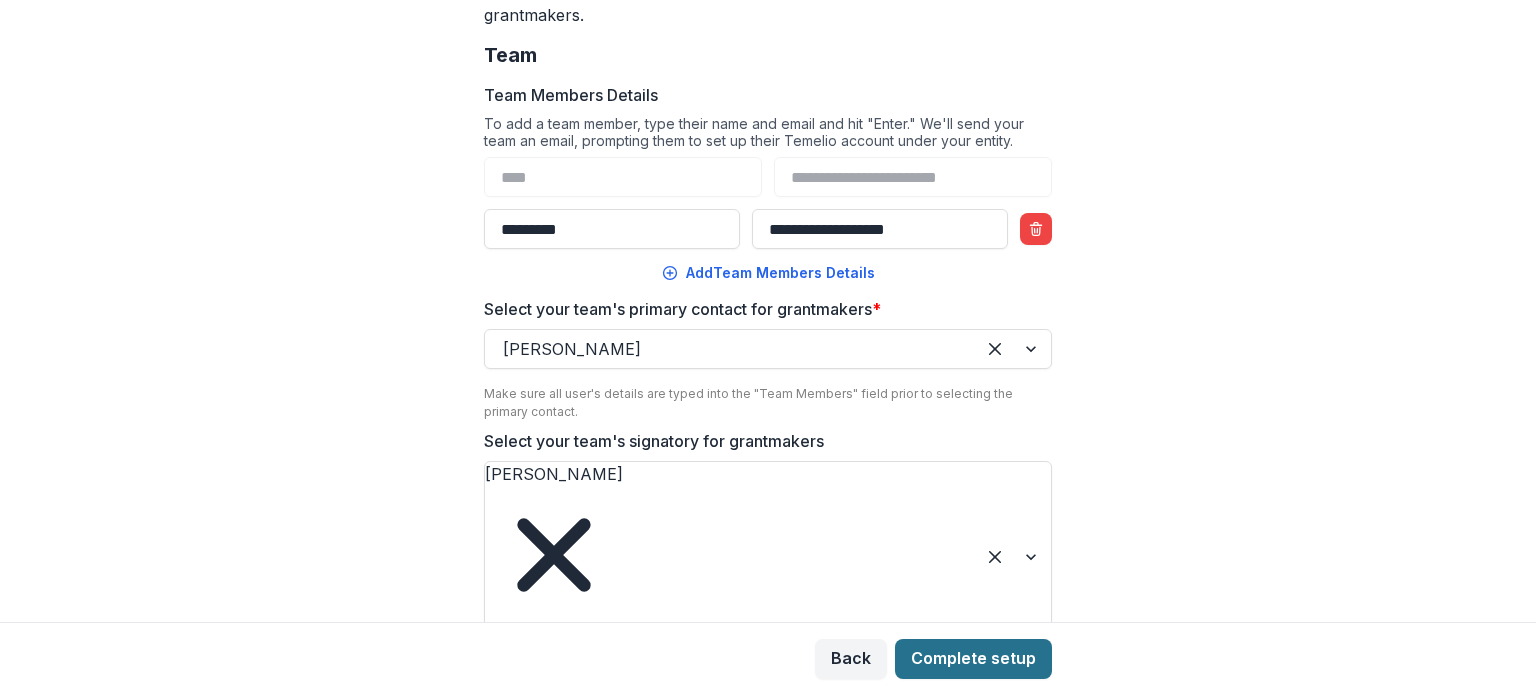 click on "Complete setup" at bounding box center [973, 659] 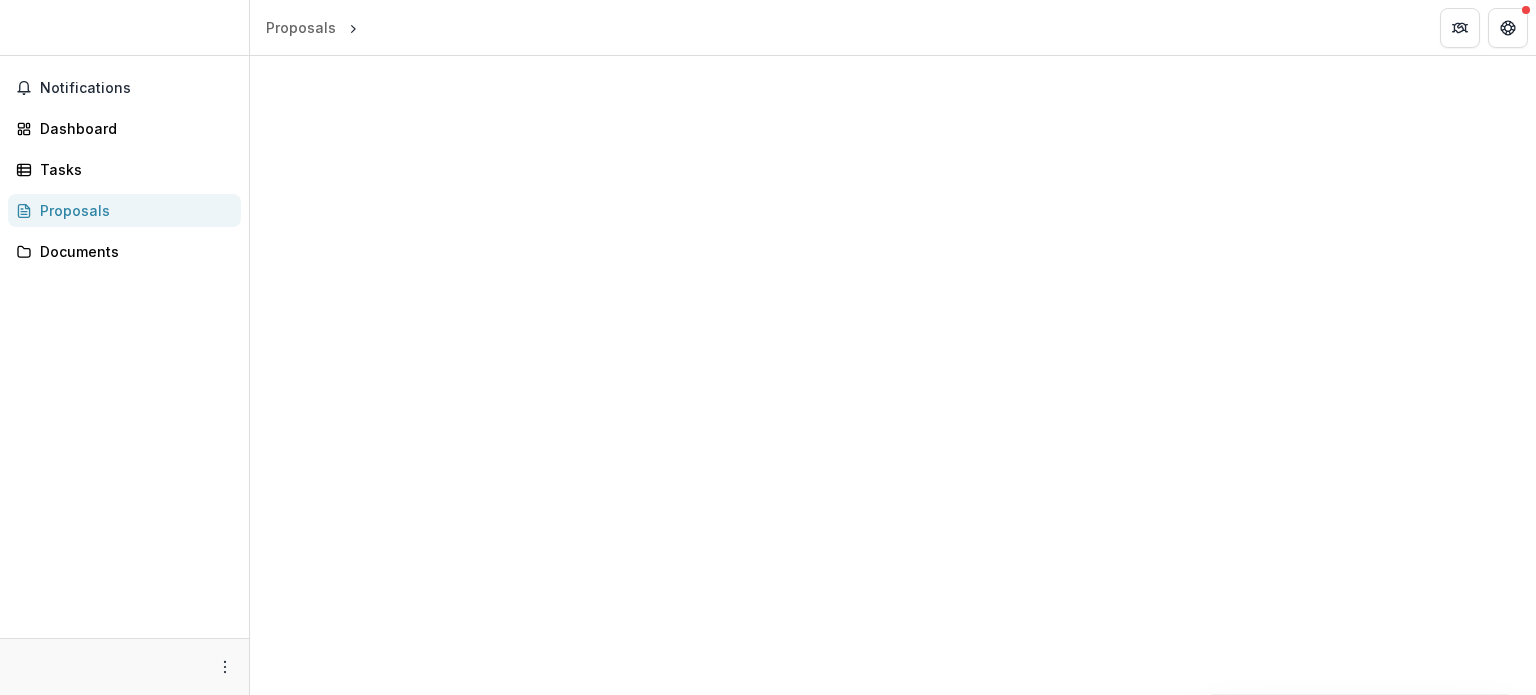 scroll, scrollTop: 0, scrollLeft: 0, axis: both 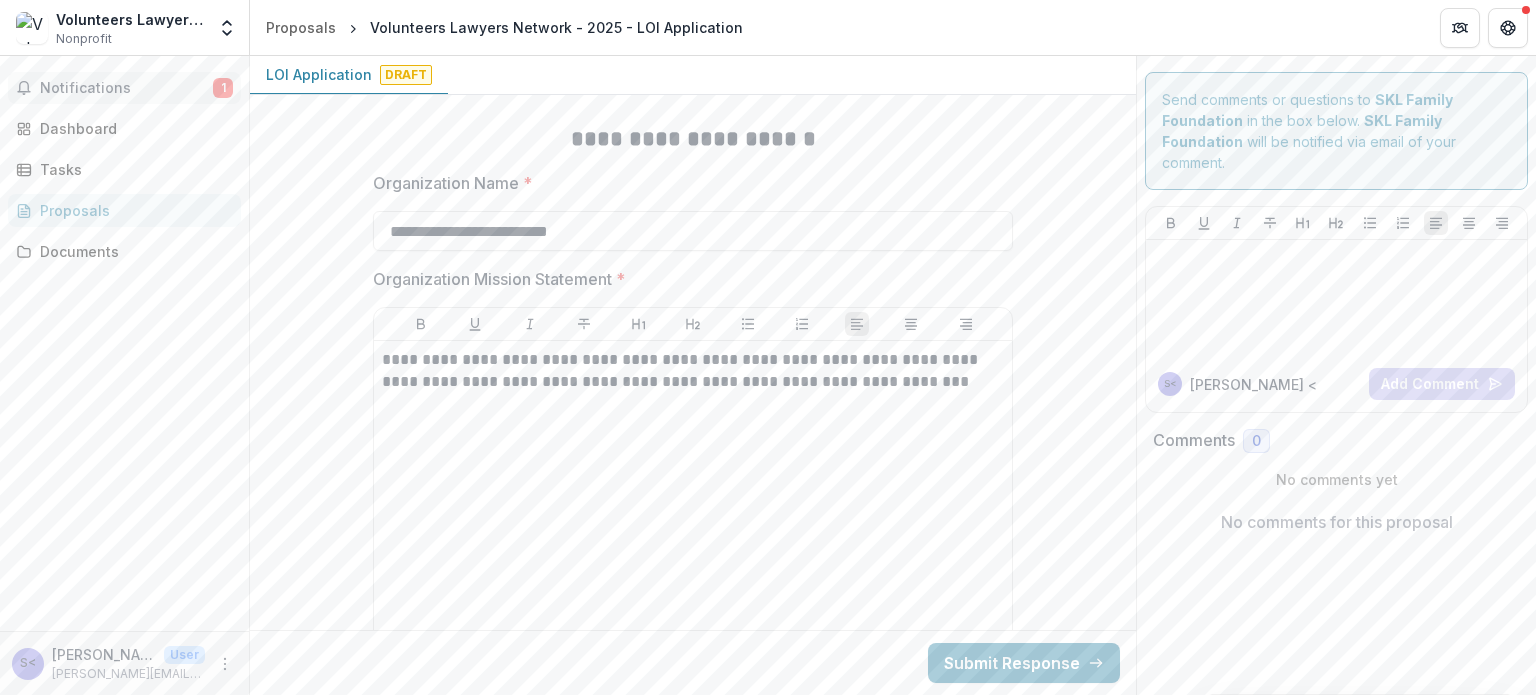 click on "Notifications" at bounding box center (126, 88) 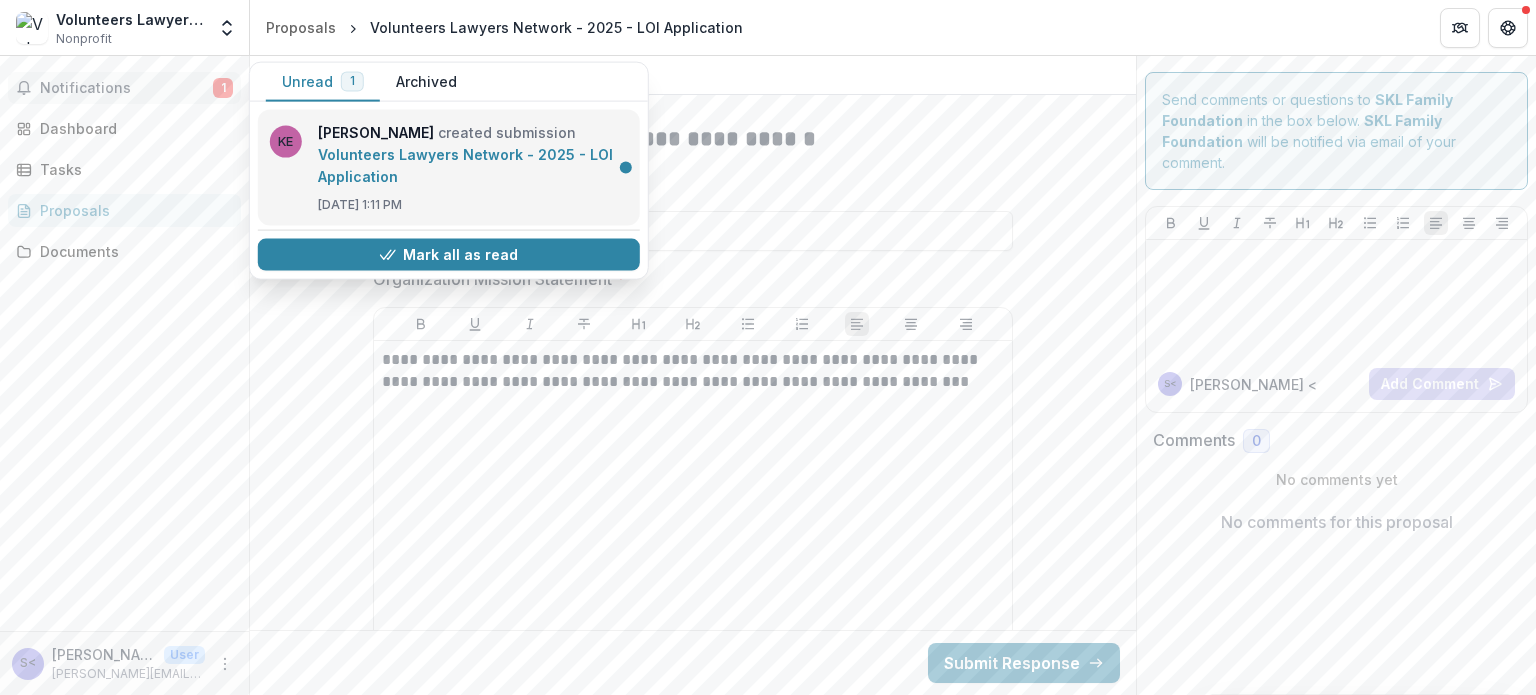 click on "Volunteers Lawyers Network - 2025 - LOI Application" at bounding box center (465, 165) 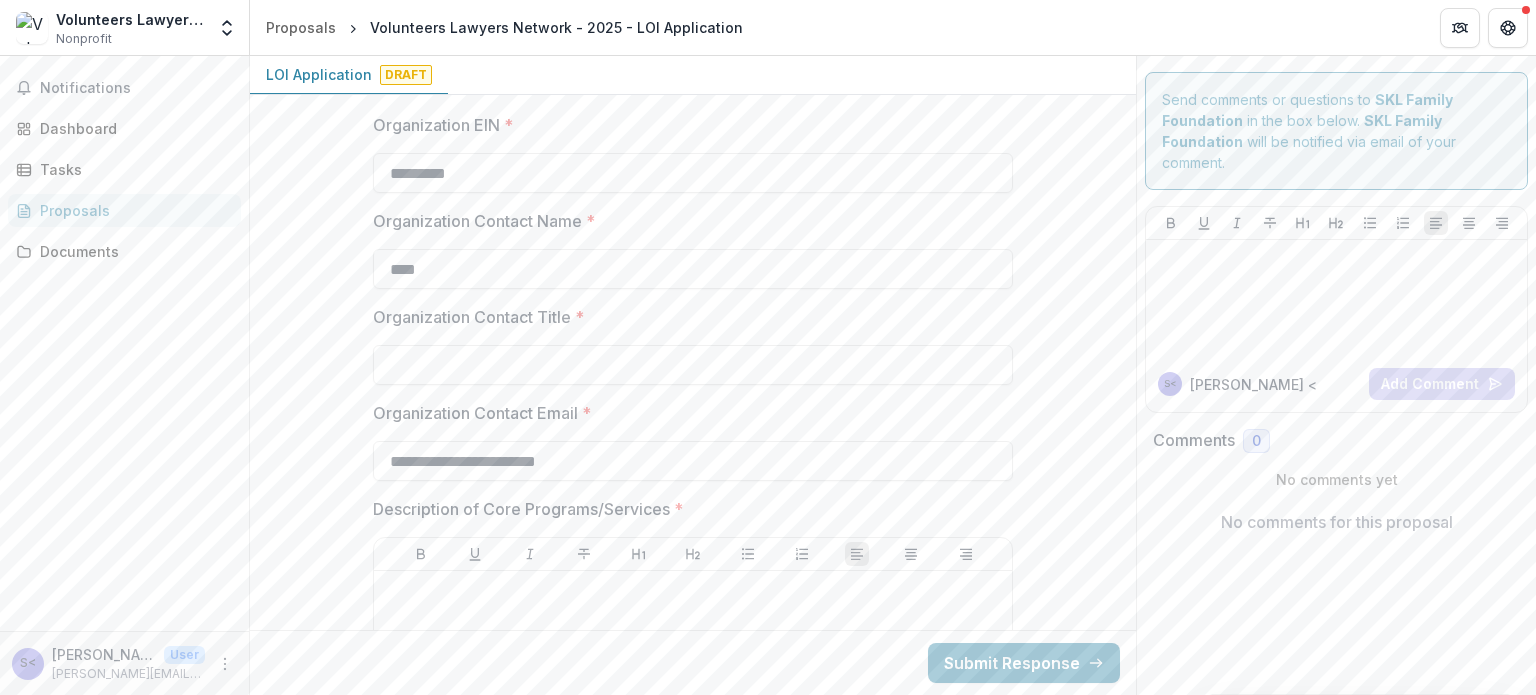 scroll, scrollTop: 1082, scrollLeft: 0, axis: vertical 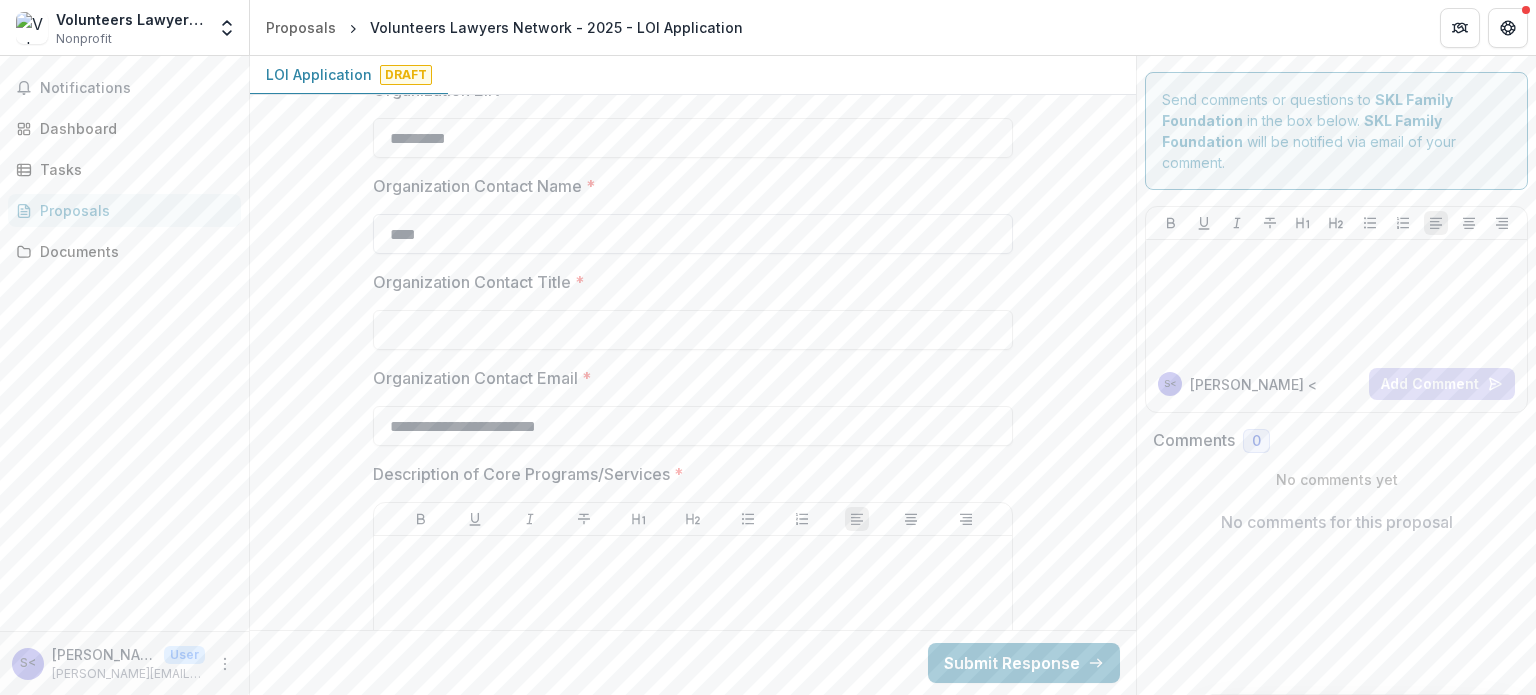 click on "****" at bounding box center [693, 234] 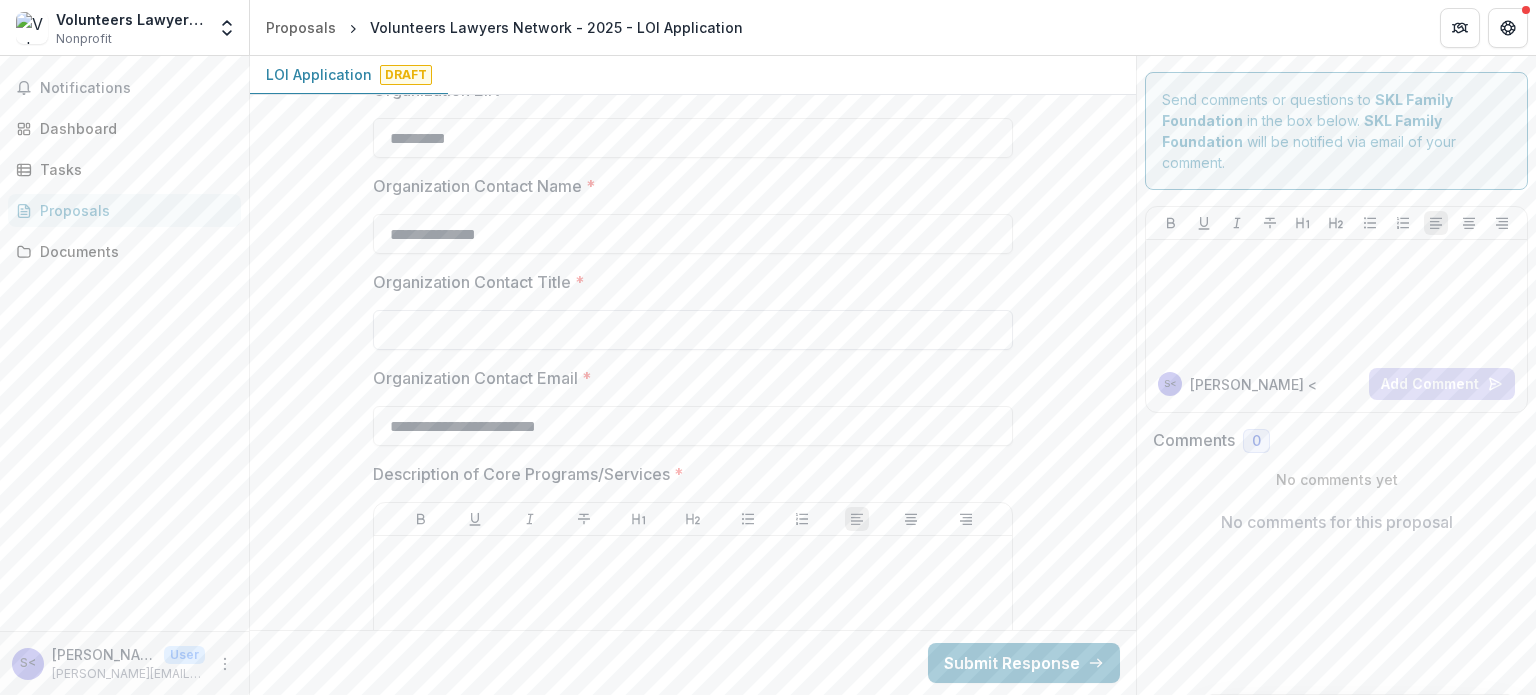 type on "**********" 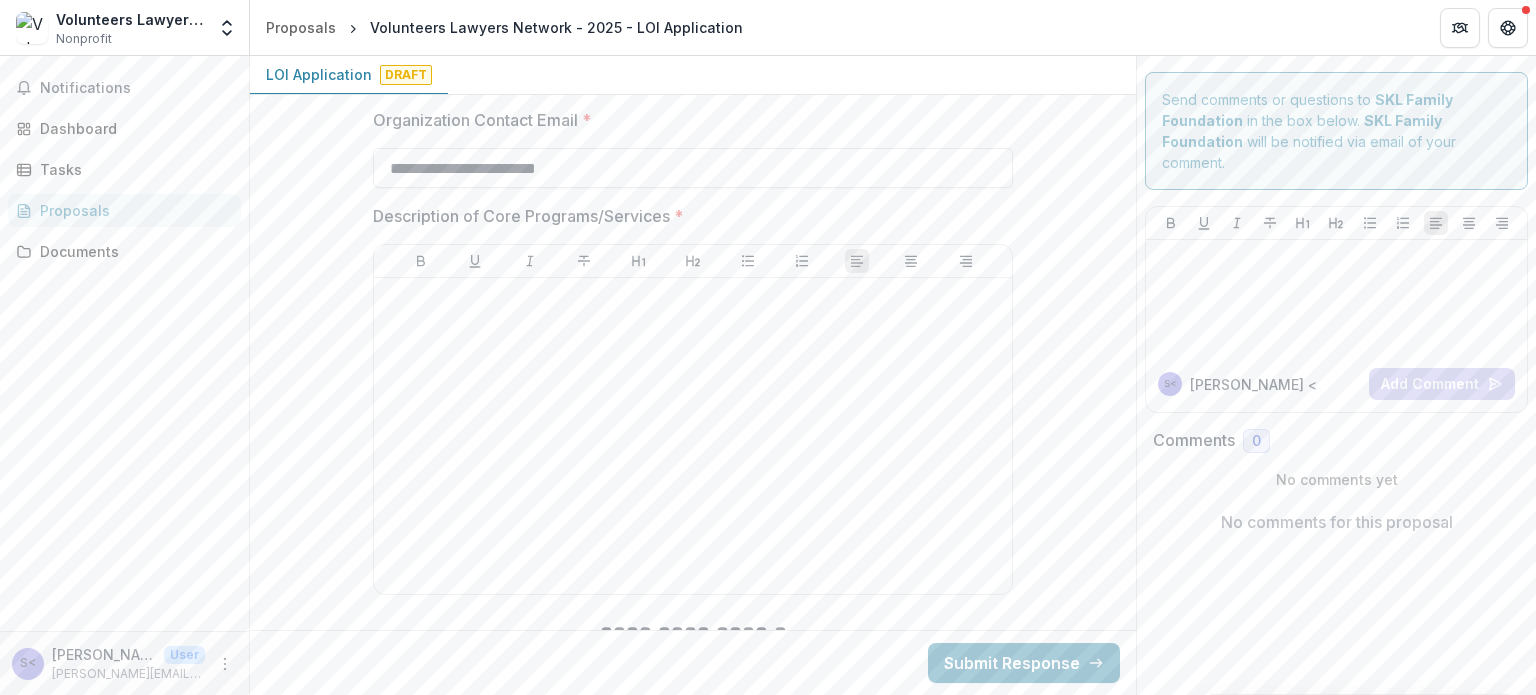 scroll, scrollTop: 1351, scrollLeft: 0, axis: vertical 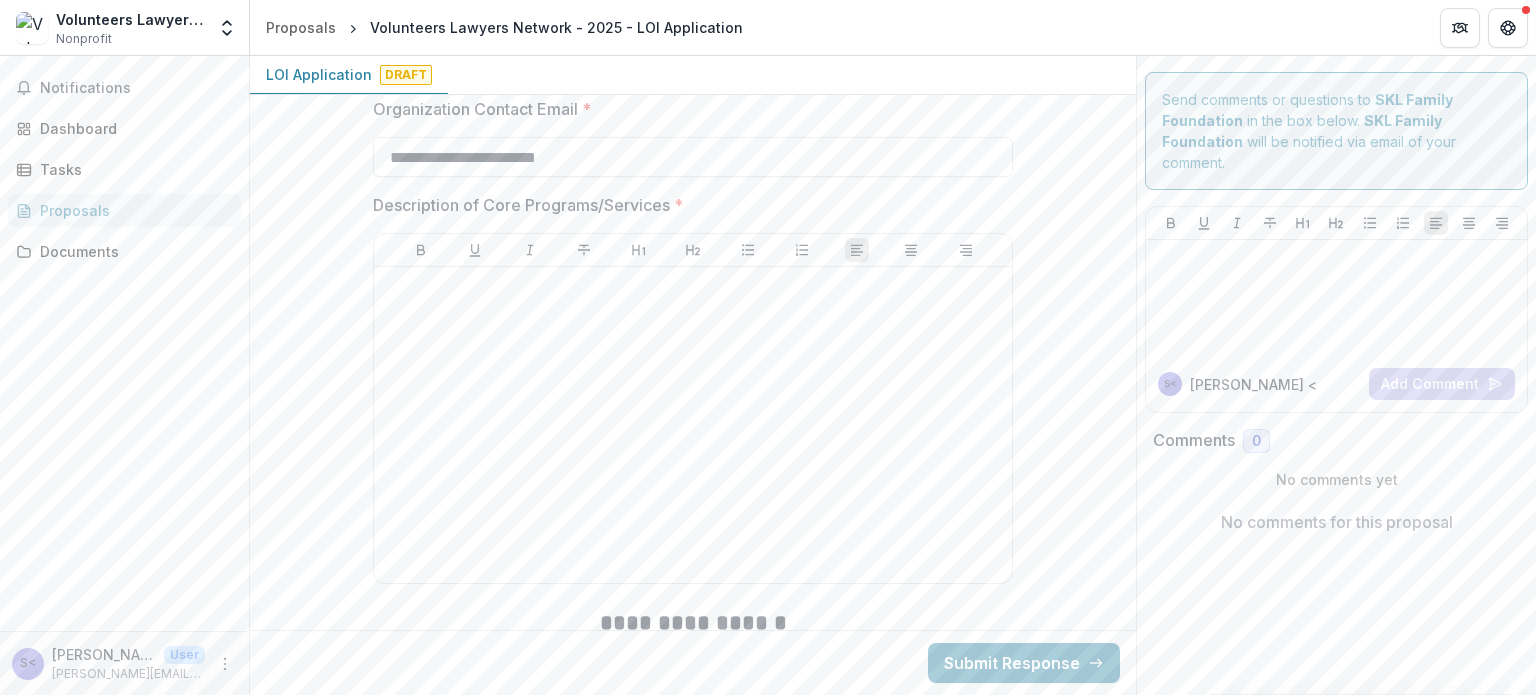 type on "**********" 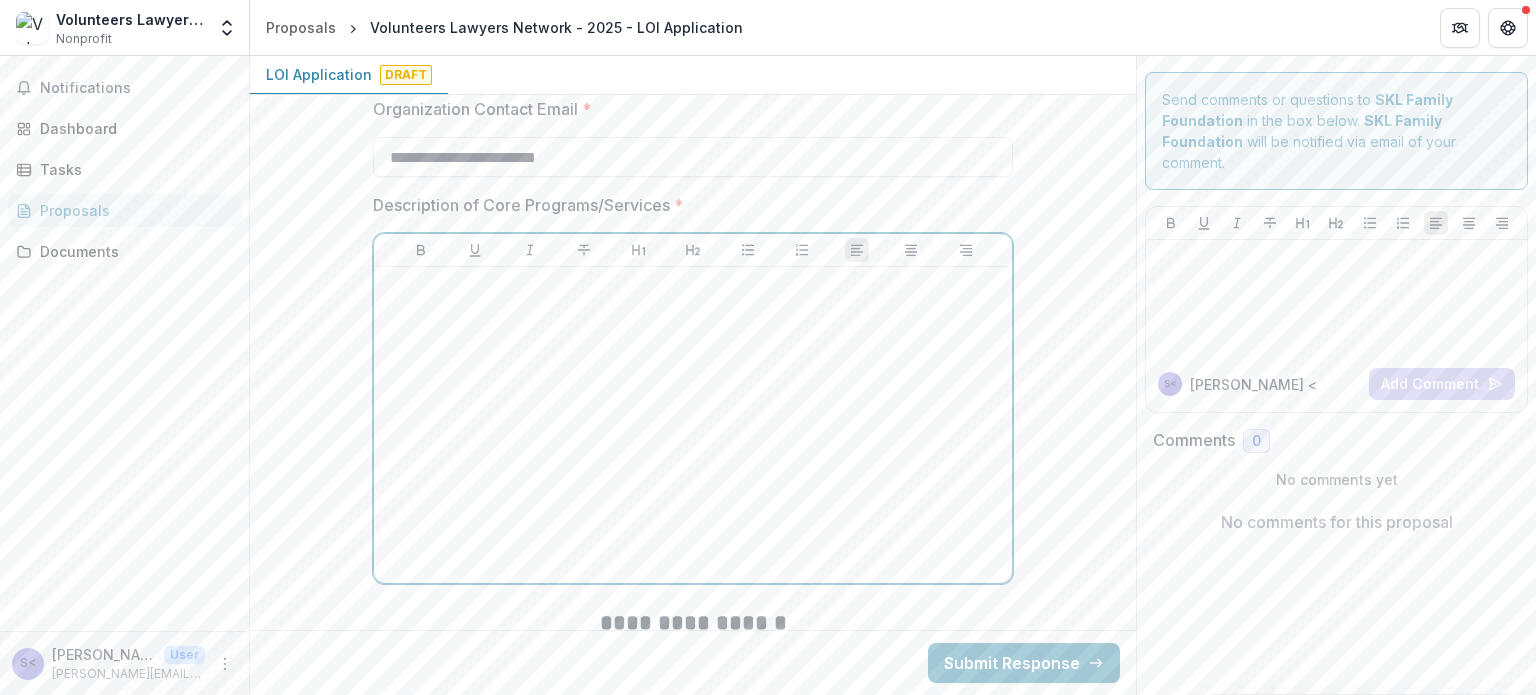 click at bounding box center [693, 425] 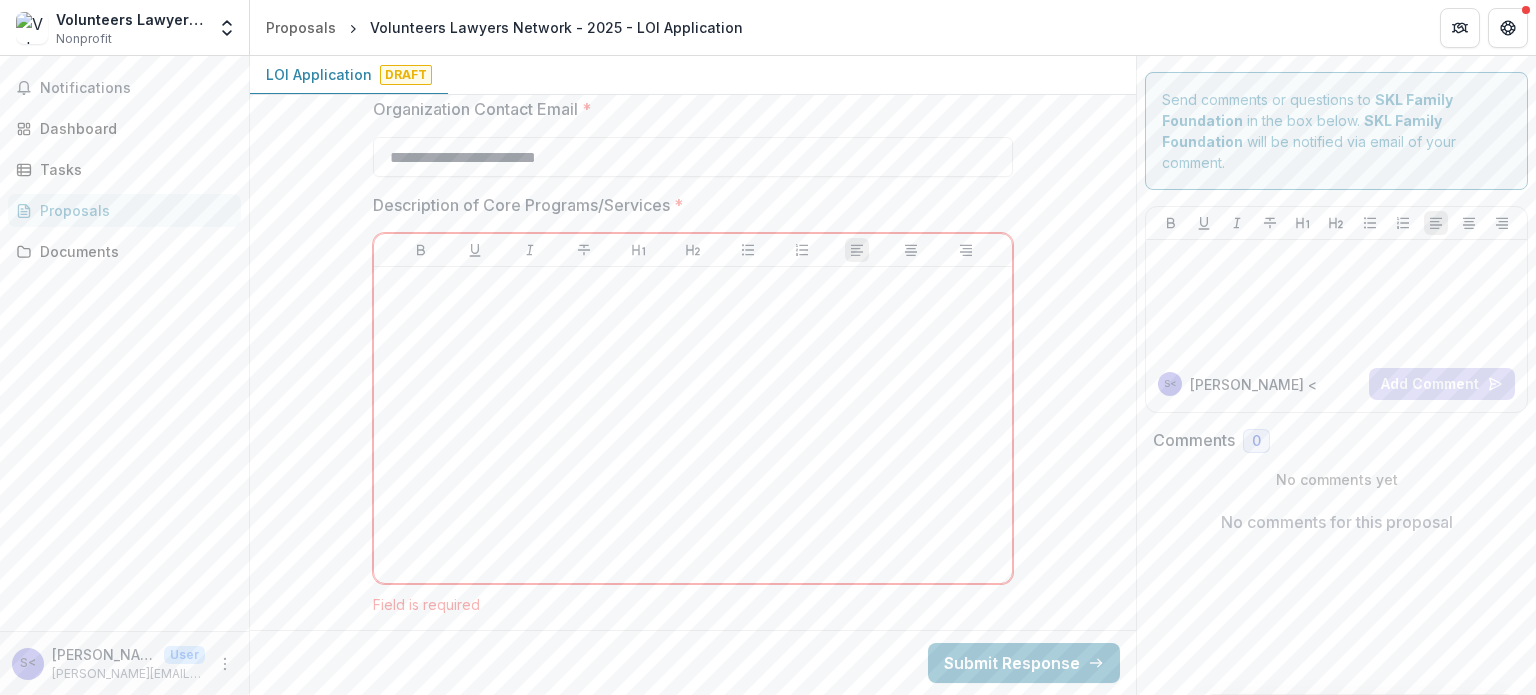 click on "Description of Core Programs/Services *" at bounding box center [687, 205] 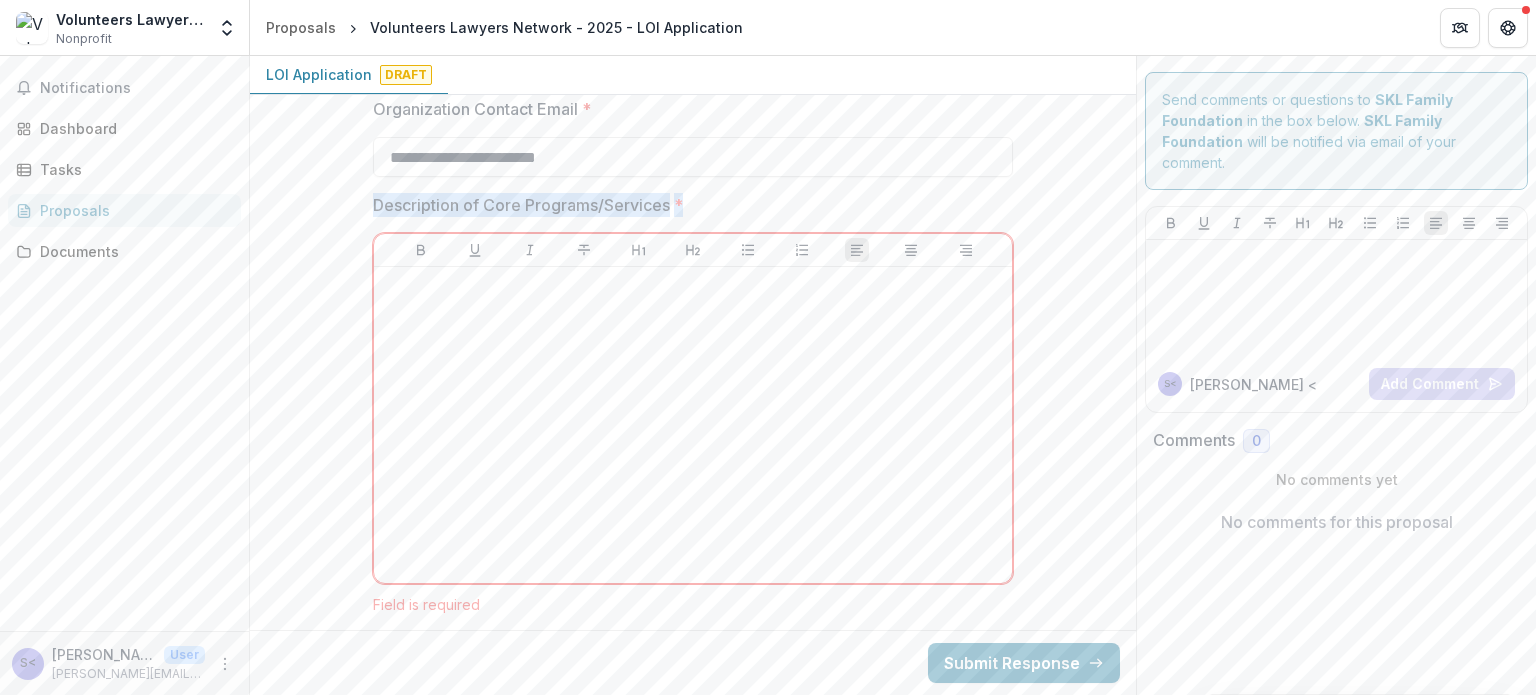 click on "Description of Core Programs/Services *" at bounding box center (687, 205) 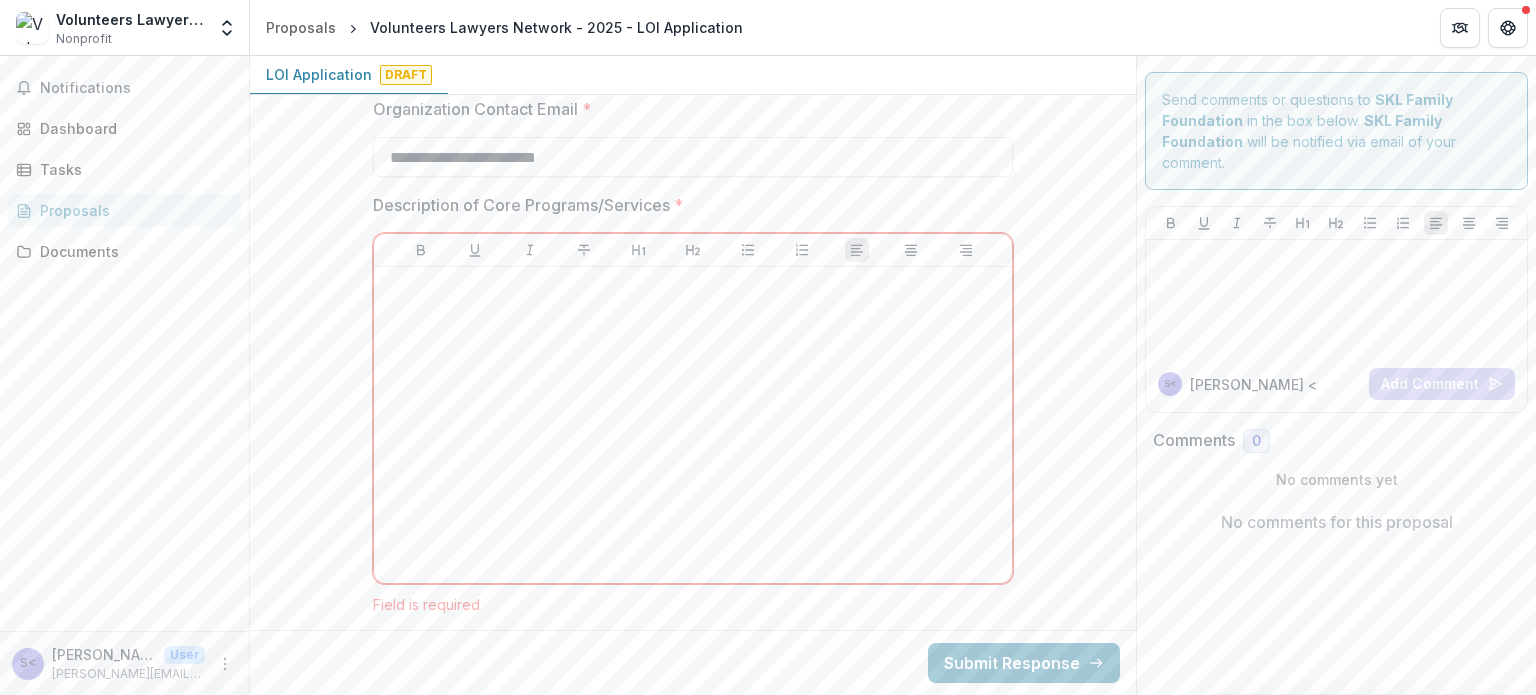 click on "Description of Core Programs/Services *" at bounding box center [687, 205] 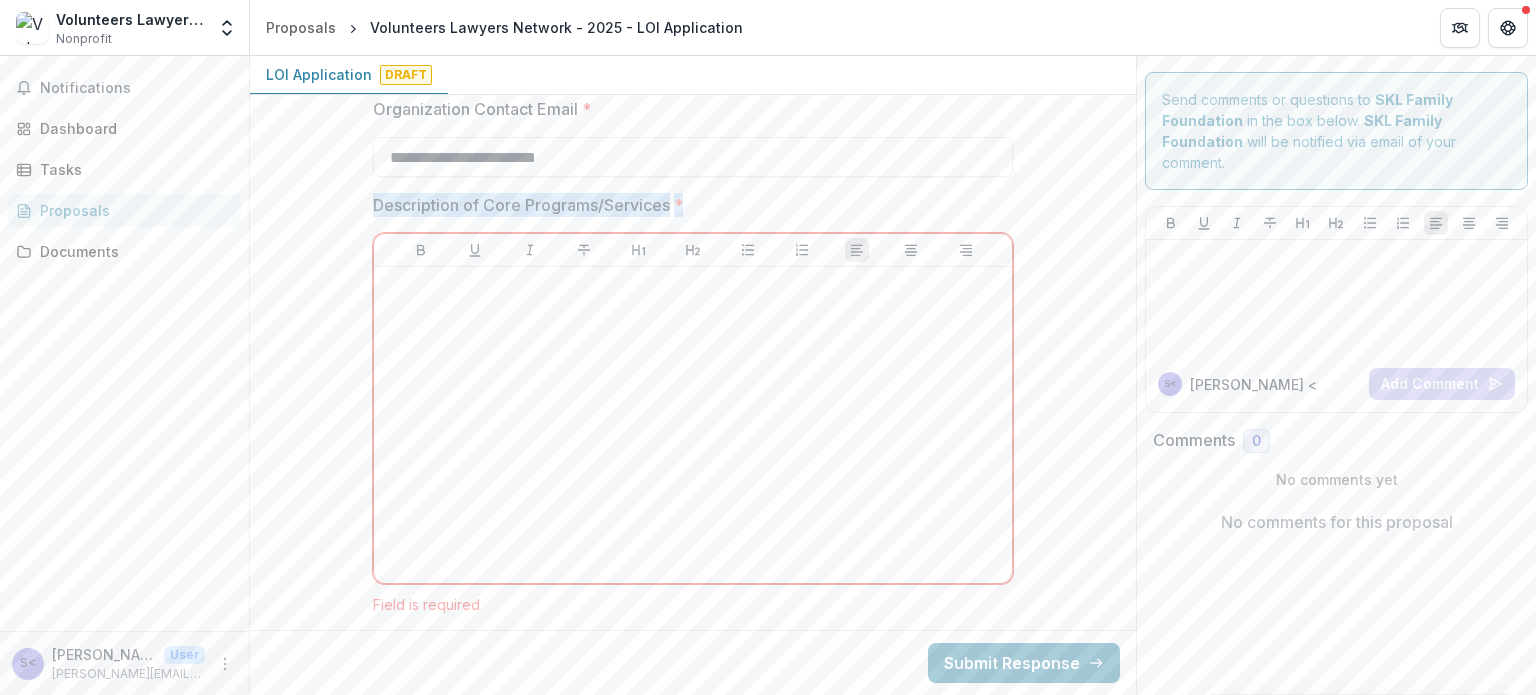 click on "Description of Core Programs/Services *" at bounding box center [687, 205] 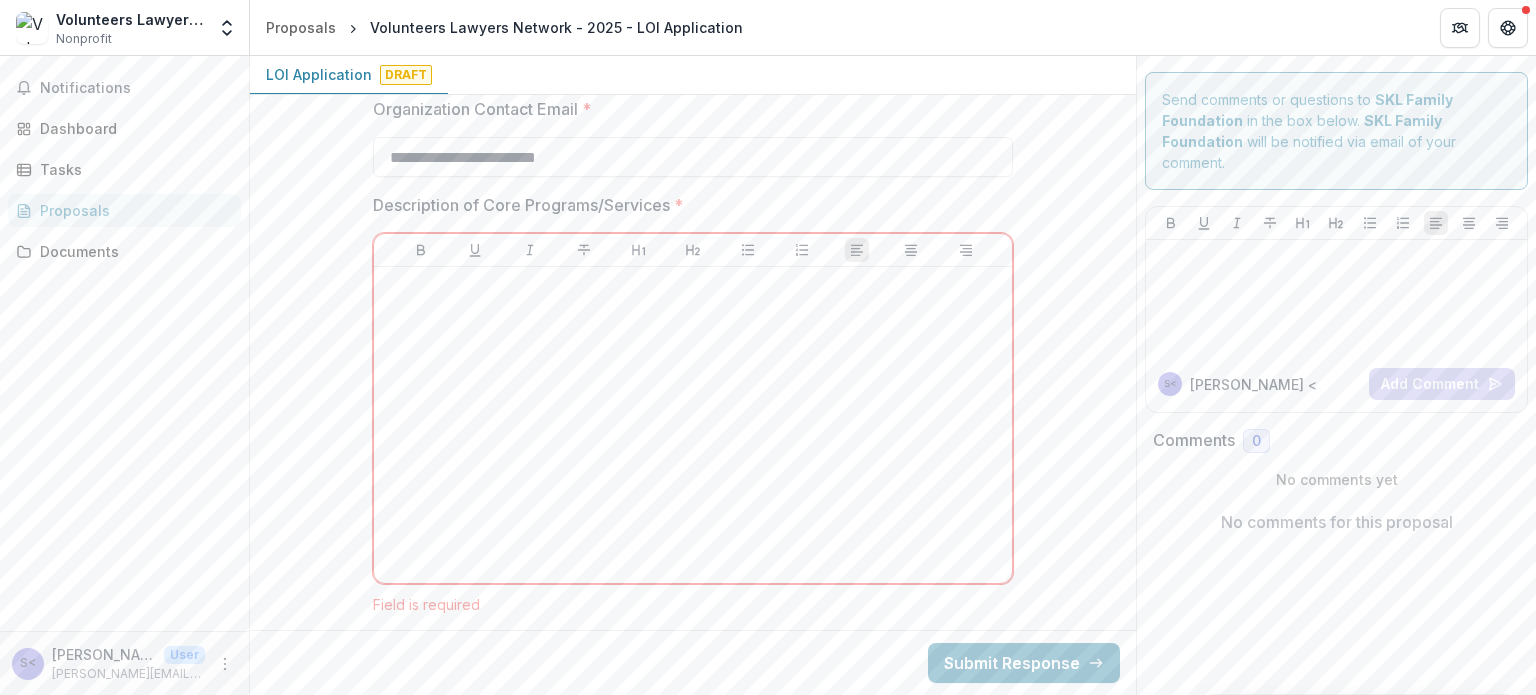 click on "Description of Core Programs/Services *" at bounding box center [687, 205] 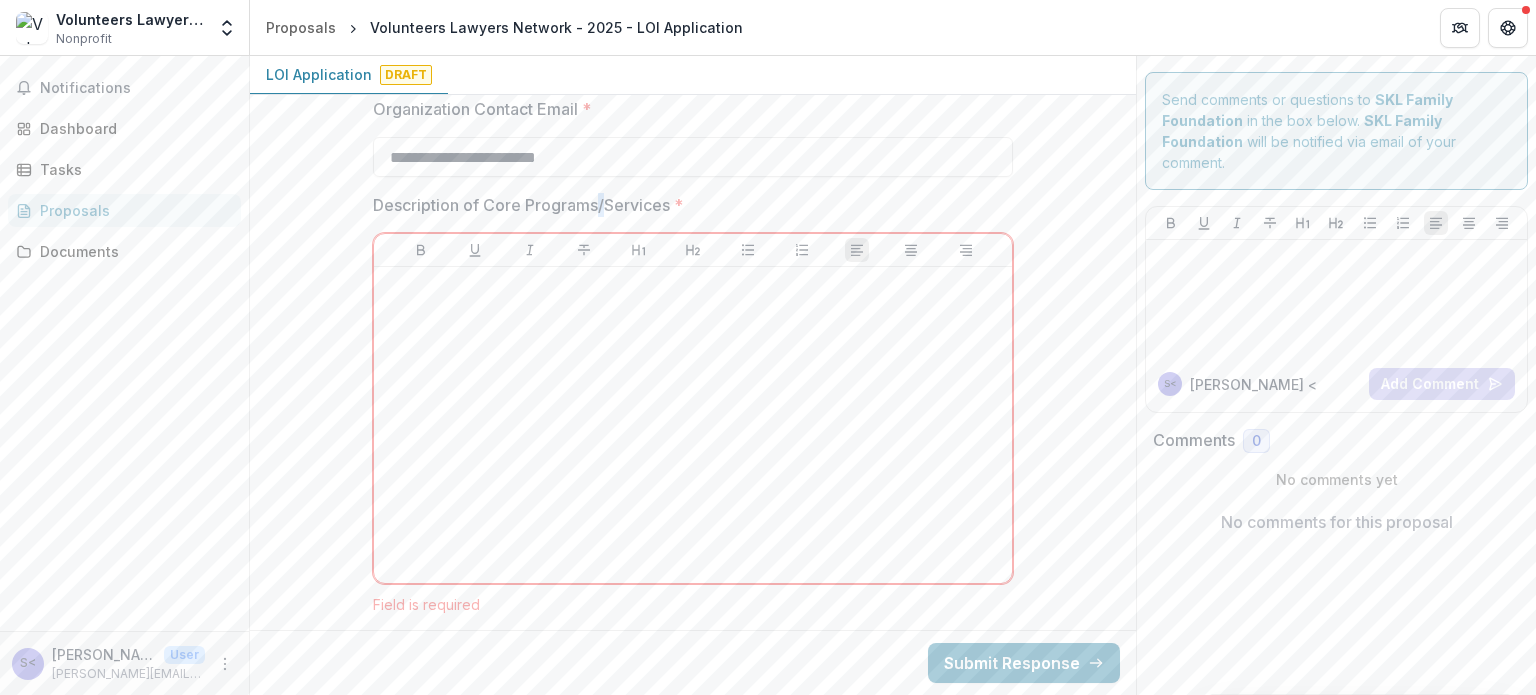 click on "Description of Core Programs/Services *" at bounding box center (687, 205) 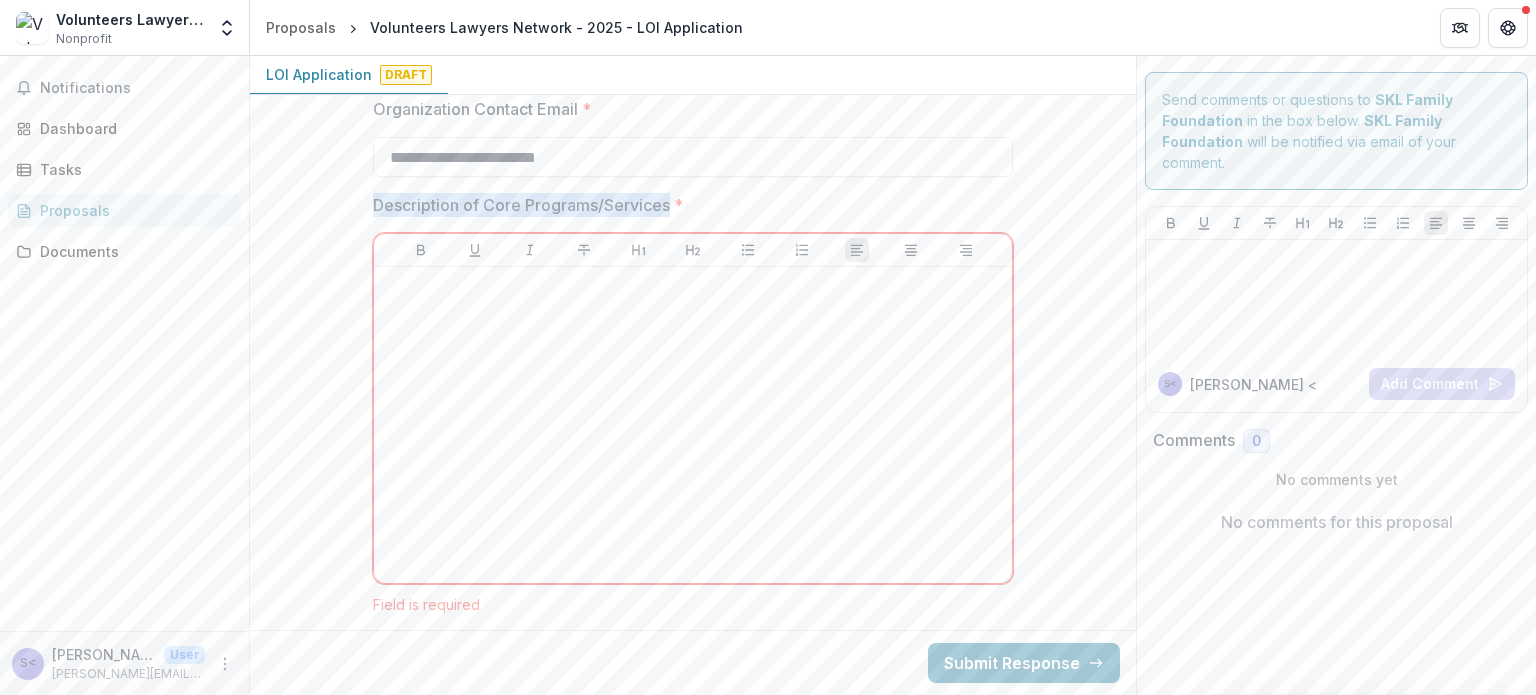 drag, startPoint x: 365, startPoint y: 198, endPoint x: 676, endPoint y: 202, distance: 311.02573 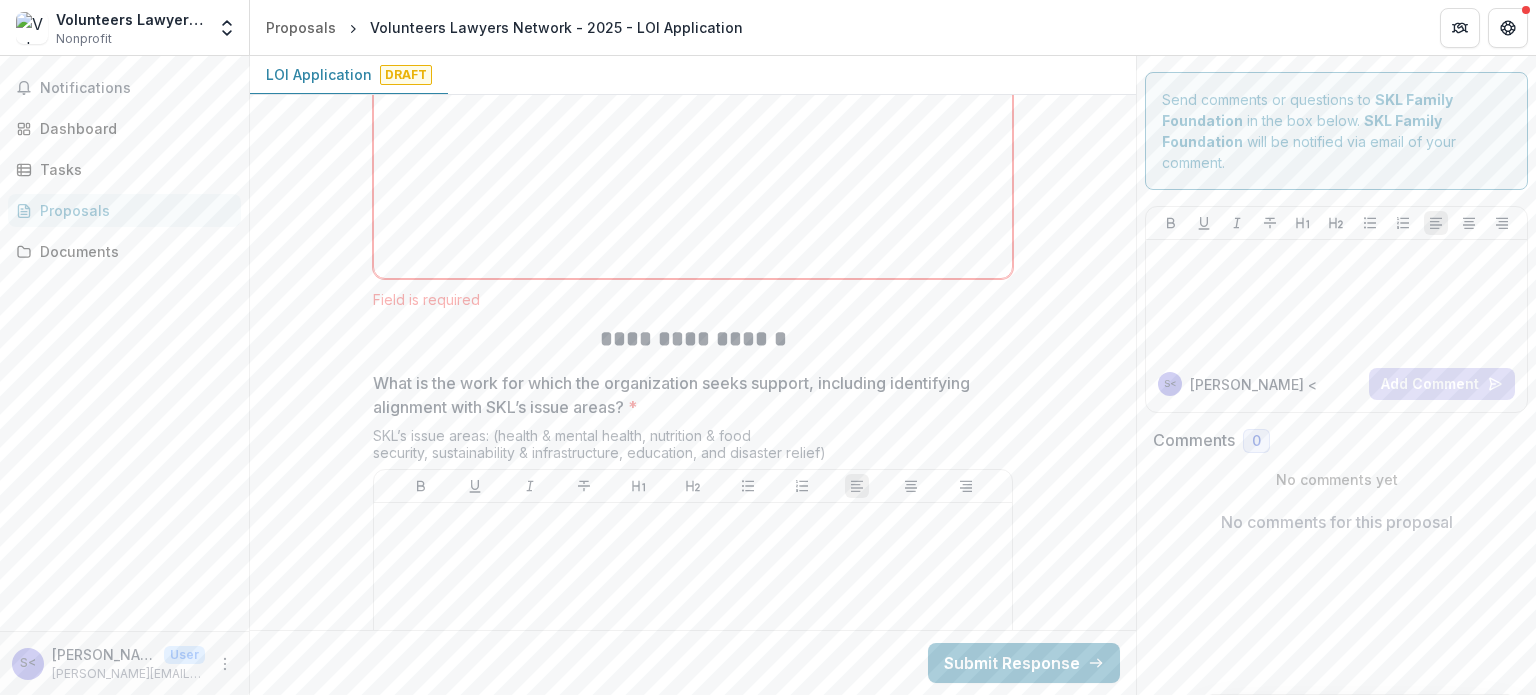 scroll, scrollTop: 1676, scrollLeft: 0, axis: vertical 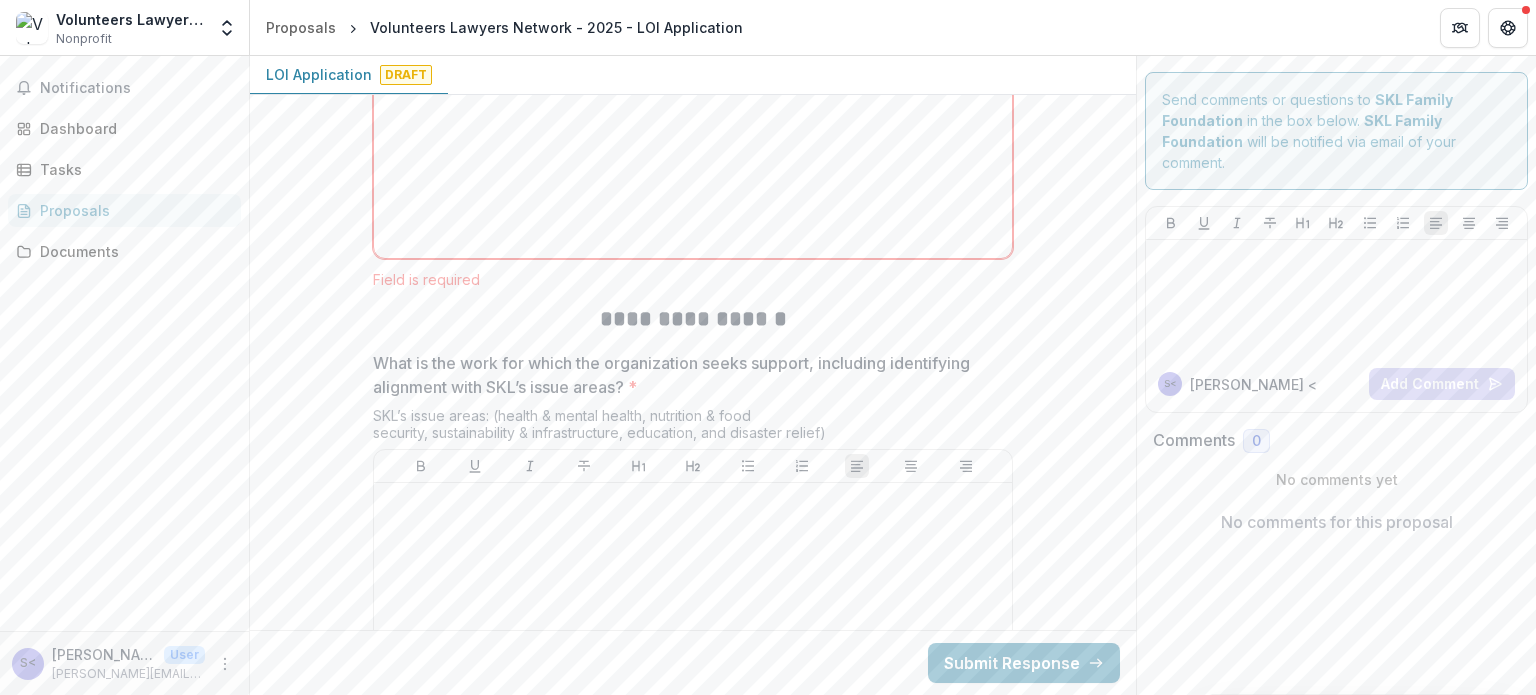click on "What is the work for which the organization seeks support, including identifying alignment with SKL’s issue areas? *" at bounding box center (687, 375) 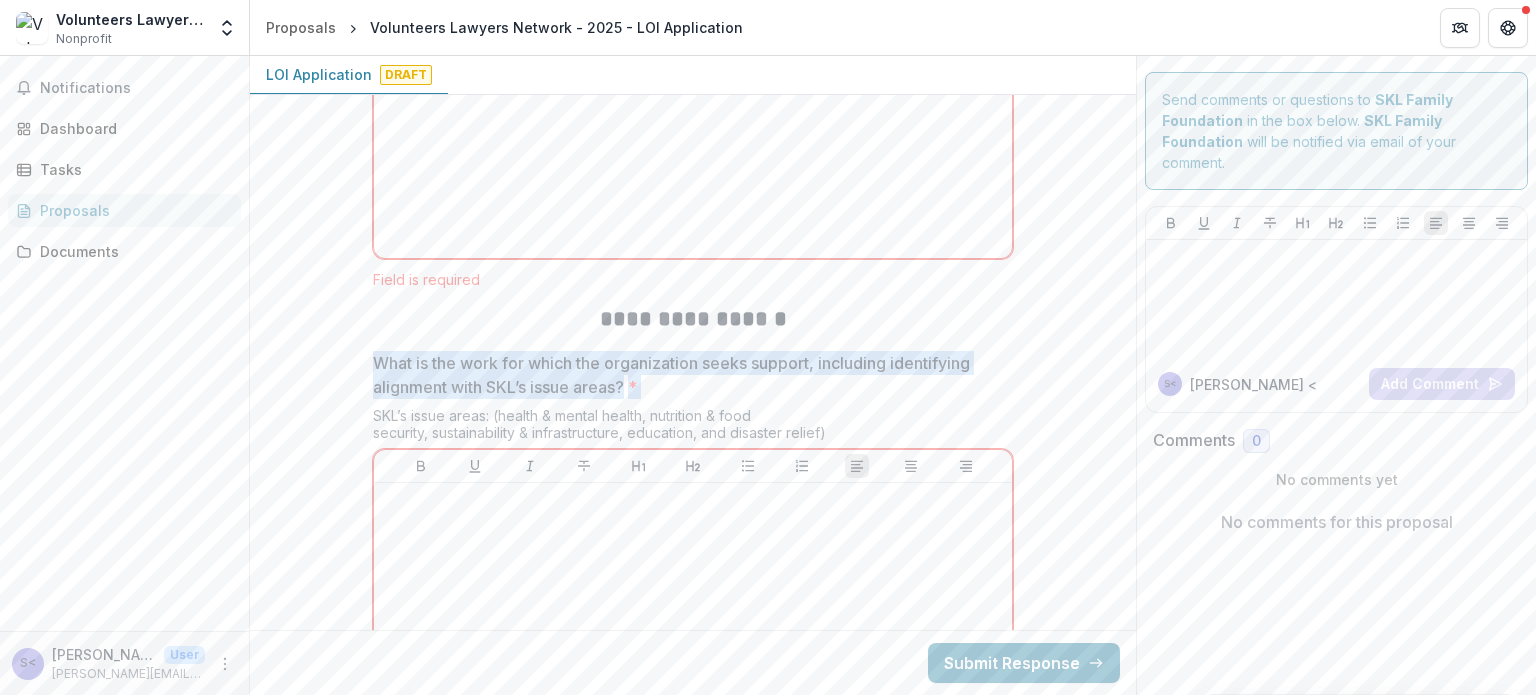 click on "What is the work for which the organization seeks support, including identifying alignment with SKL’s issue areas? *" at bounding box center [687, 375] 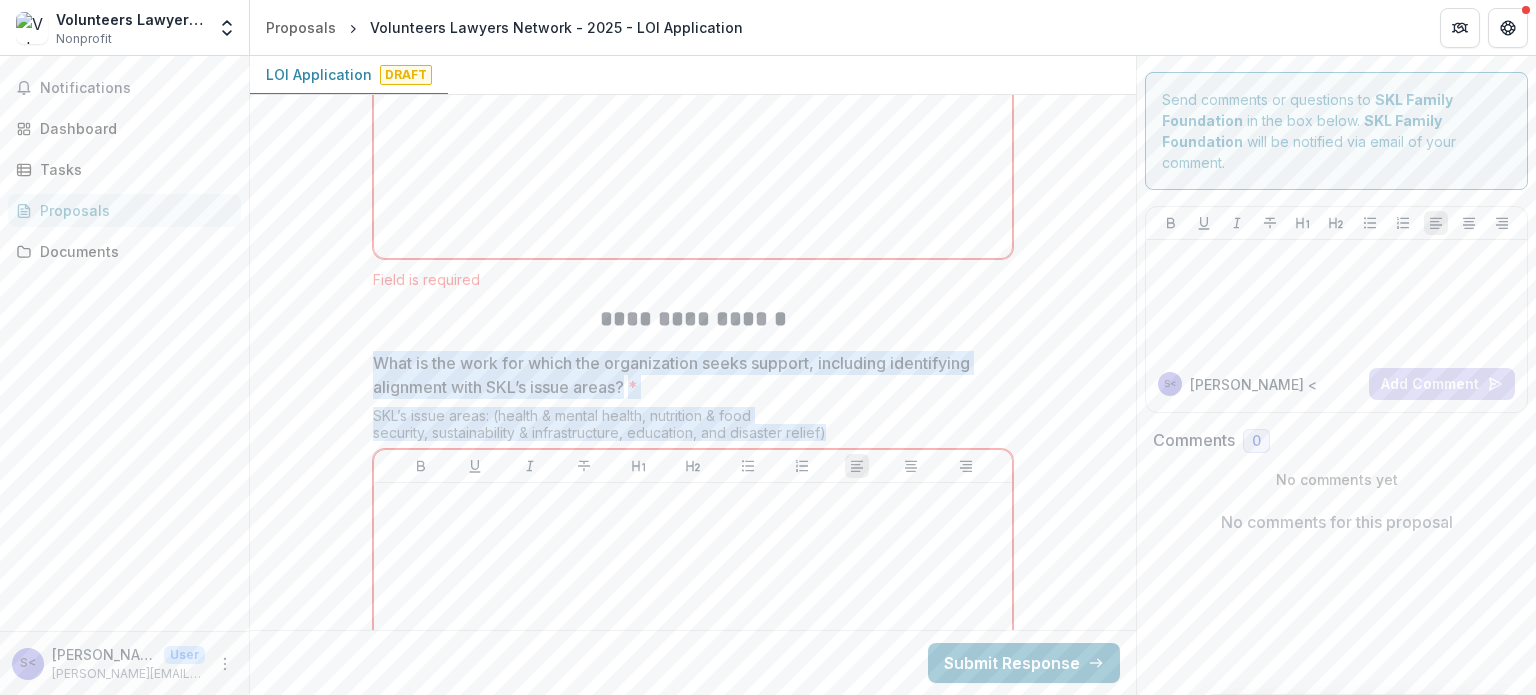drag, startPoint x: 836, startPoint y: 431, endPoint x: 352, endPoint y: 365, distance: 488.47928 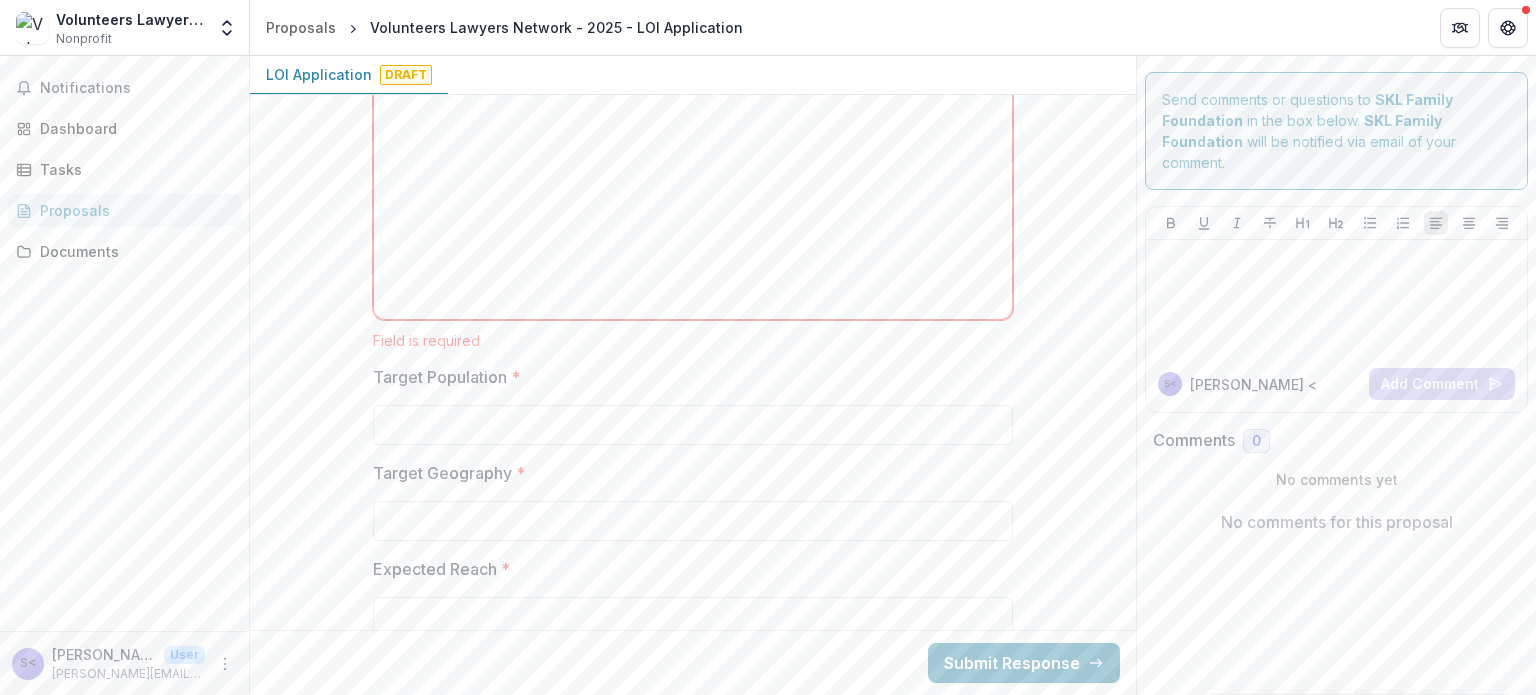 scroll, scrollTop: 2159, scrollLeft: 0, axis: vertical 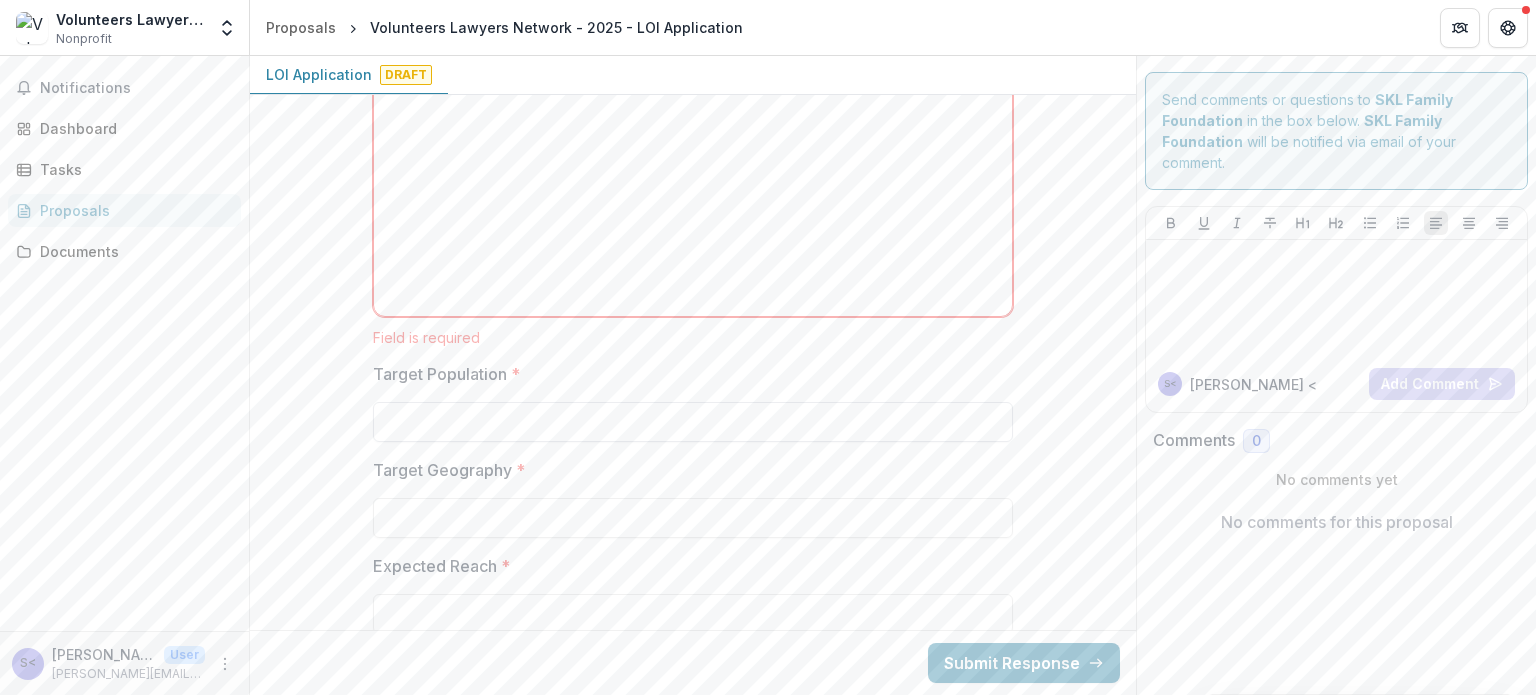 click on "Target Population *" at bounding box center (693, 422) 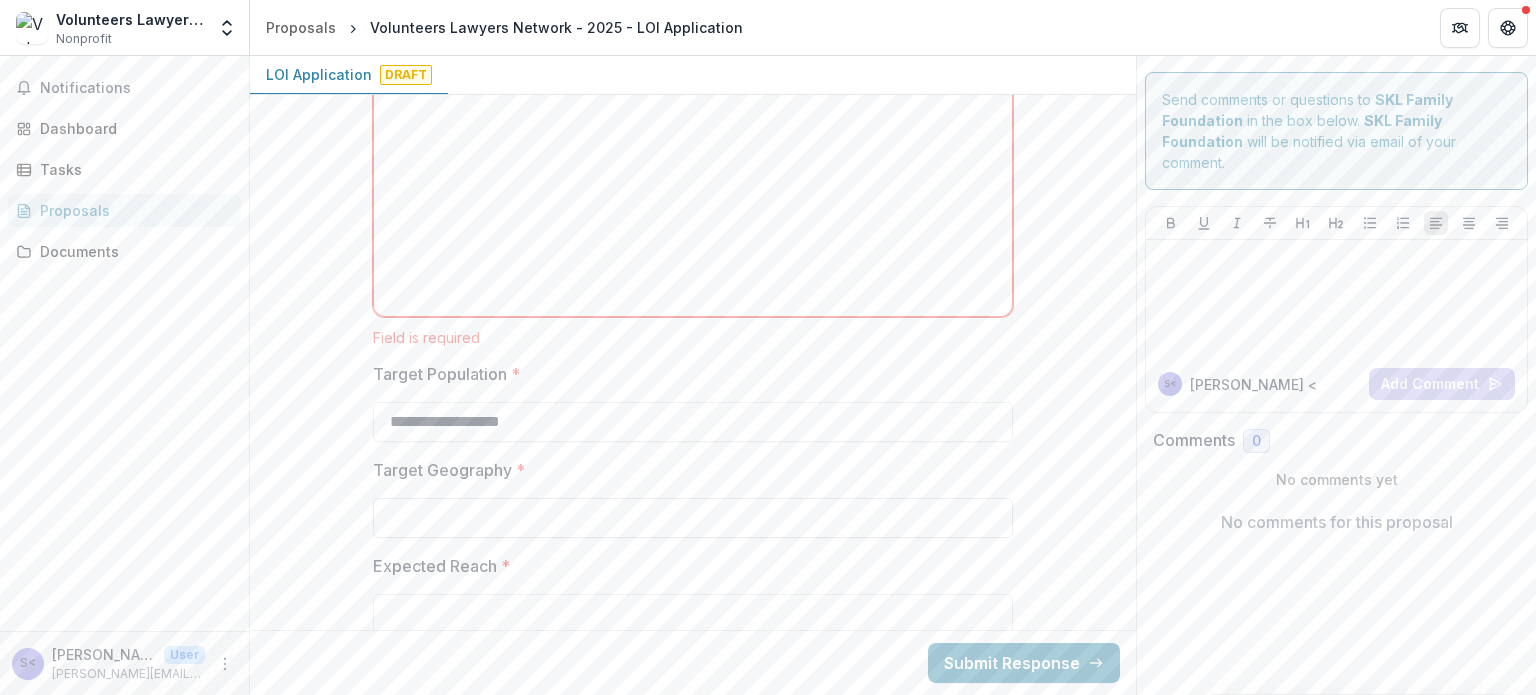 type on "**********" 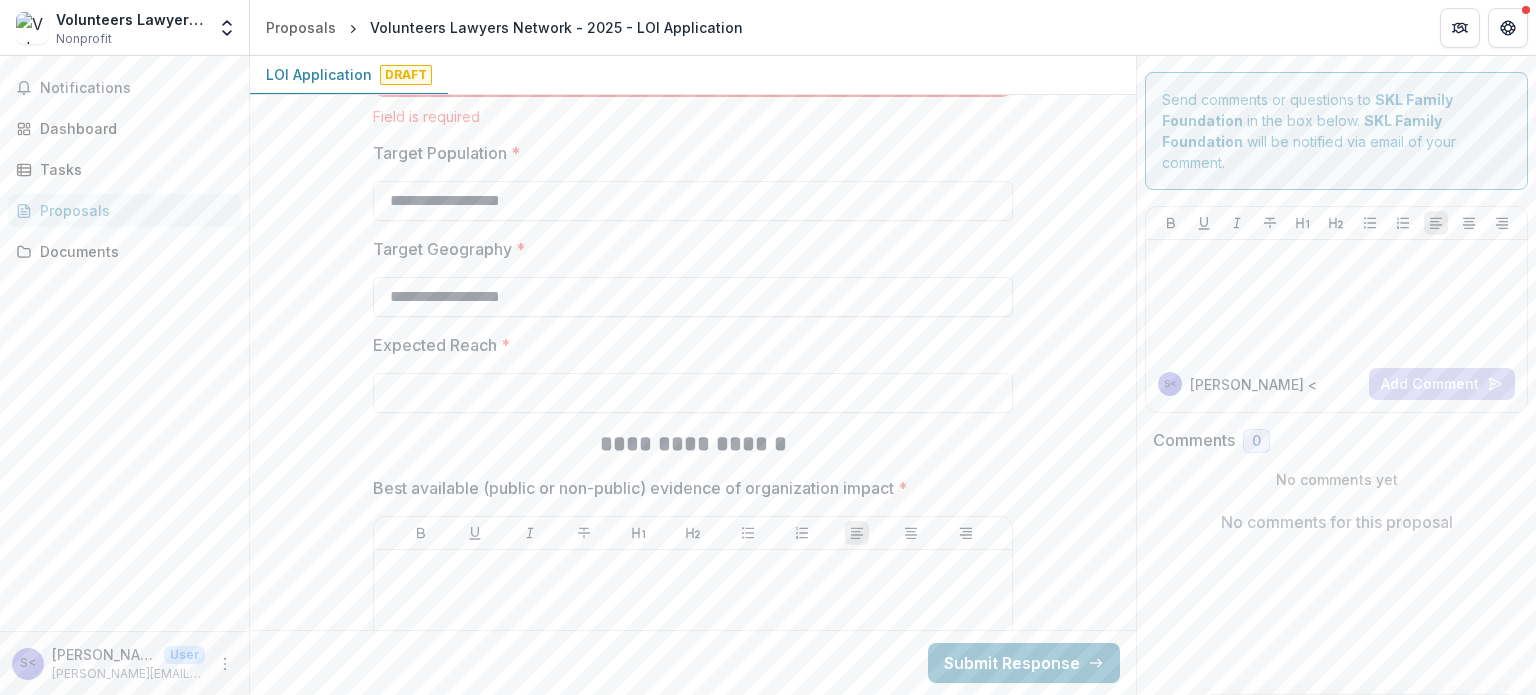 scroll, scrollTop: 2403, scrollLeft: 0, axis: vertical 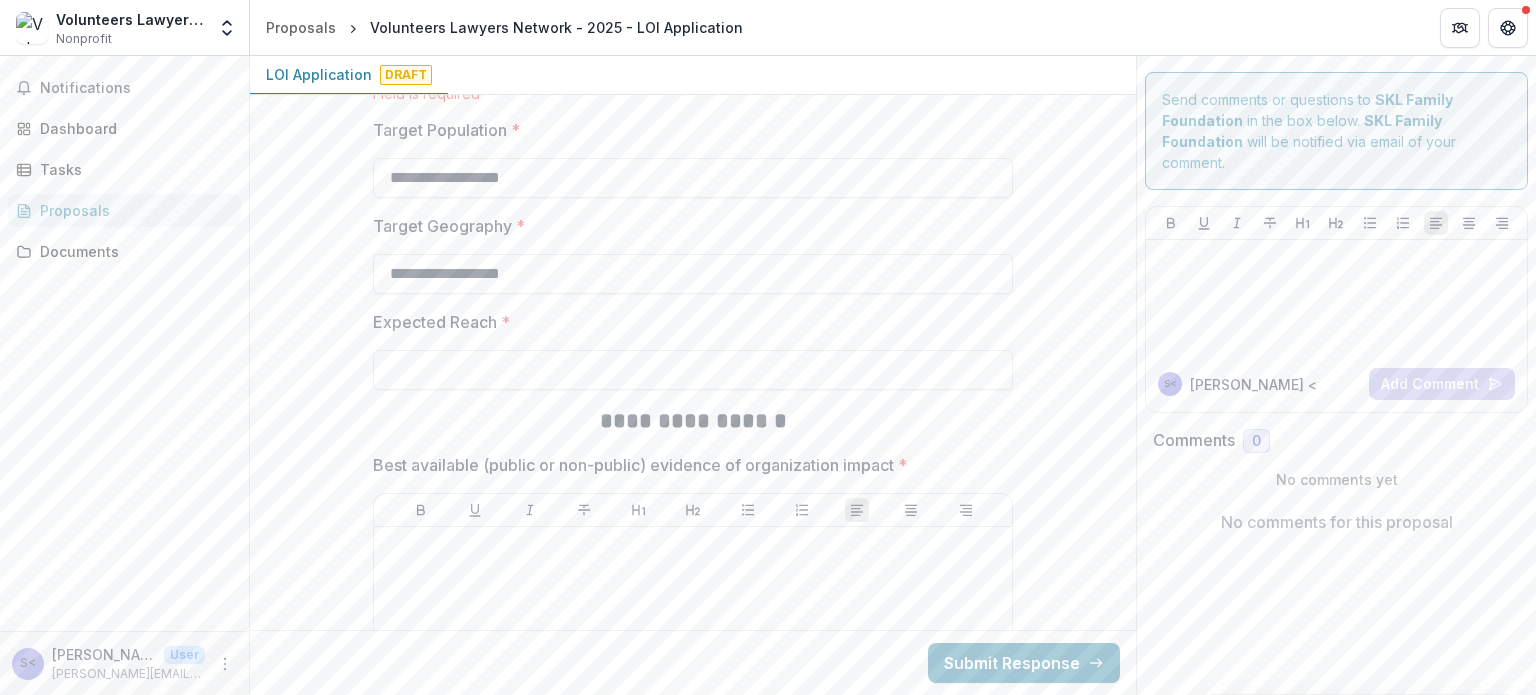 type on "**********" 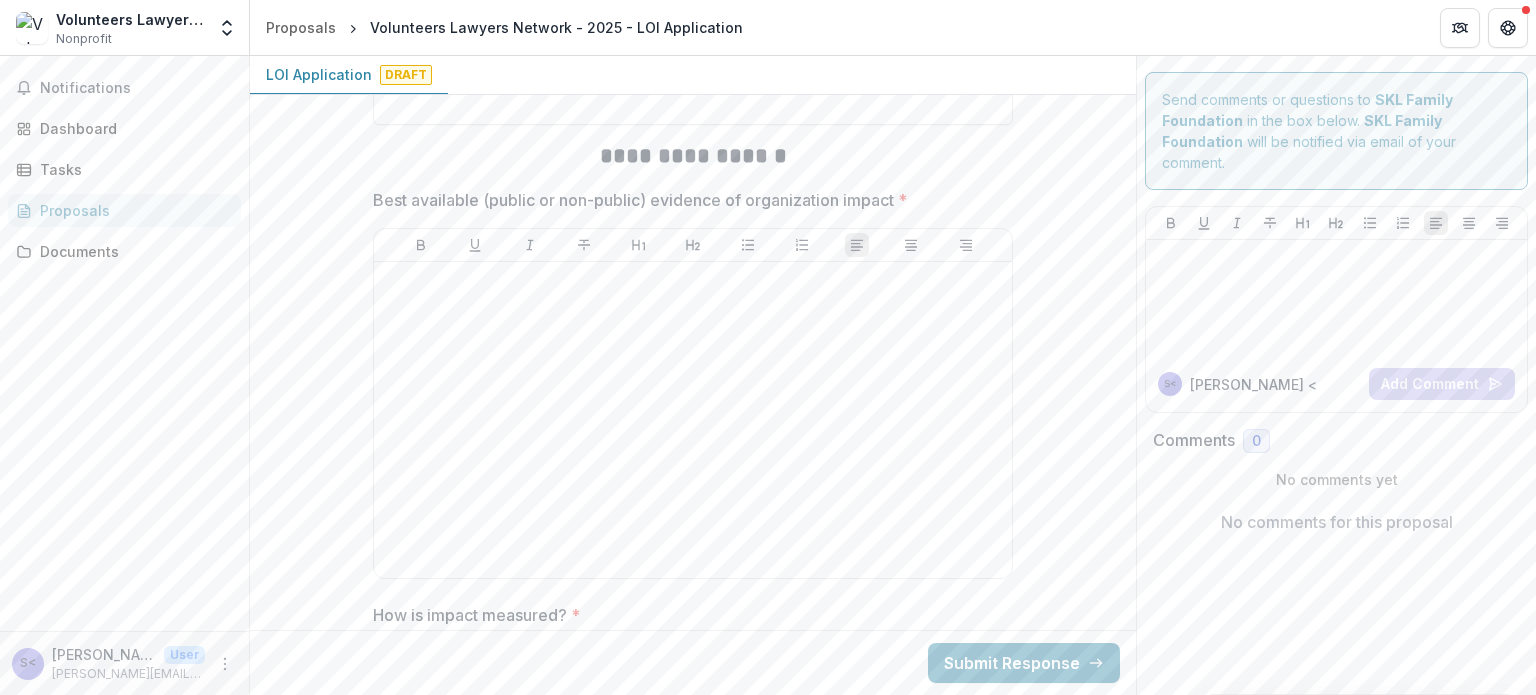 scroll, scrollTop: 2667, scrollLeft: 0, axis: vertical 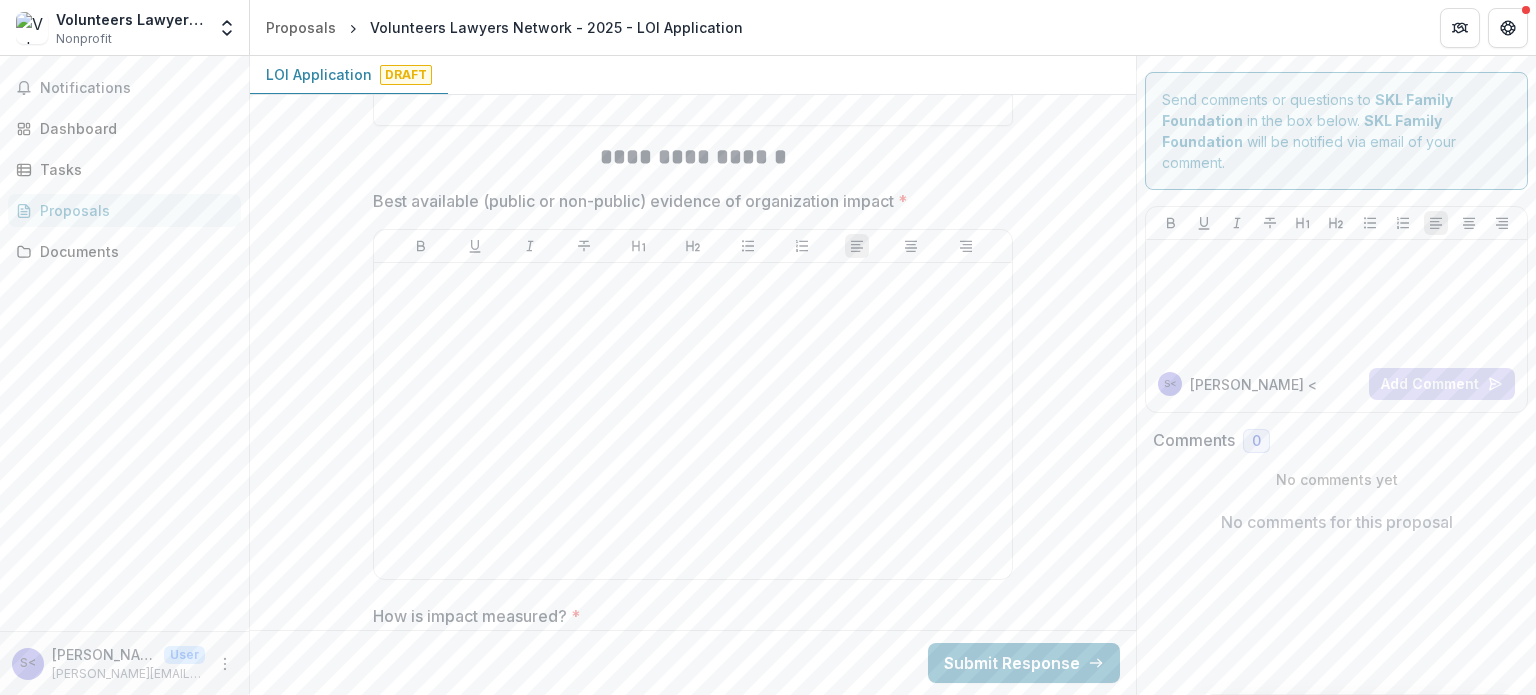 click on "Best available (public or non-public) evidence of organization impact *" at bounding box center (687, 201) 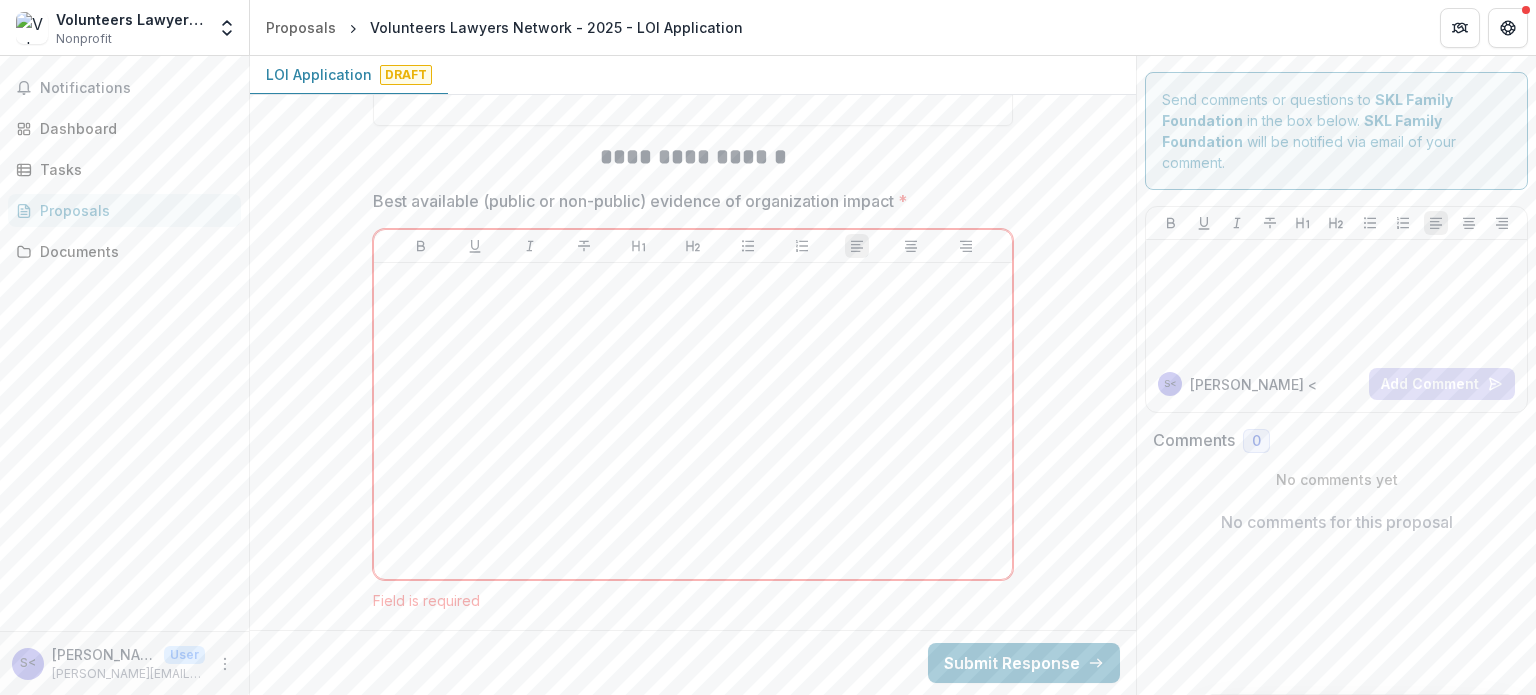 click on "Best available (public or non-public) evidence of organization impact *" at bounding box center [687, 201] 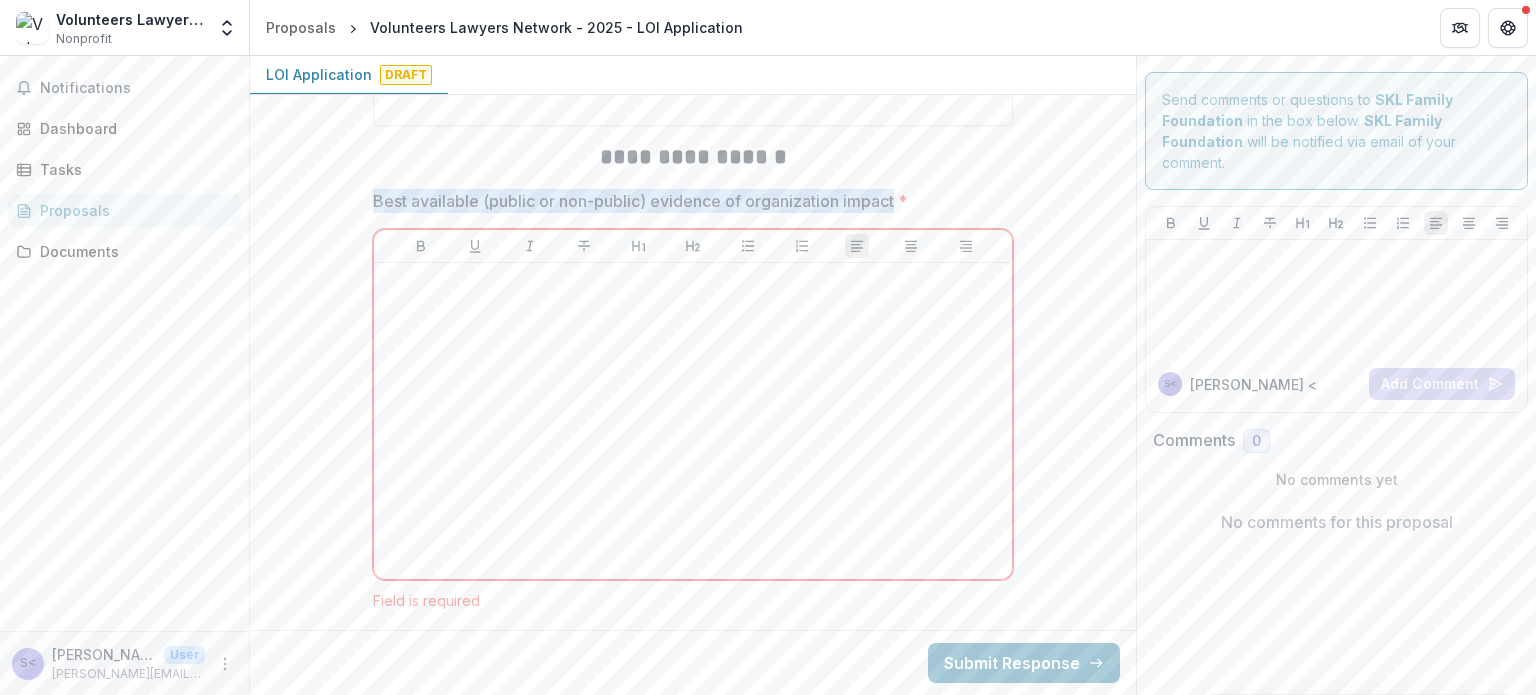 drag, startPoint x: 357, startPoint y: 201, endPoint x: 894, endPoint y: 195, distance: 537.0335 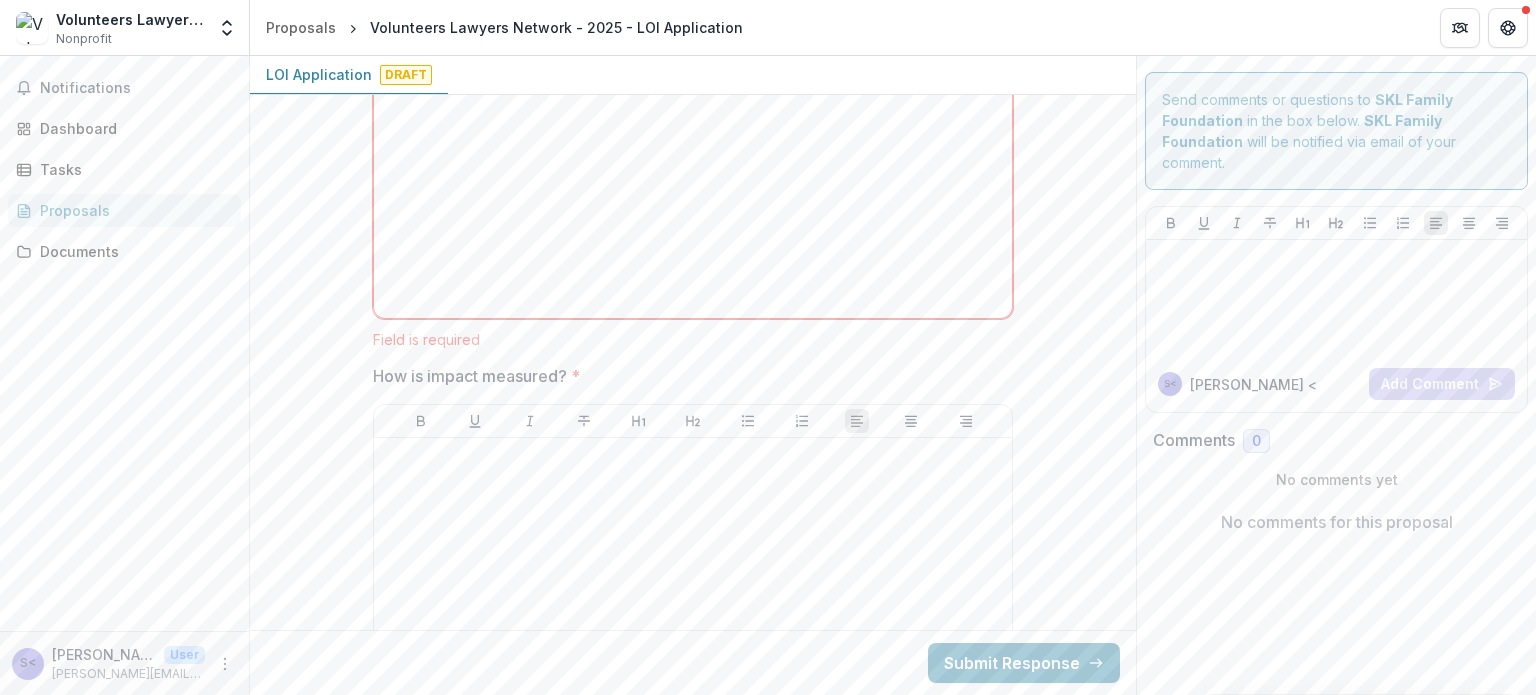 scroll, scrollTop: 3012, scrollLeft: 0, axis: vertical 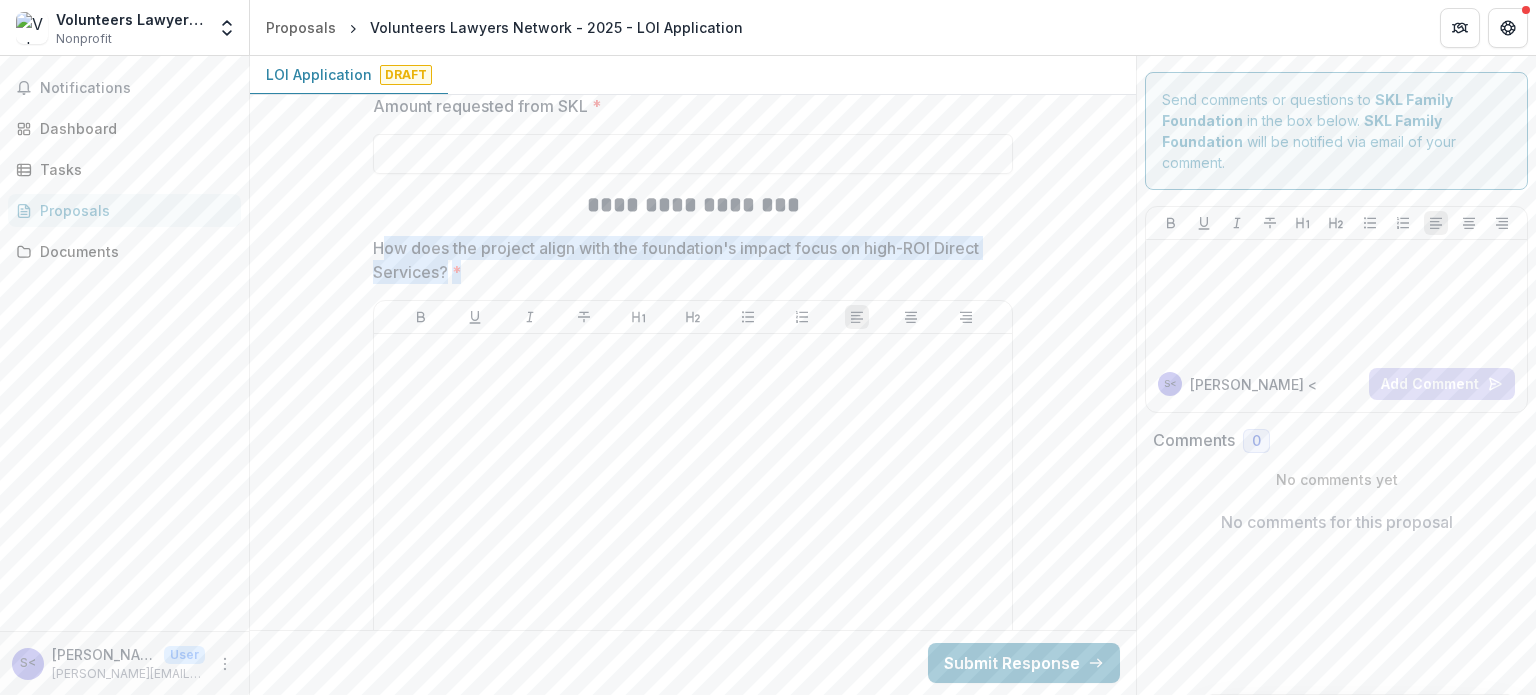 drag, startPoint x: 474, startPoint y: 272, endPoint x: 379, endPoint y: 241, distance: 99.92998 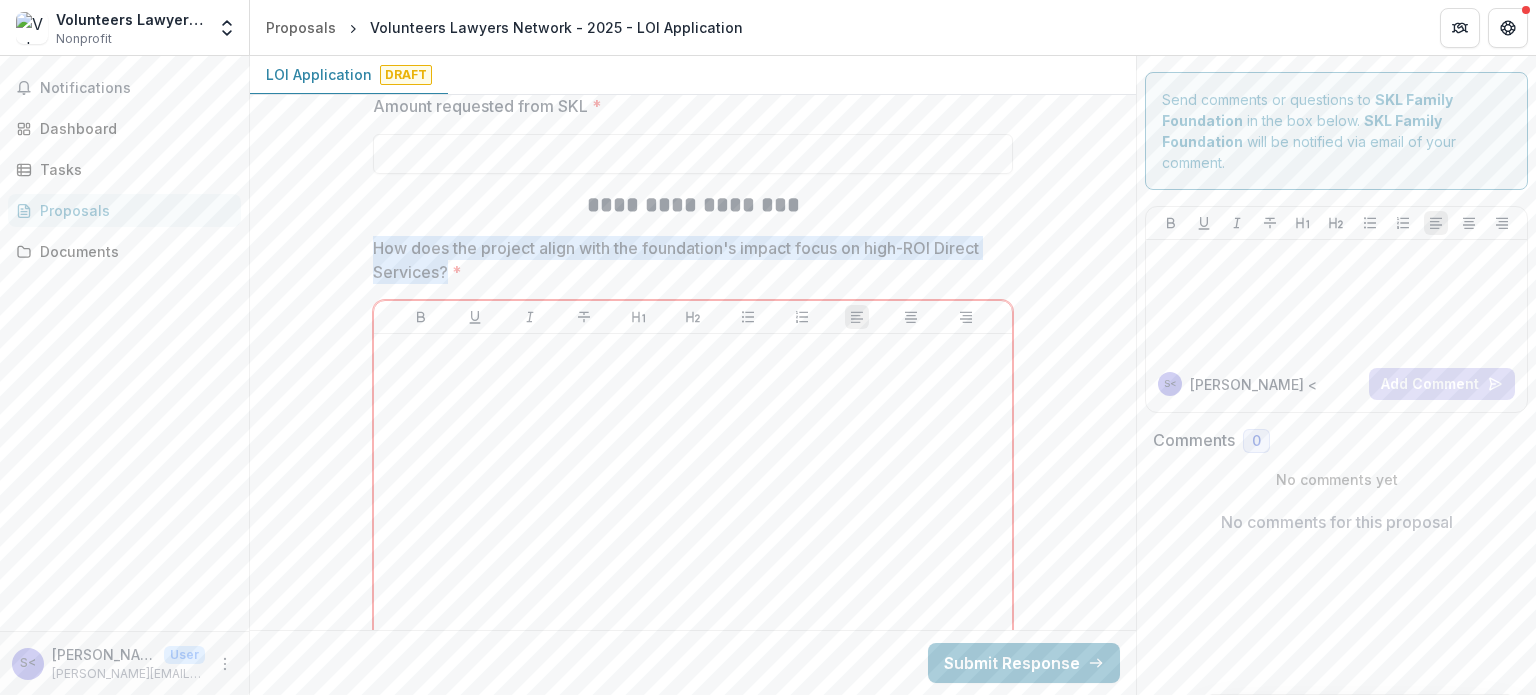 drag, startPoint x: 372, startPoint y: 240, endPoint x: 451, endPoint y: 260, distance: 81.49233 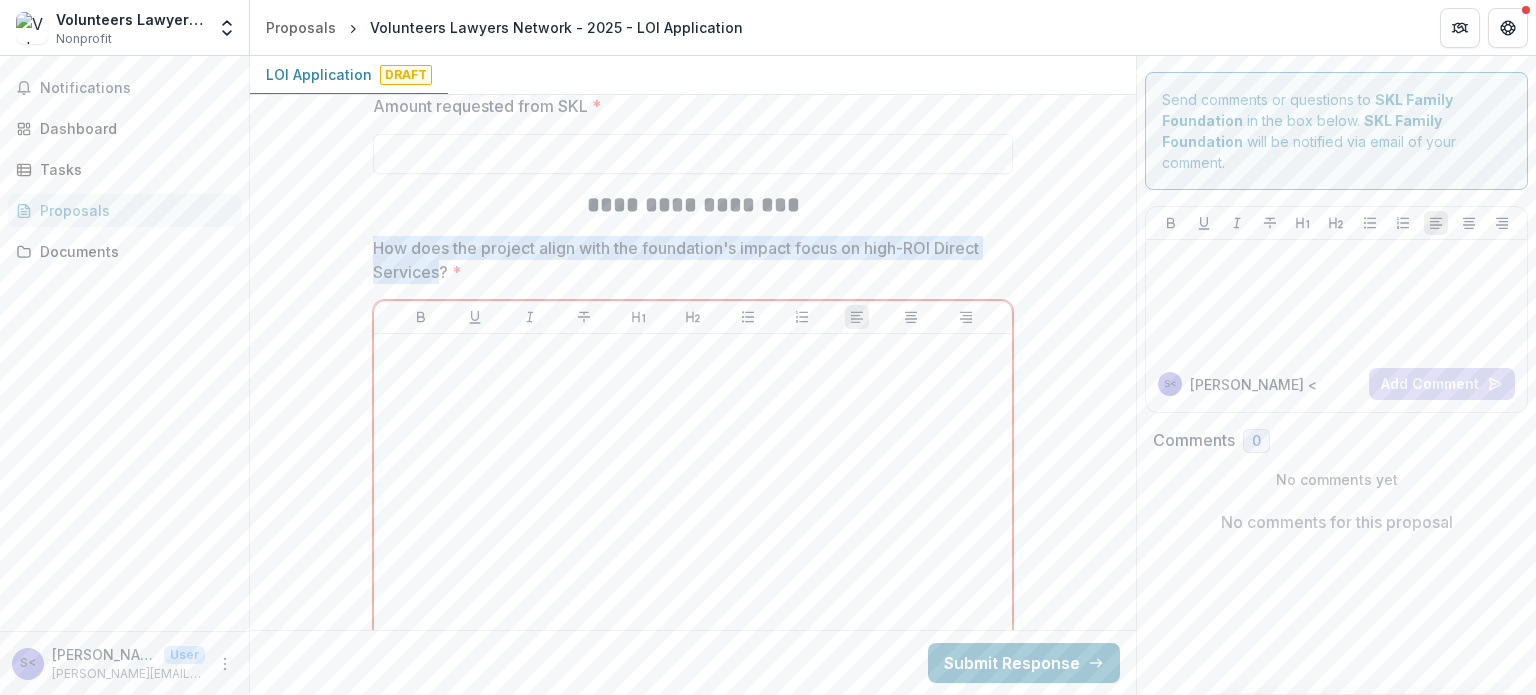 drag, startPoint x: 373, startPoint y: 237, endPoint x: 436, endPoint y: 262, distance: 67.77905 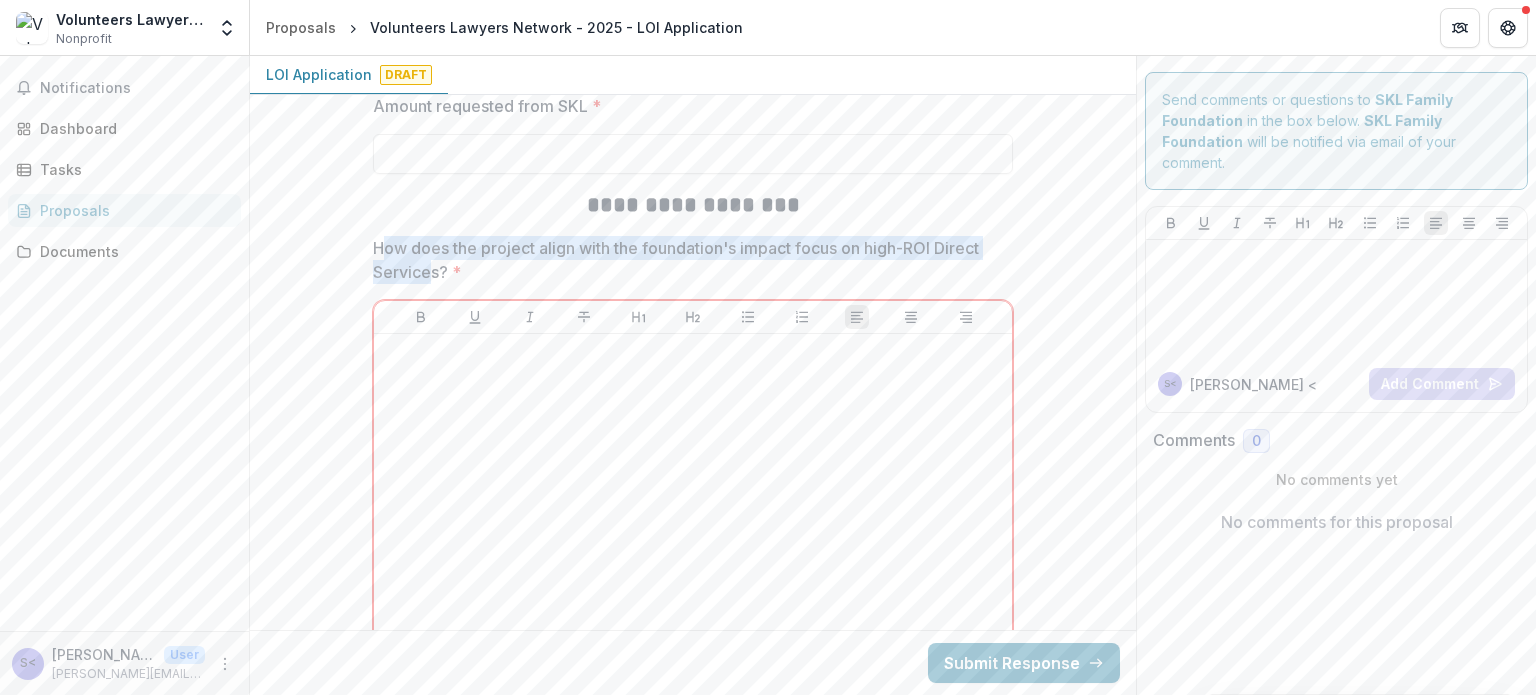 drag, startPoint x: 380, startPoint y: 242, endPoint x: 429, endPoint y: 262, distance: 52.924473 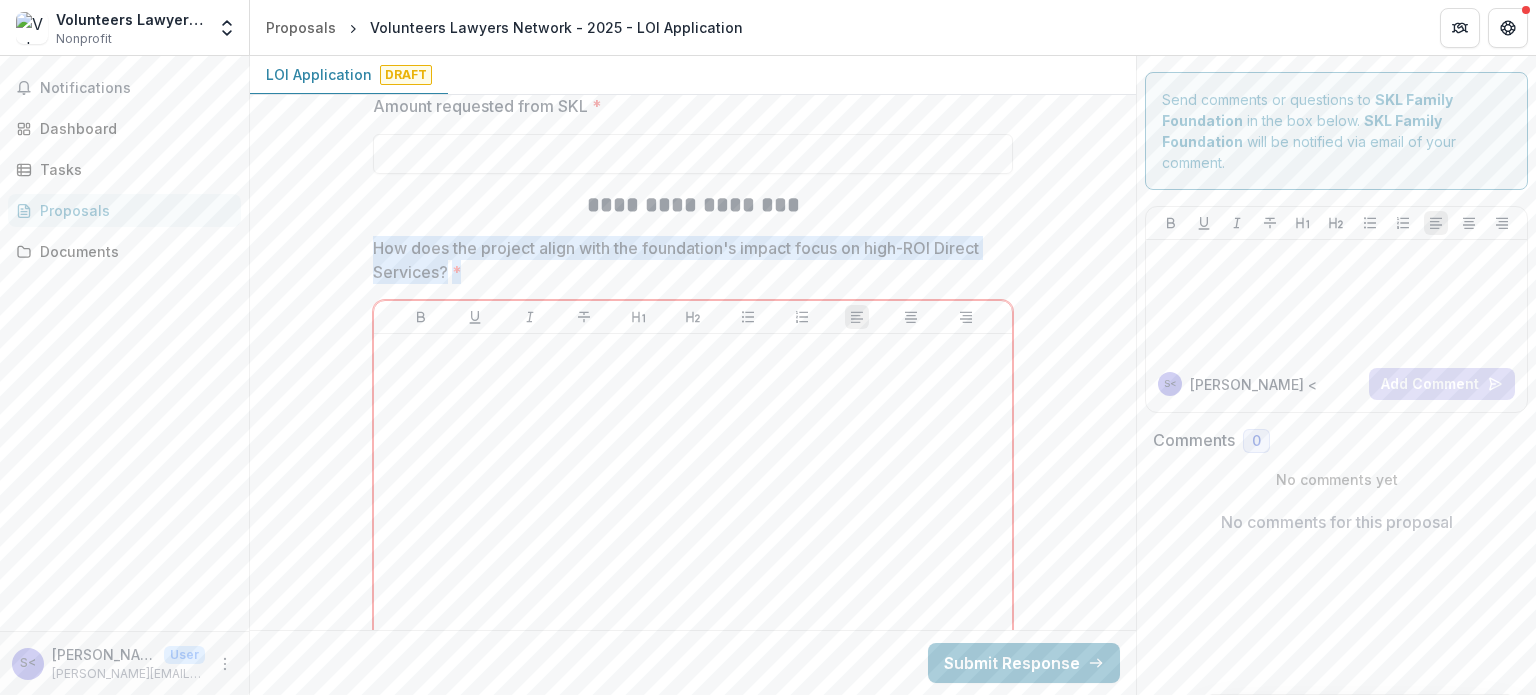 drag, startPoint x: 480, startPoint y: 265, endPoint x: 366, endPoint y: 250, distance: 114.982605 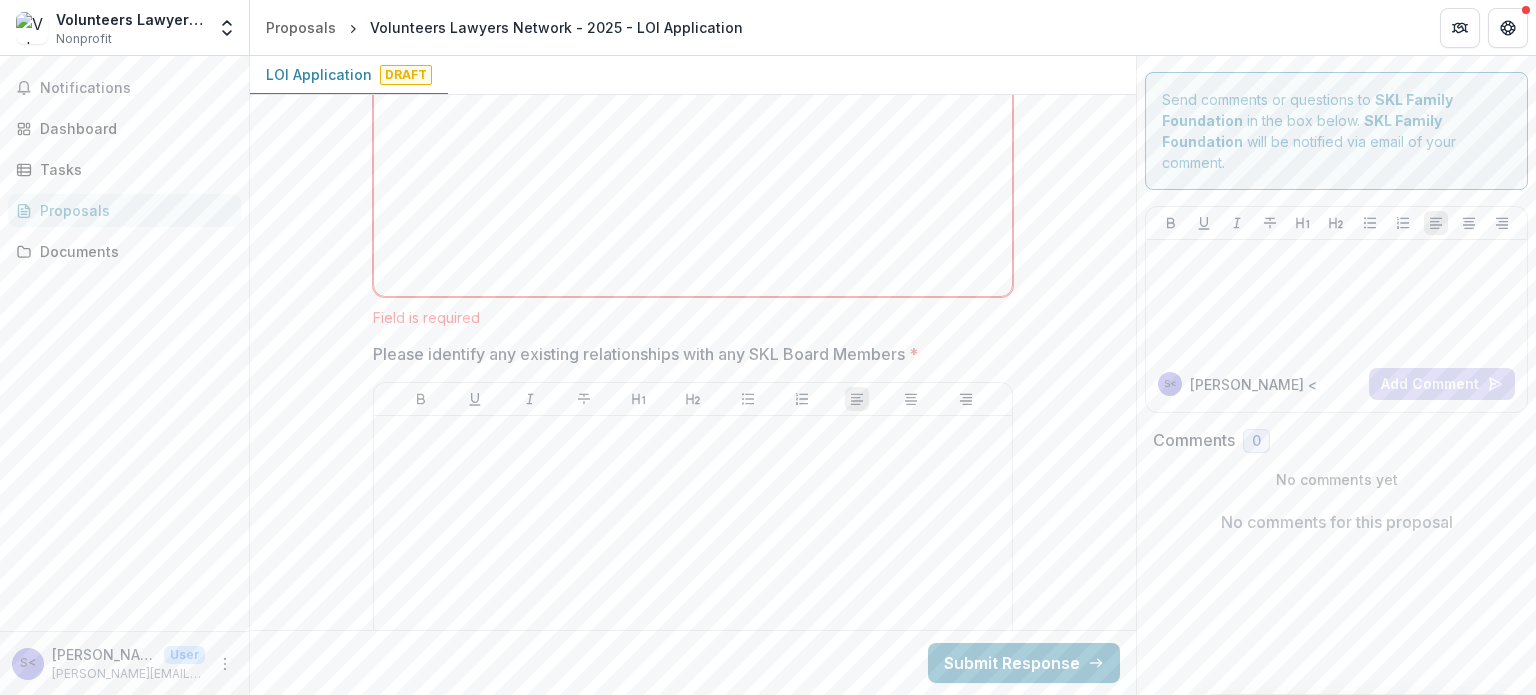 scroll, scrollTop: 4184, scrollLeft: 0, axis: vertical 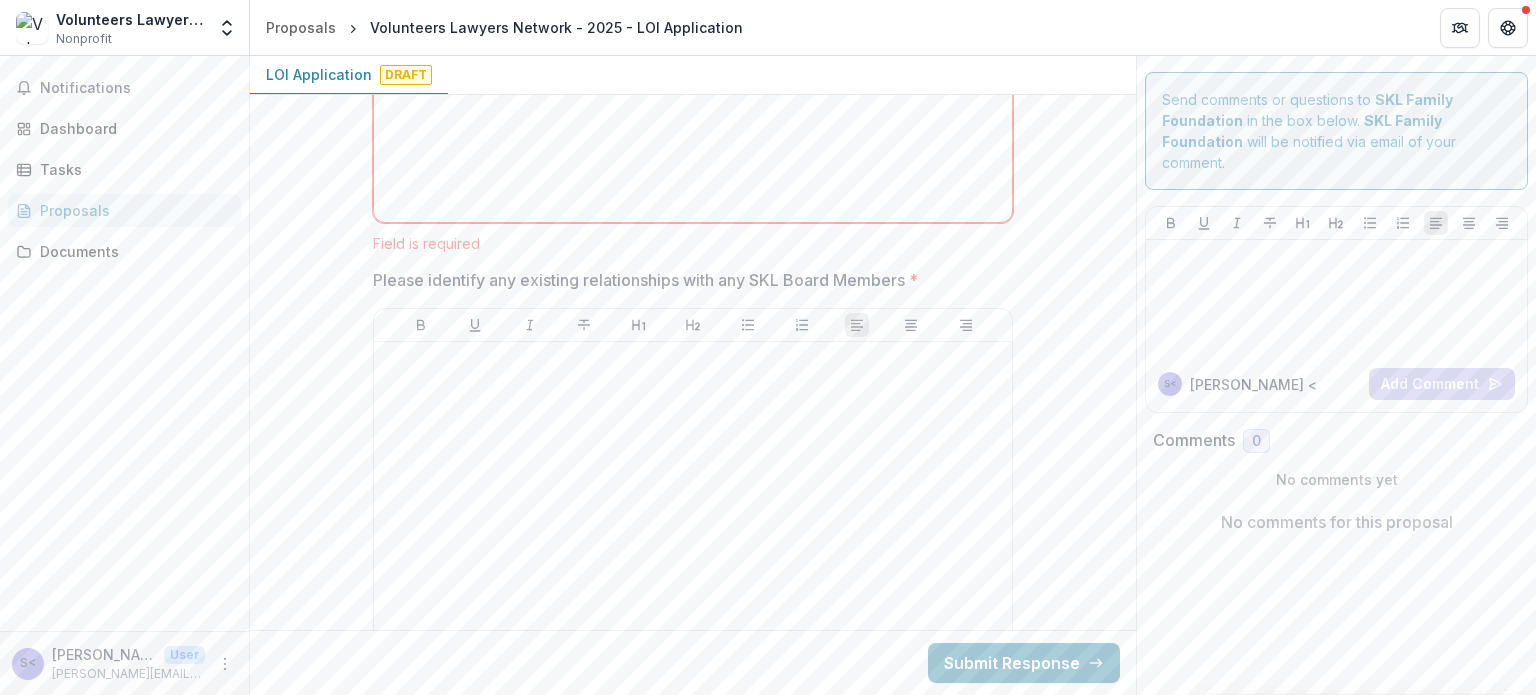 click on "Please identify any existing relationships with any SKL Board Members *" at bounding box center (687, 280) 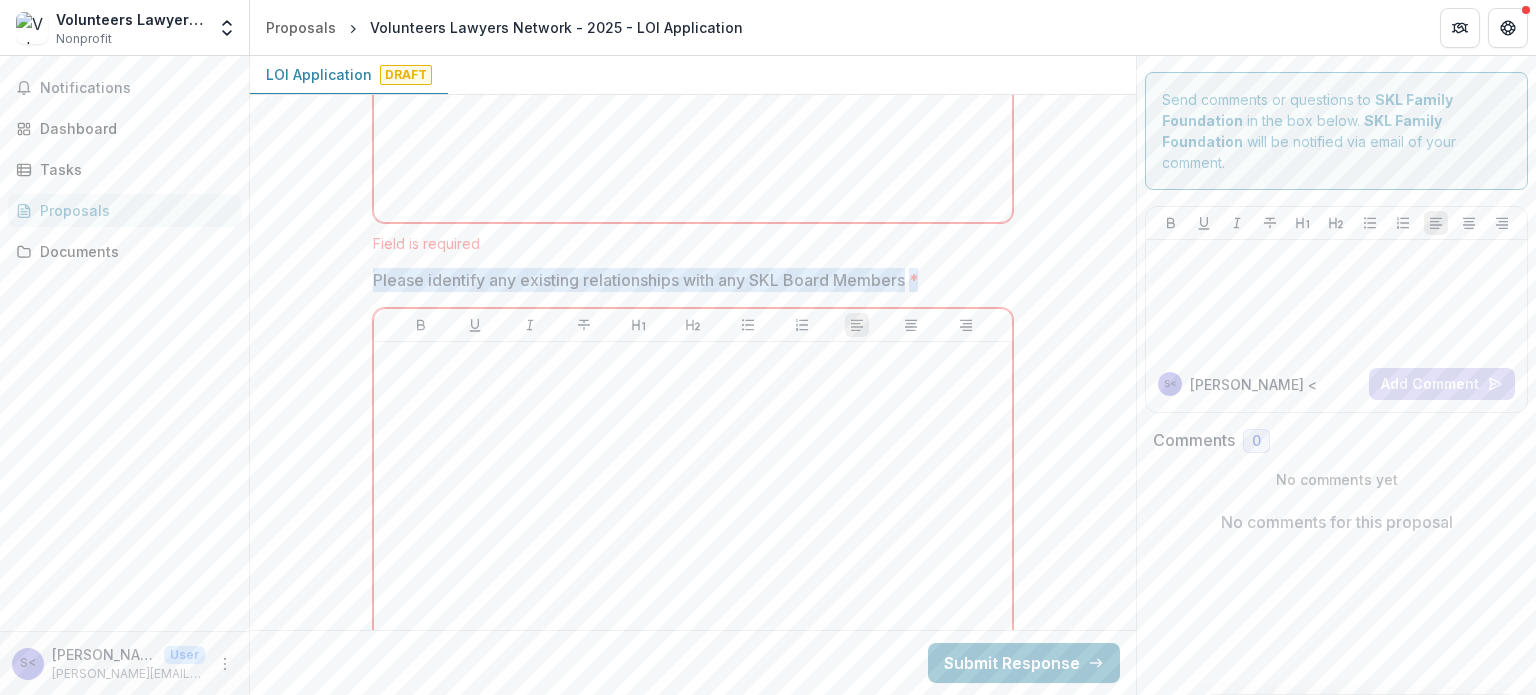 click on "Please identify any existing relationships with any SKL Board Members *" at bounding box center (687, 280) 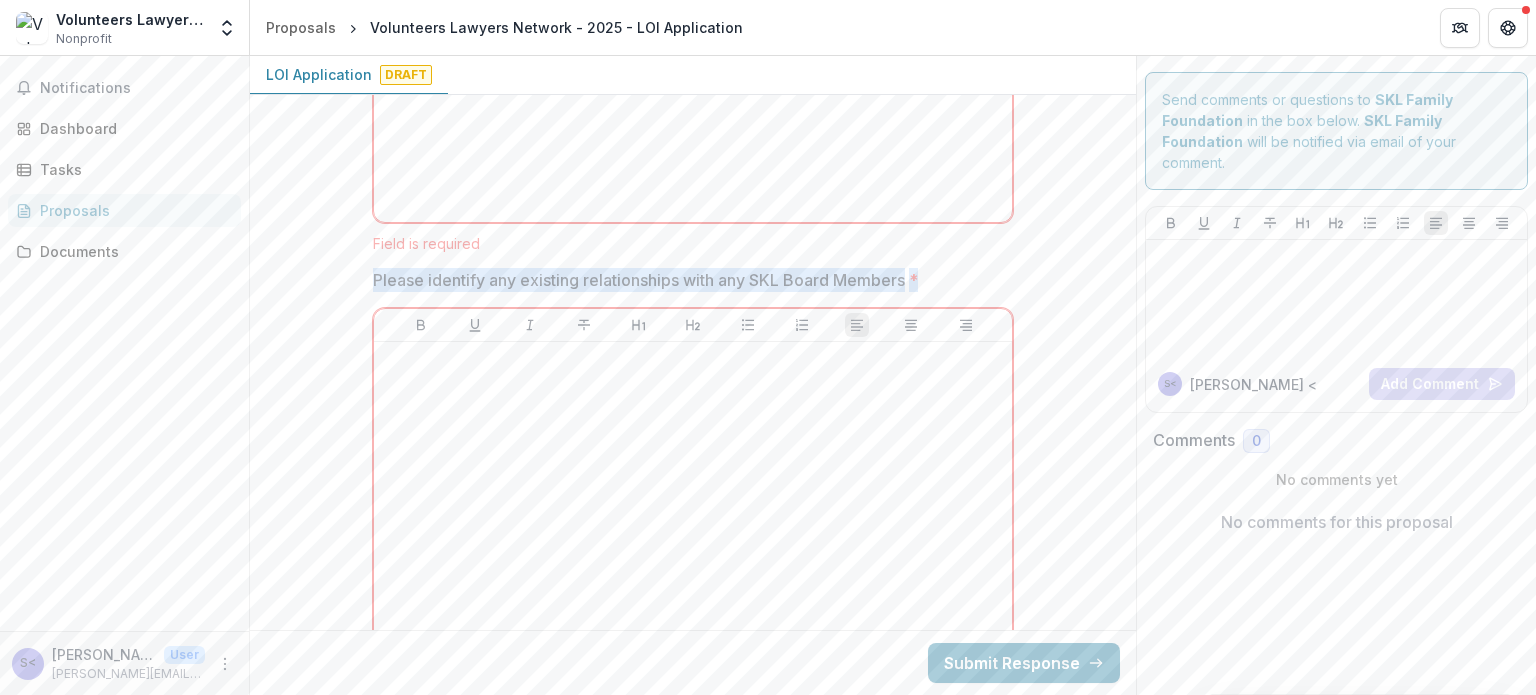drag, startPoint x: 948, startPoint y: 265, endPoint x: 374, endPoint y: 258, distance: 574.04266 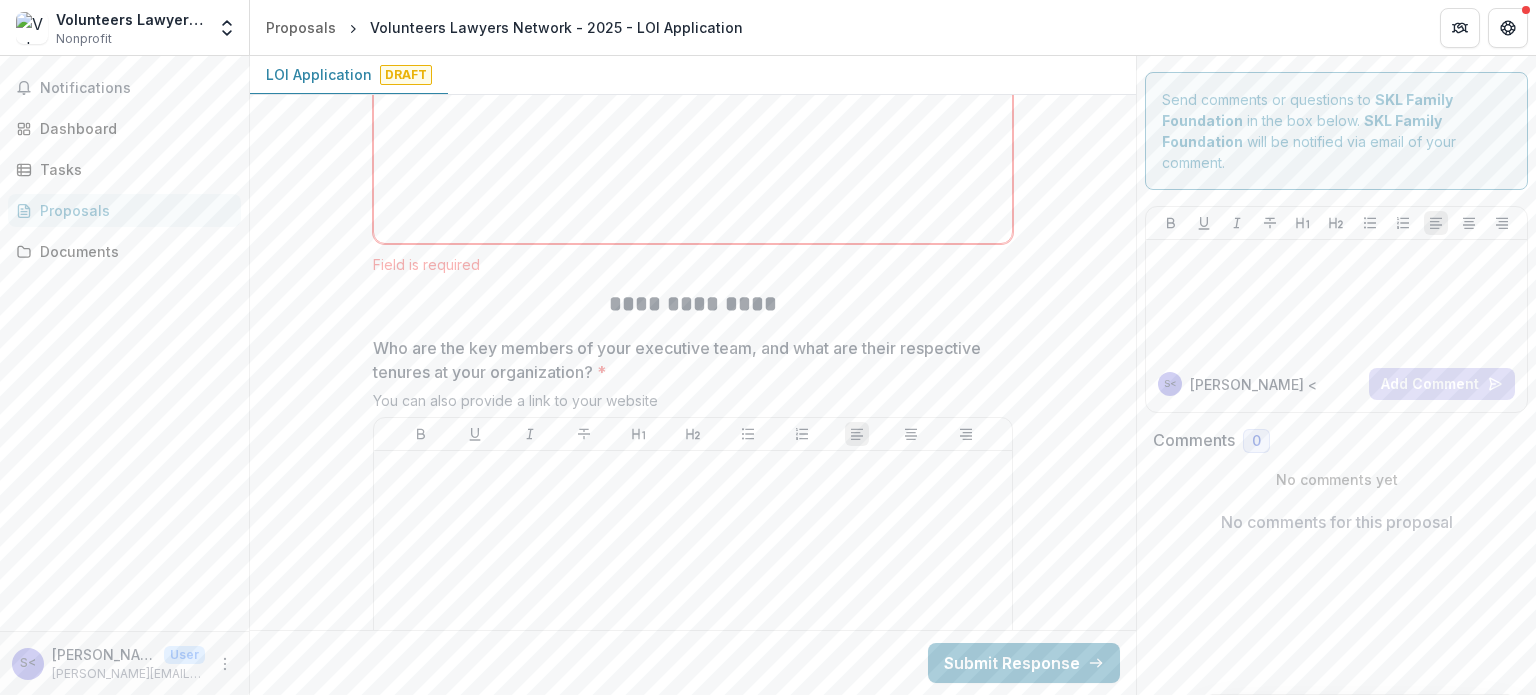 scroll, scrollTop: 4675, scrollLeft: 0, axis: vertical 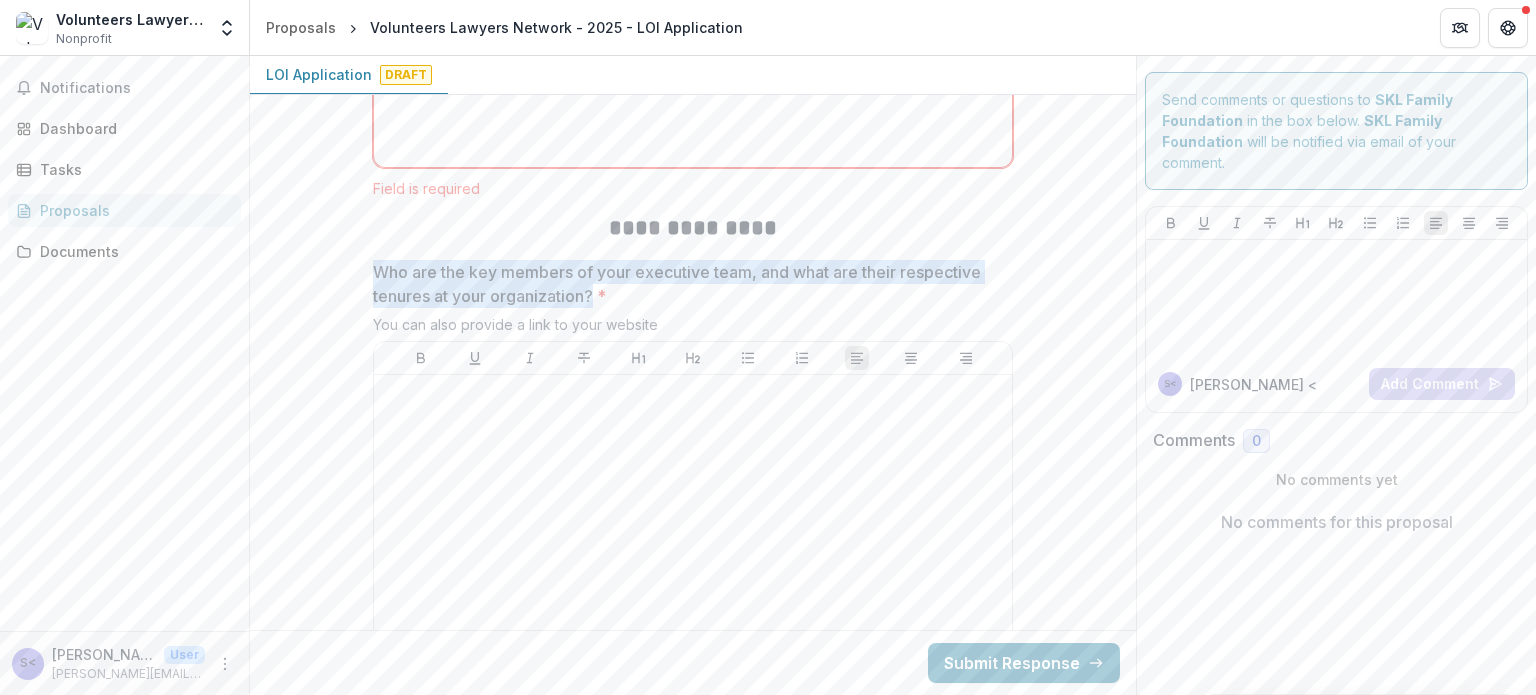 drag, startPoint x: 594, startPoint y: 283, endPoint x: 374, endPoint y: 270, distance: 220.38376 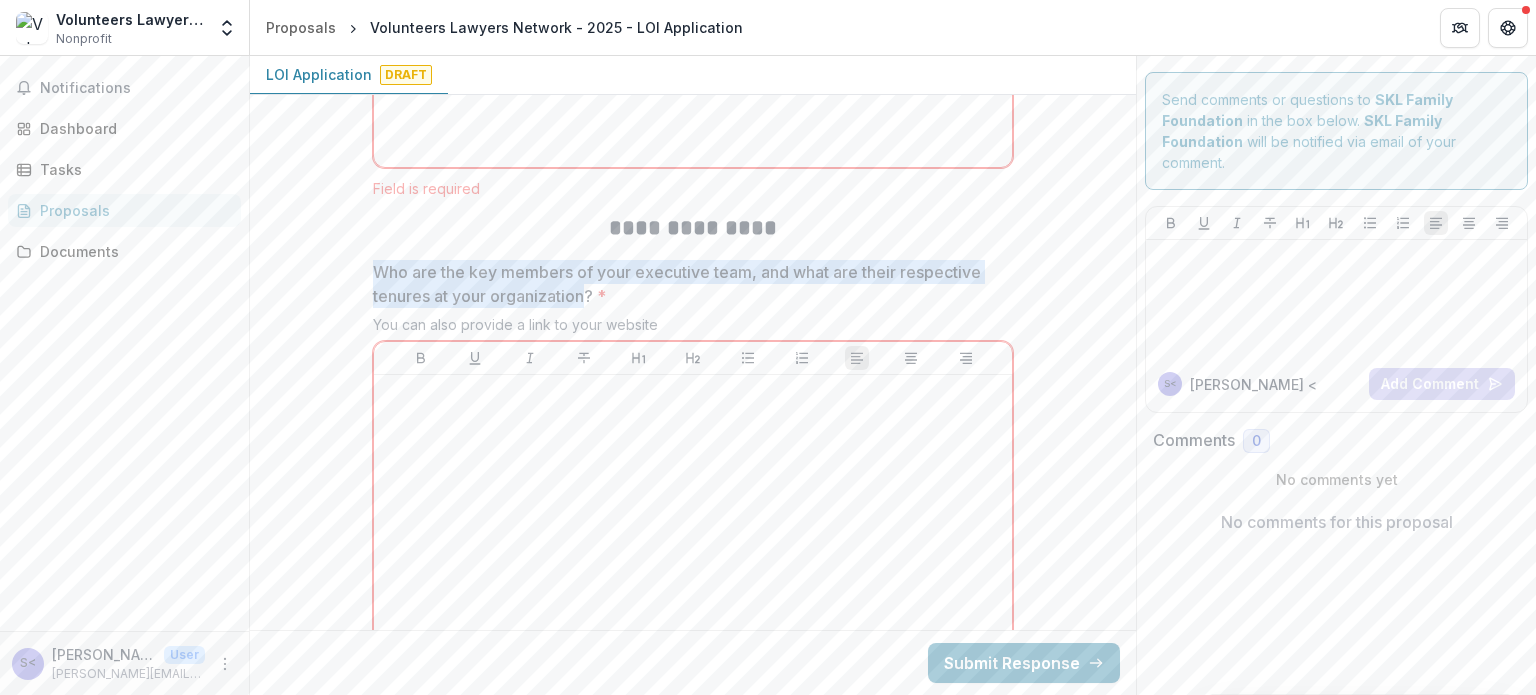 drag, startPoint x: 374, startPoint y: 270, endPoint x: 584, endPoint y: 283, distance: 210.402 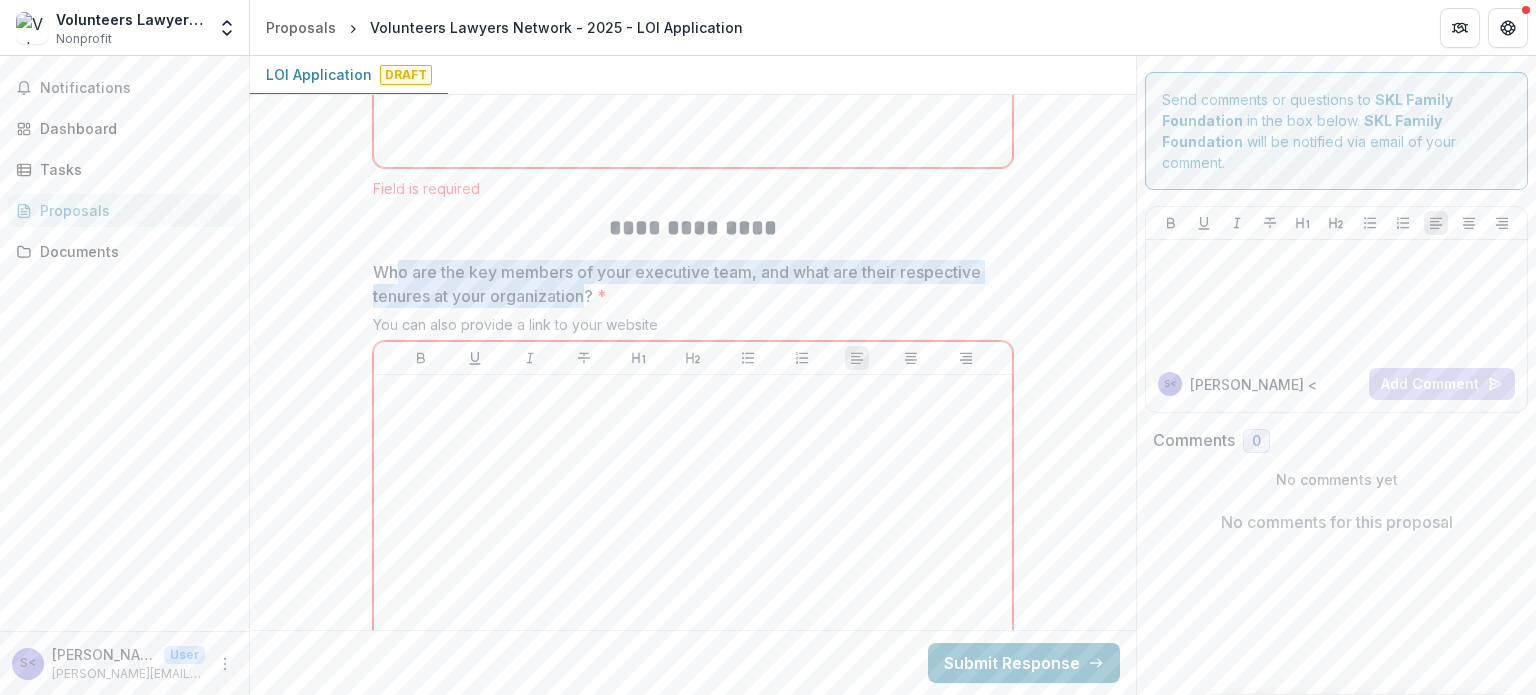 drag, startPoint x: 584, startPoint y: 283, endPoint x: 392, endPoint y: 255, distance: 194.03093 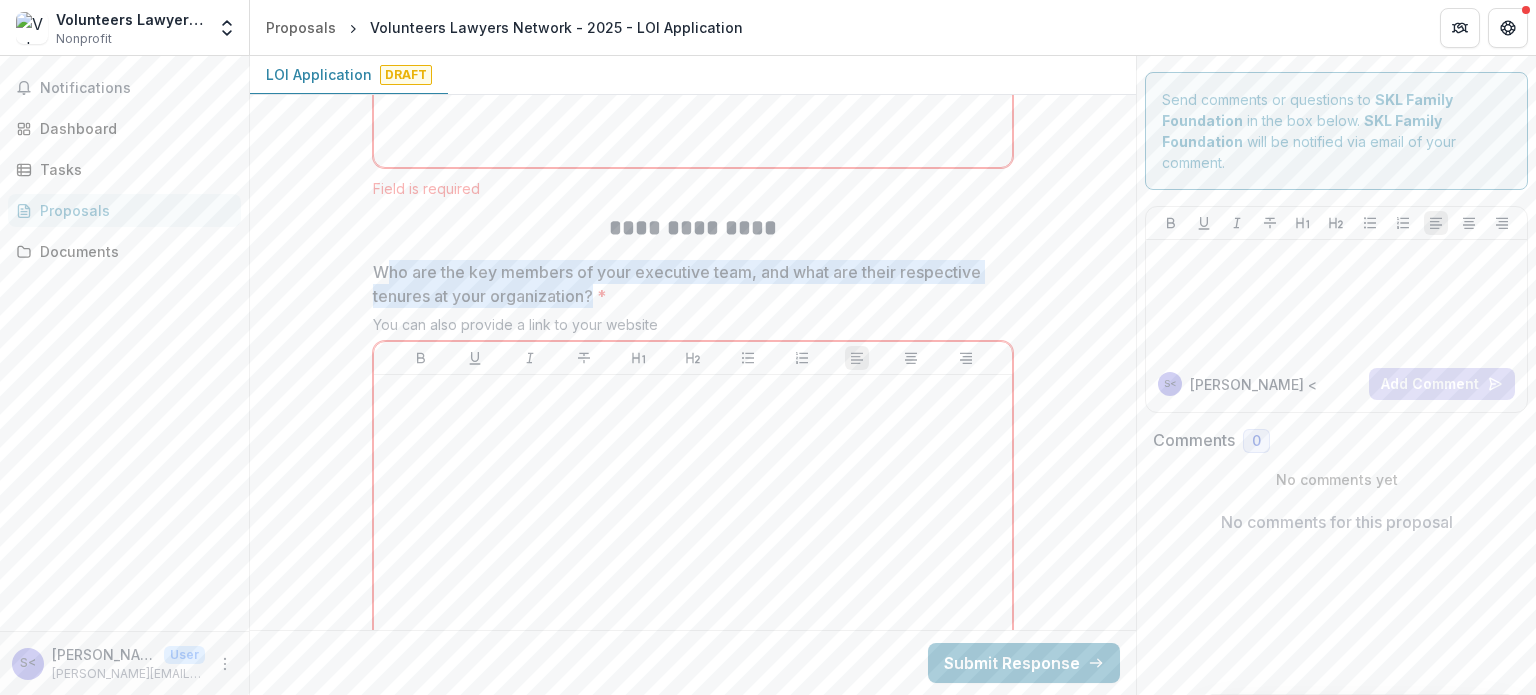 drag, startPoint x: 378, startPoint y: 252, endPoint x: 596, endPoint y: 293, distance: 221.822 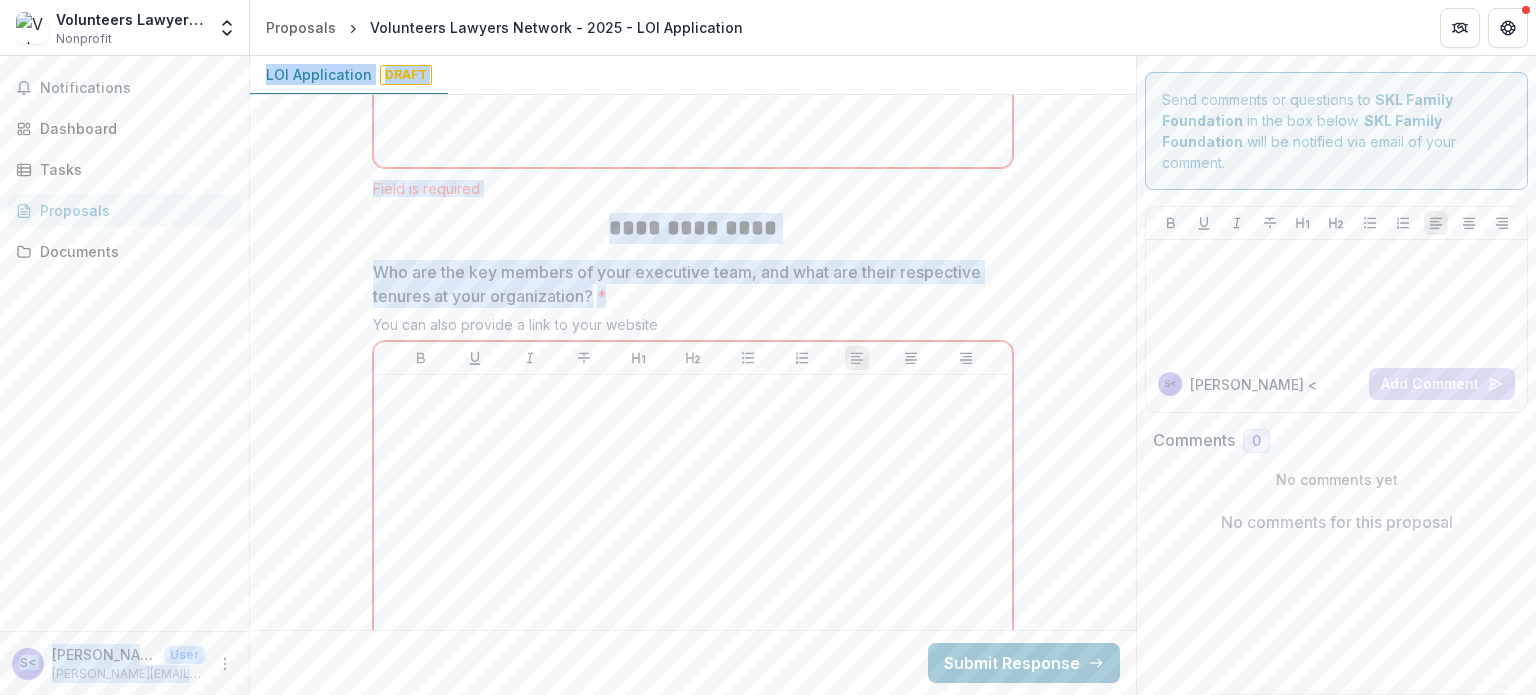 drag, startPoint x: 632, startPoint y: 291, endPoint x: 242, endPoint y: 262, distance: 391.07672 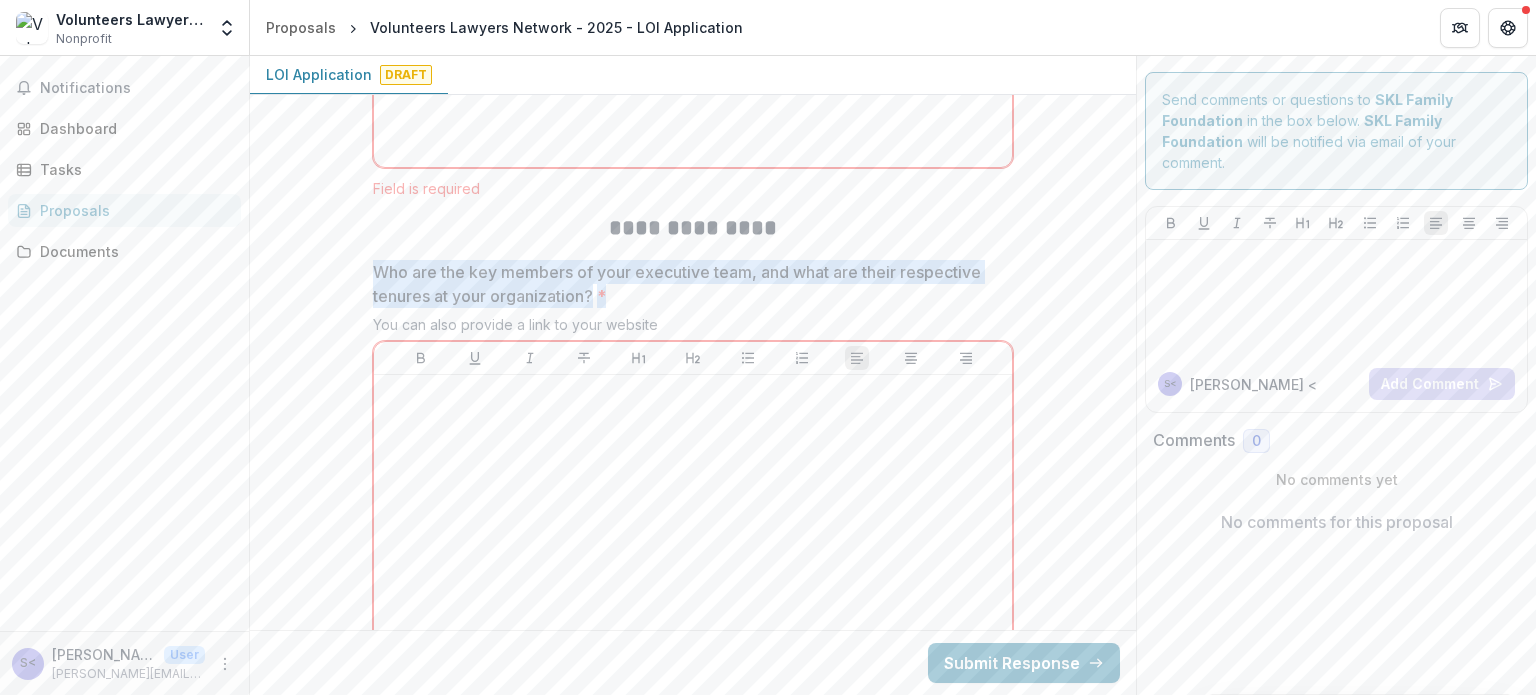 drag, startPoint x: 636, startPoint y: 287, endPoint x: 368, endPoint y: 266, distance: 268.8215 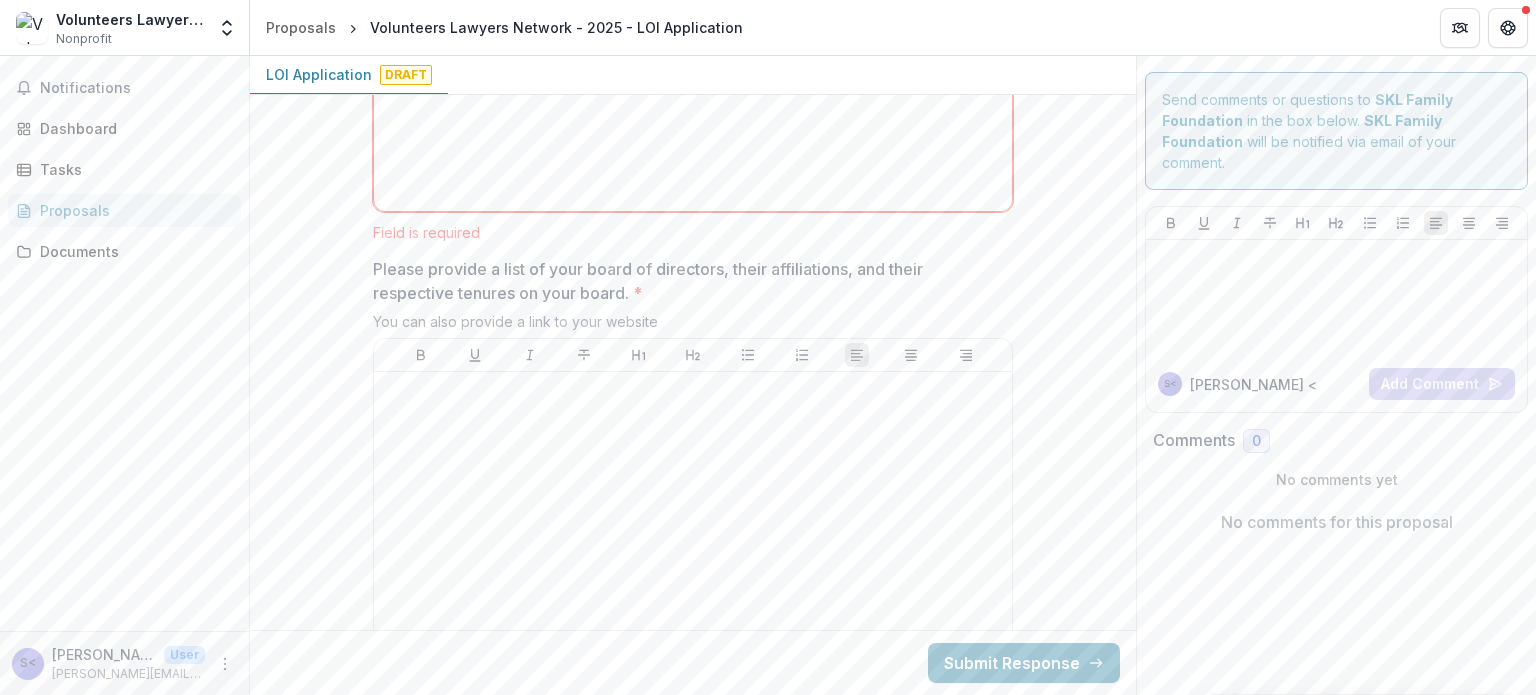scroll, scrollTop: 5212, scrollLeft: 0, axis: vertical 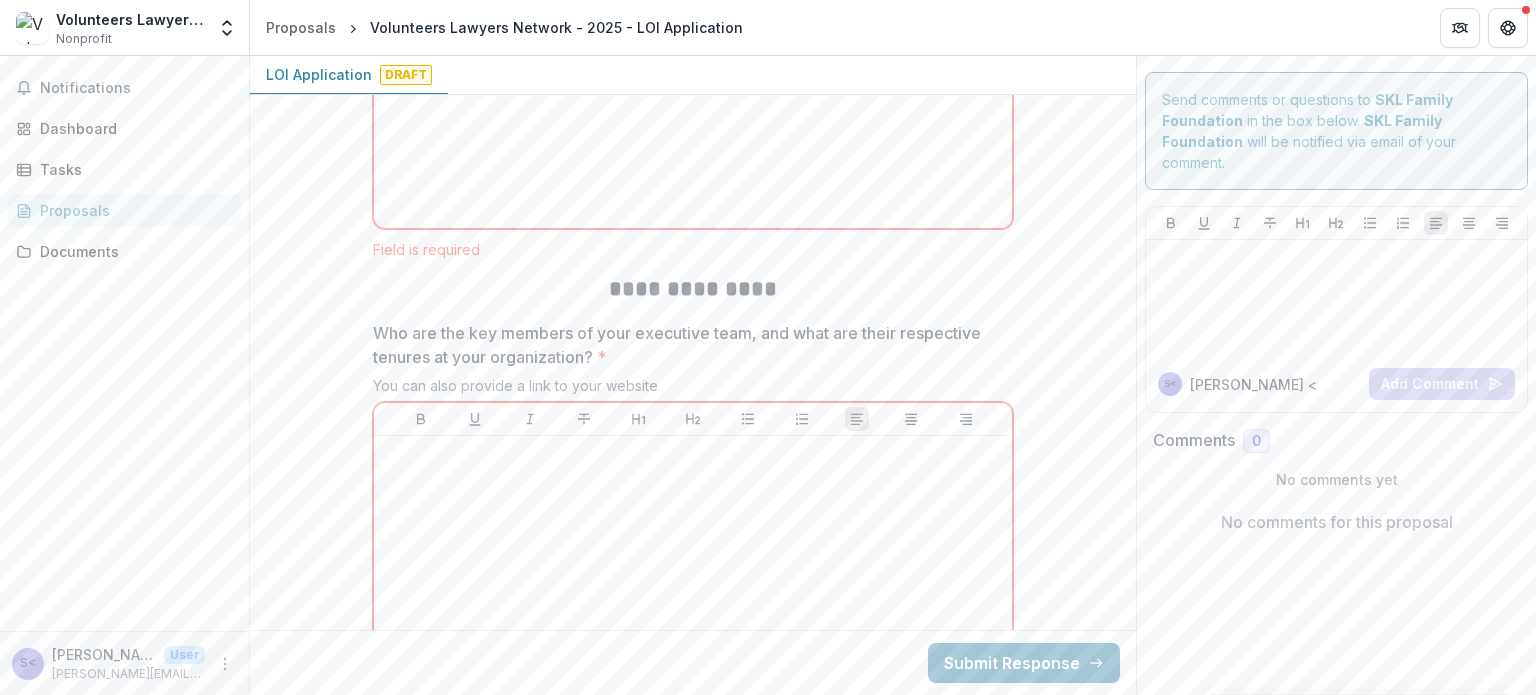 click on "You can also provide a link to your website" at bounding box center (693, 389) 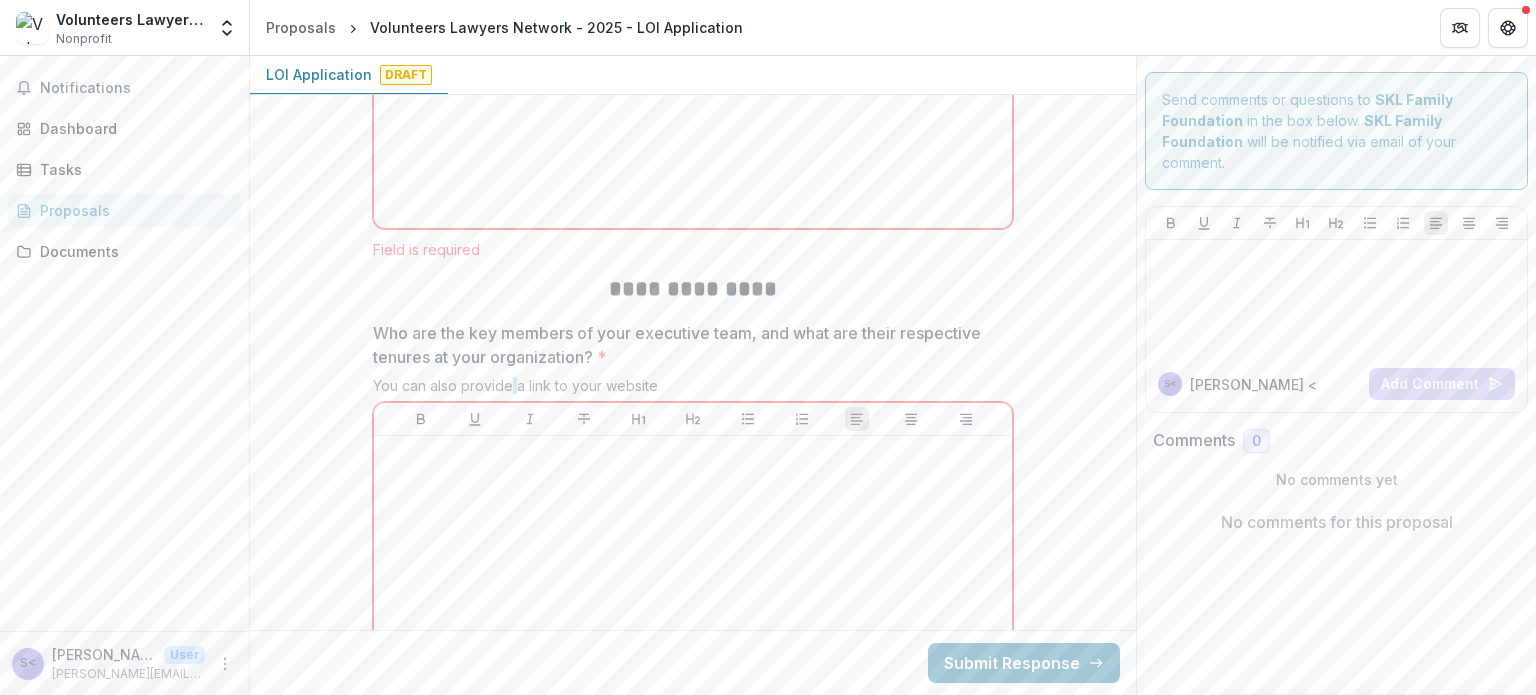 click on "You can also provide a link to your website" at bounding box center [693, 389] 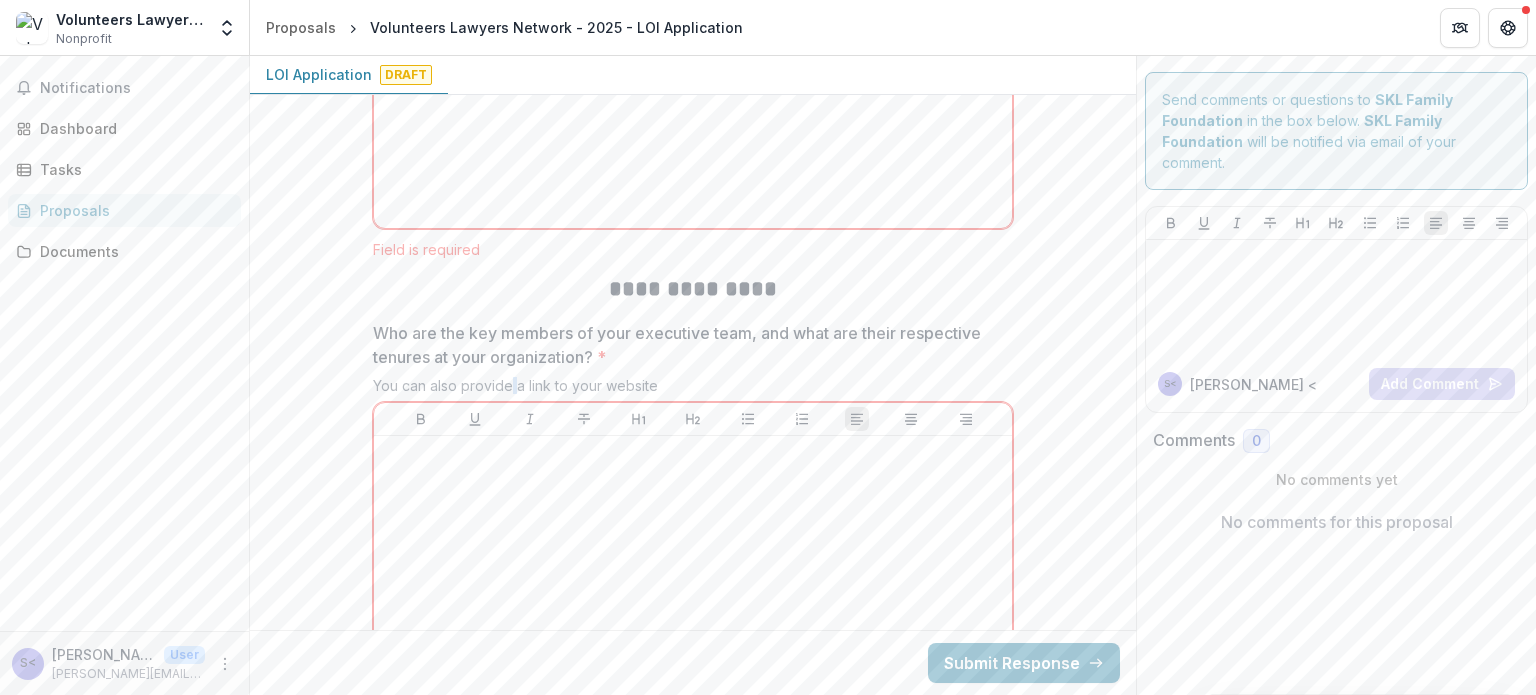 copy on "You can also provide a link to your website" 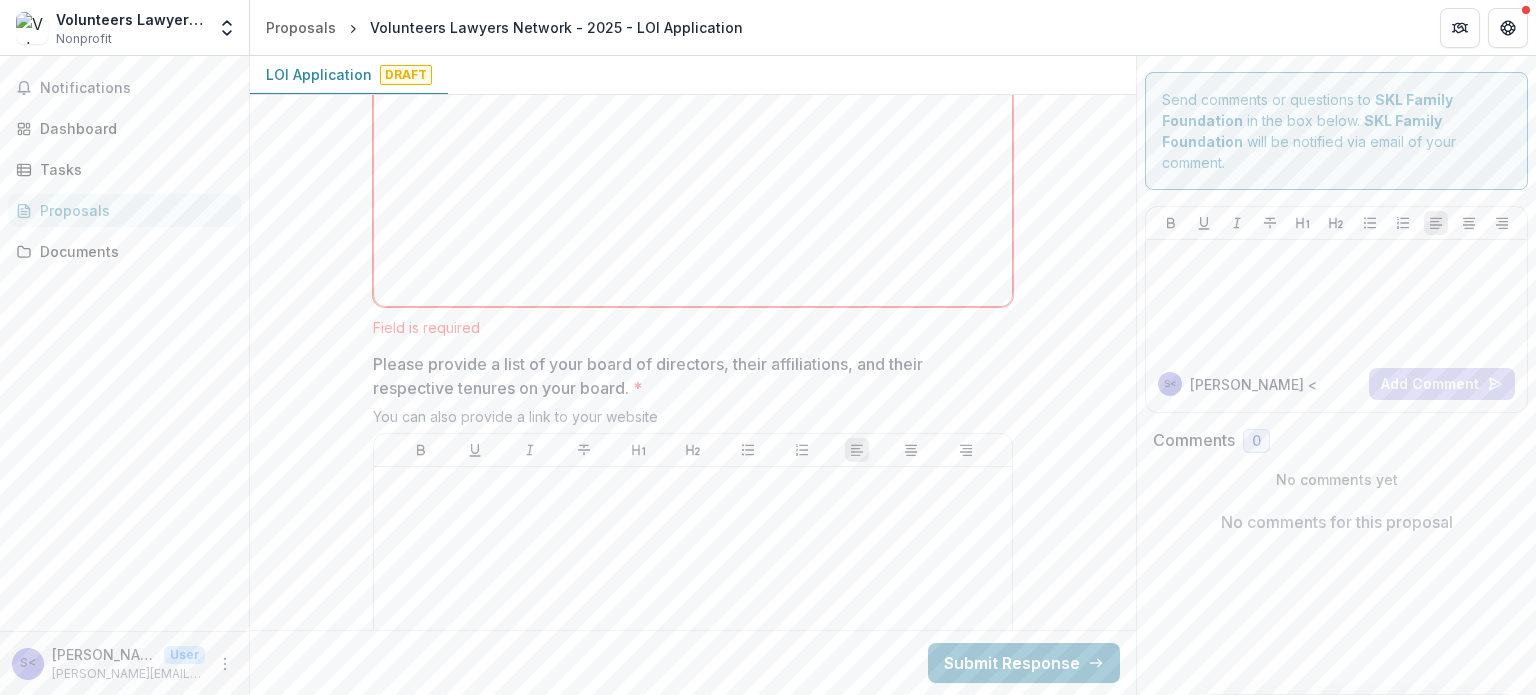 scroll, scrollTop: 5064, scrollLeft: 0, axis: vertical 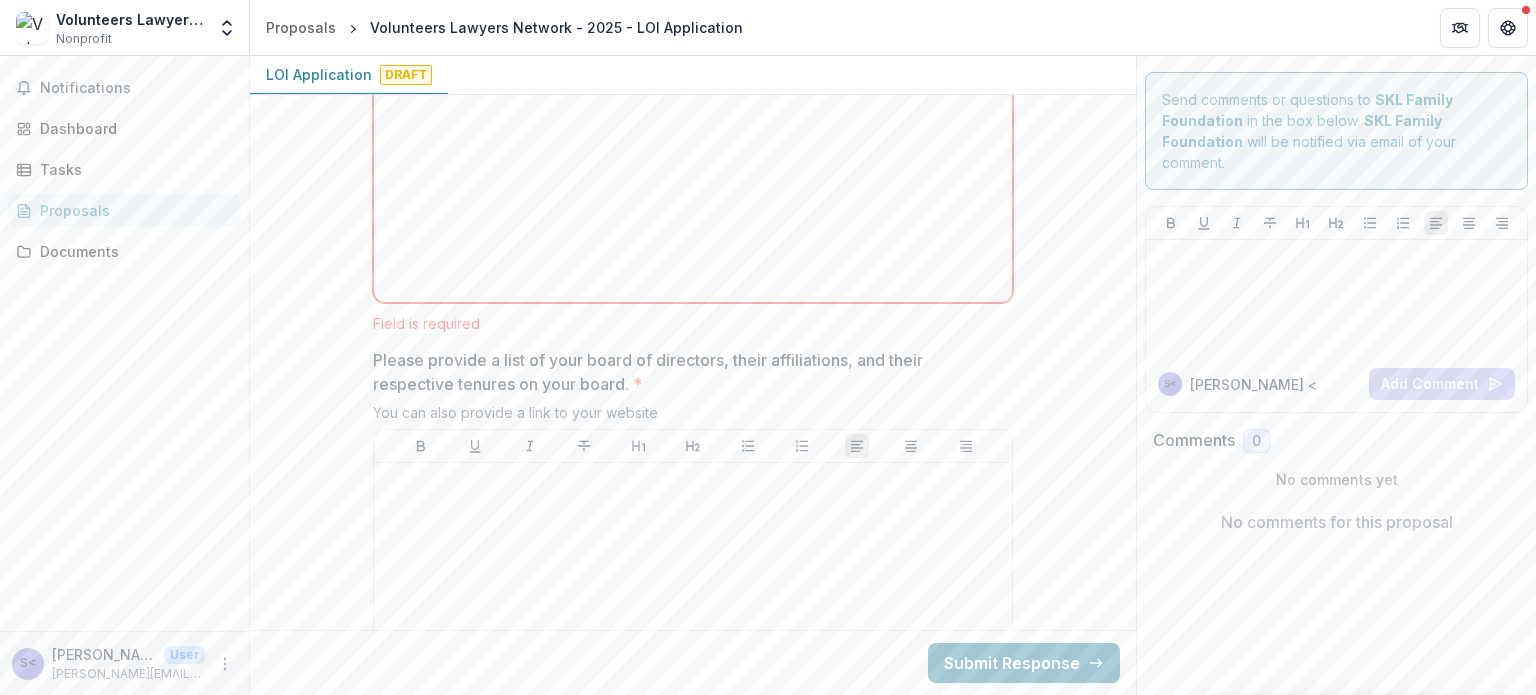 drag, startPoint x: 376, startPoint y: 355, endPoint x: 663, endPoint y: 400, distance: 290.50644 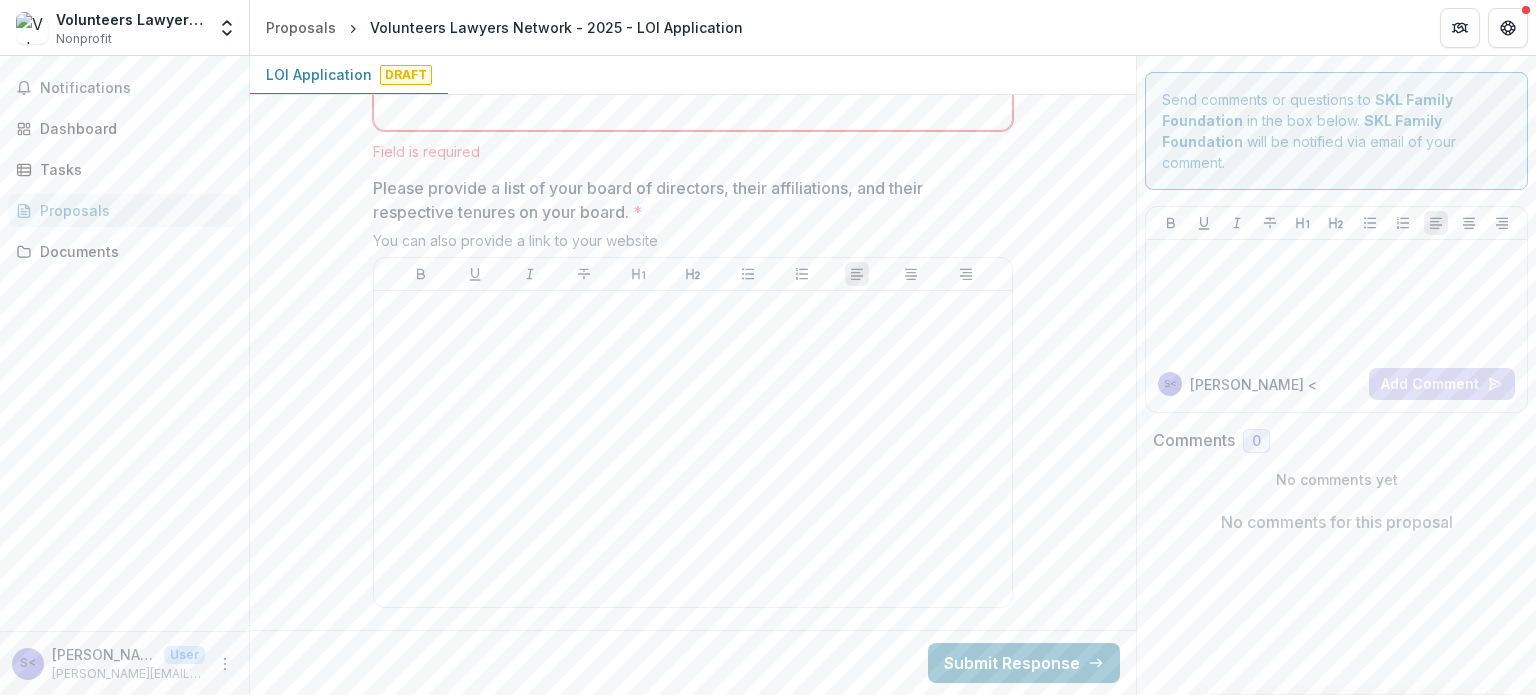 scroll, scrollTop: 5236, scrollLeft: 0, axis: vertical 